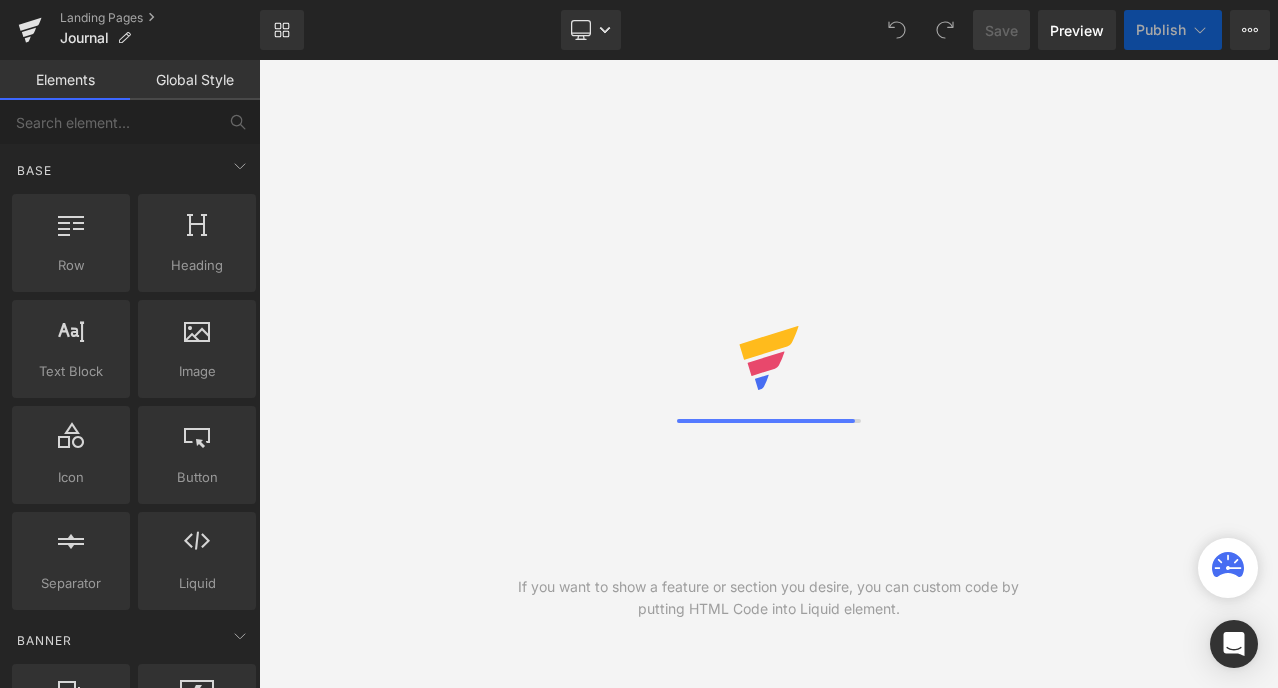 scroll, scrollTop: 0, scrollLeft: 0, axis: both 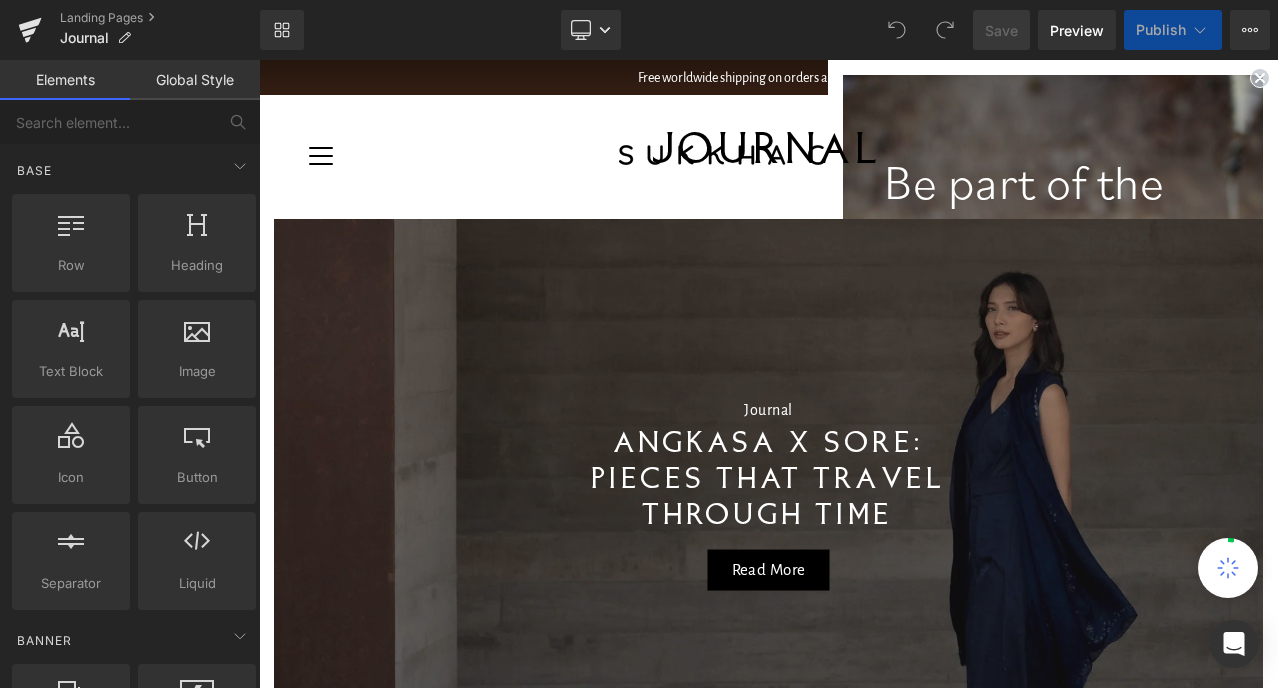 click on "Journal
Text Block         ANGKASA x SORE: Pieces that Travel Through Time Heading
Read More
Button" at bounding box center (768, 493) 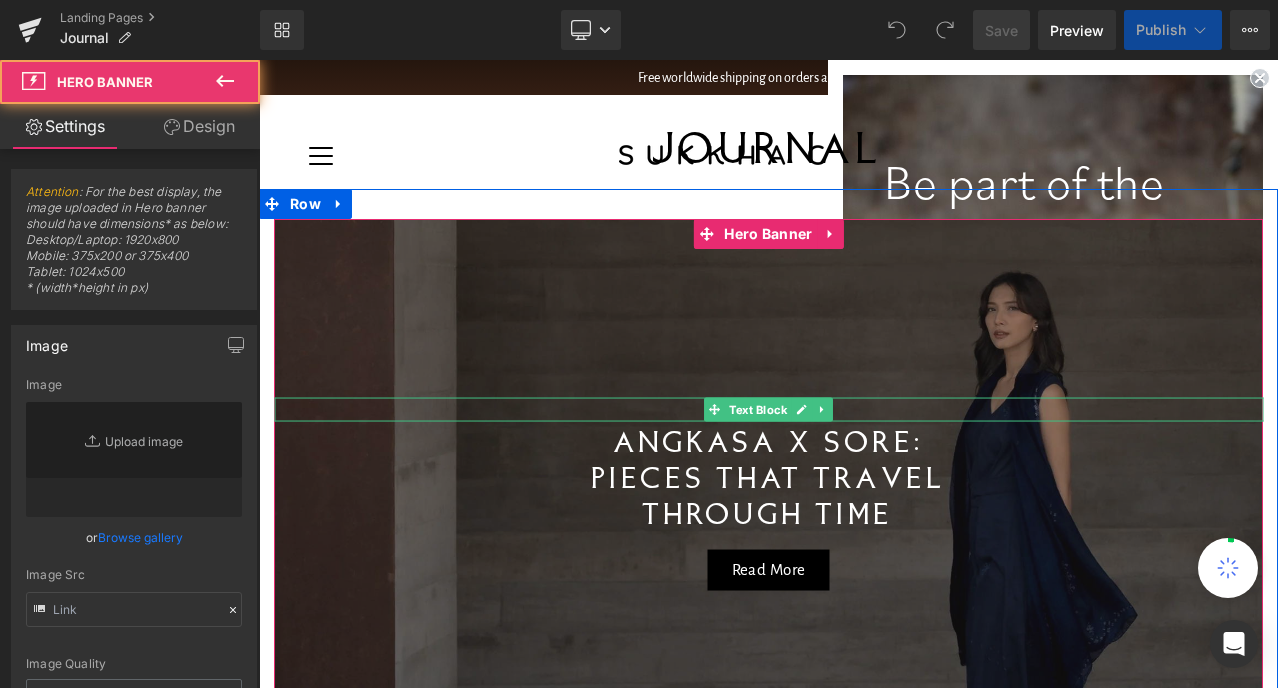 click on "Journal
Text Block         ANGKASA x SORE: Pieces that Travel Through Time Heading
Read More
Button" at bounding box center [768, 493] 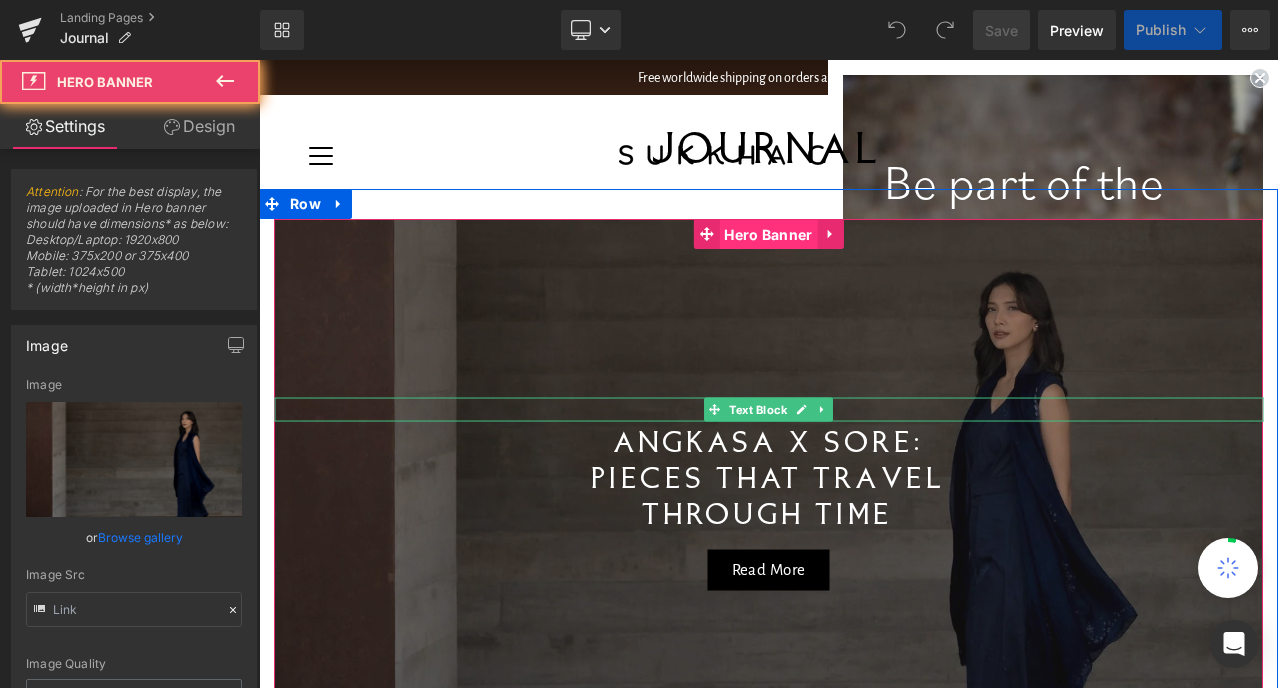click on "Hero Banner" at bounding box center (768, 235) 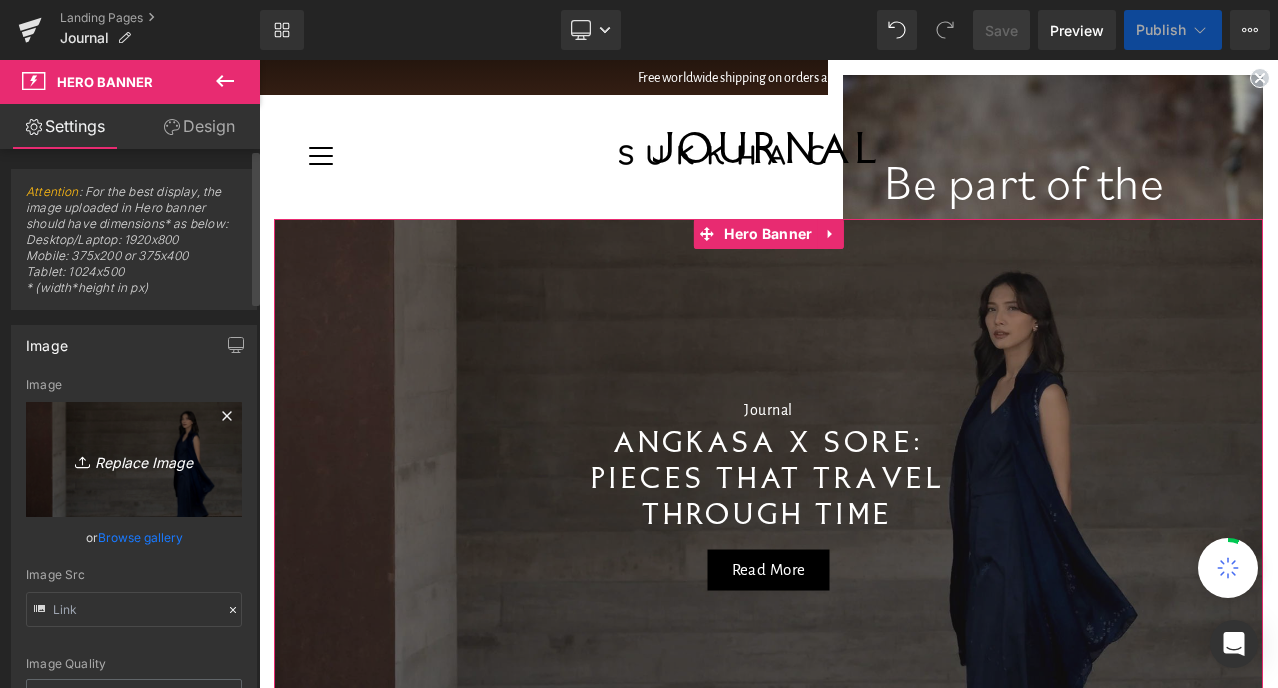 drag, startPoint x: 127, startPoint y: 461, endPoint x: 84, endPoint y: 337, distance: 131.24405 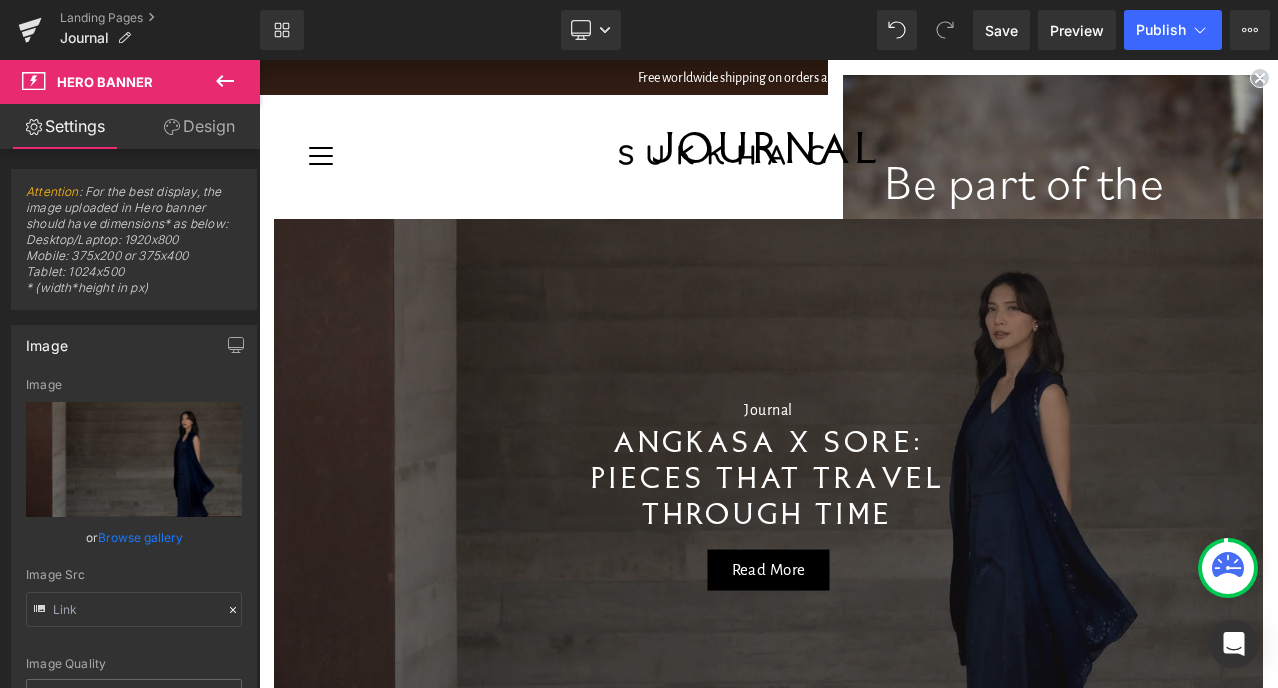 type on "C:\fakepath\SukkhaCitta x Fresh Beauty.jpg" 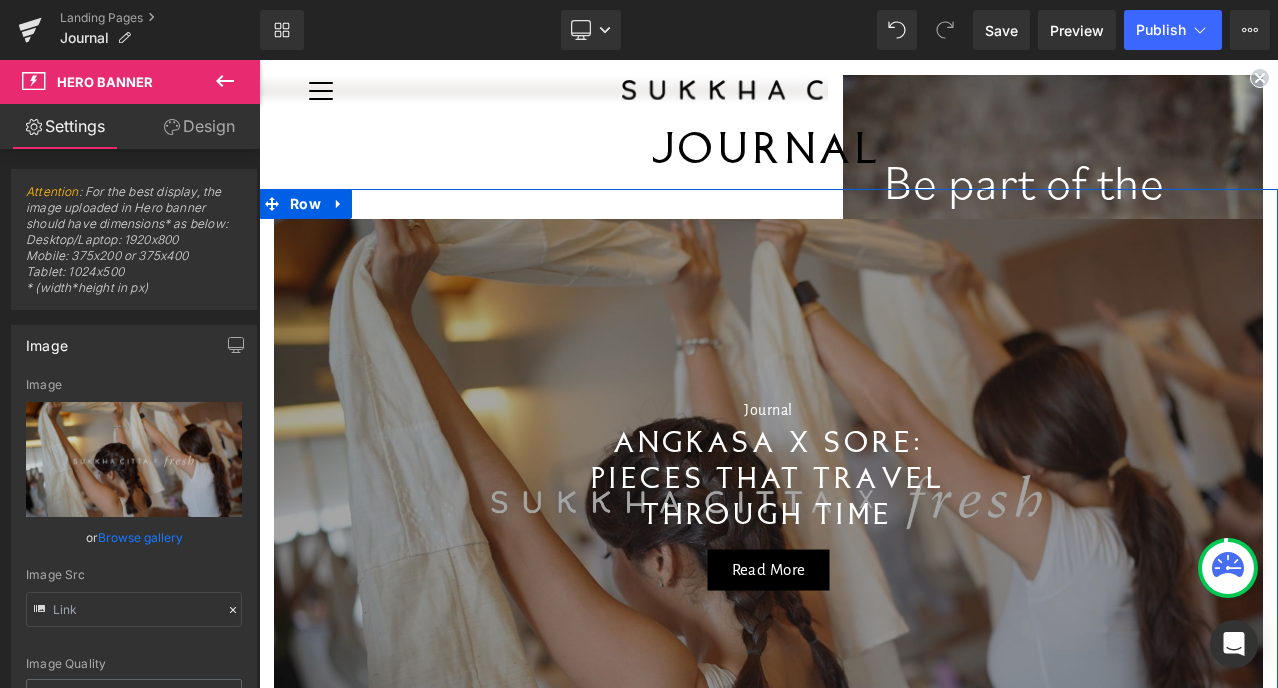 scroll, scrollTop: 133, scrollLeft: 0, axis: vertical 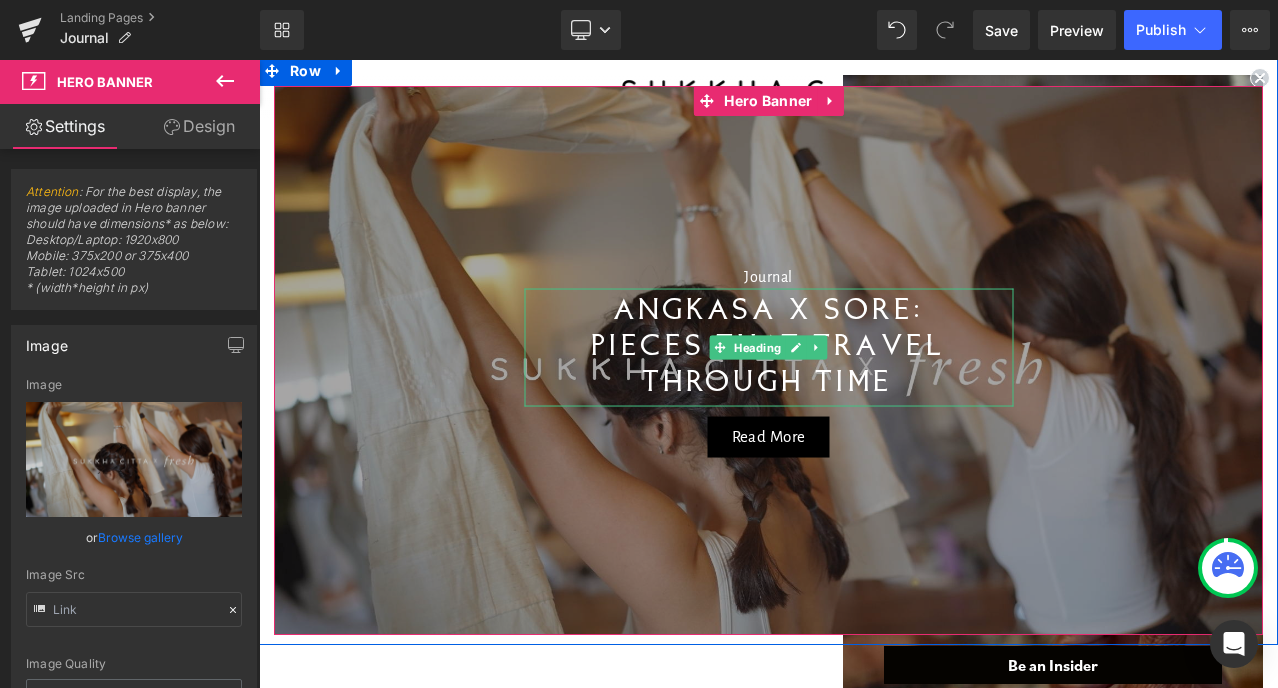 click on "ANGKASA x SORE:" at bounding box center (768, 311) 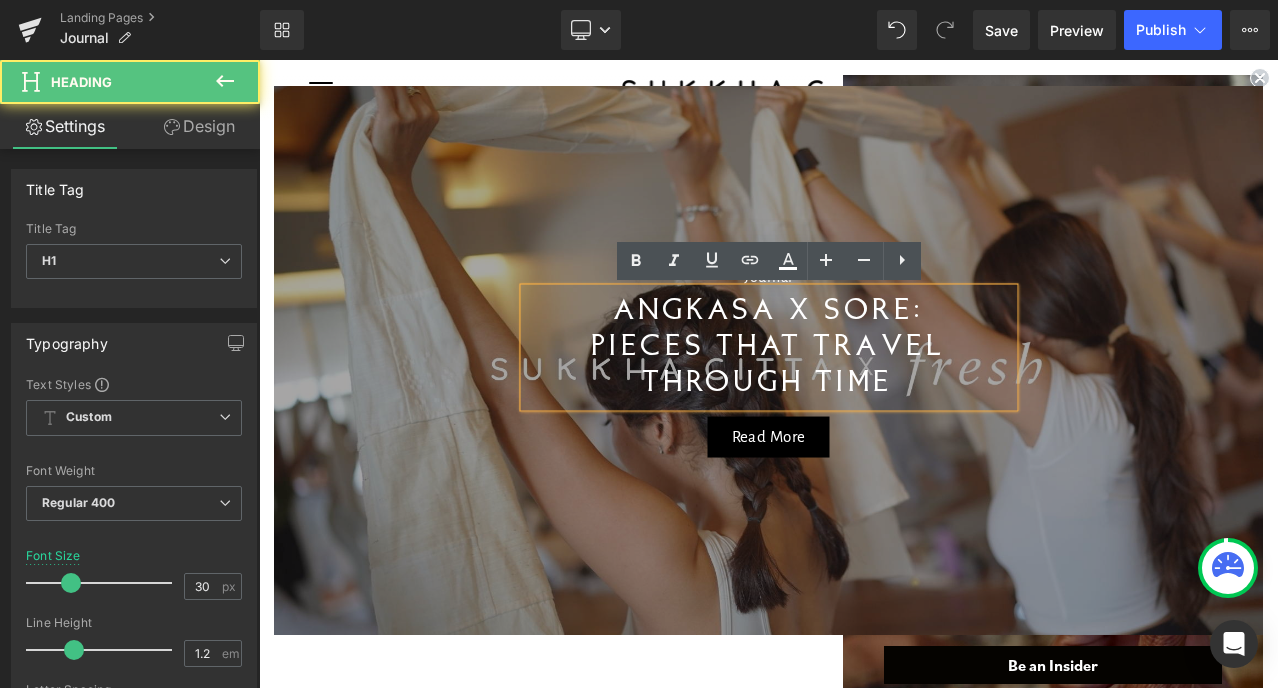 click on "ANGKASA x SORE:" at bounding box center (768, 311) 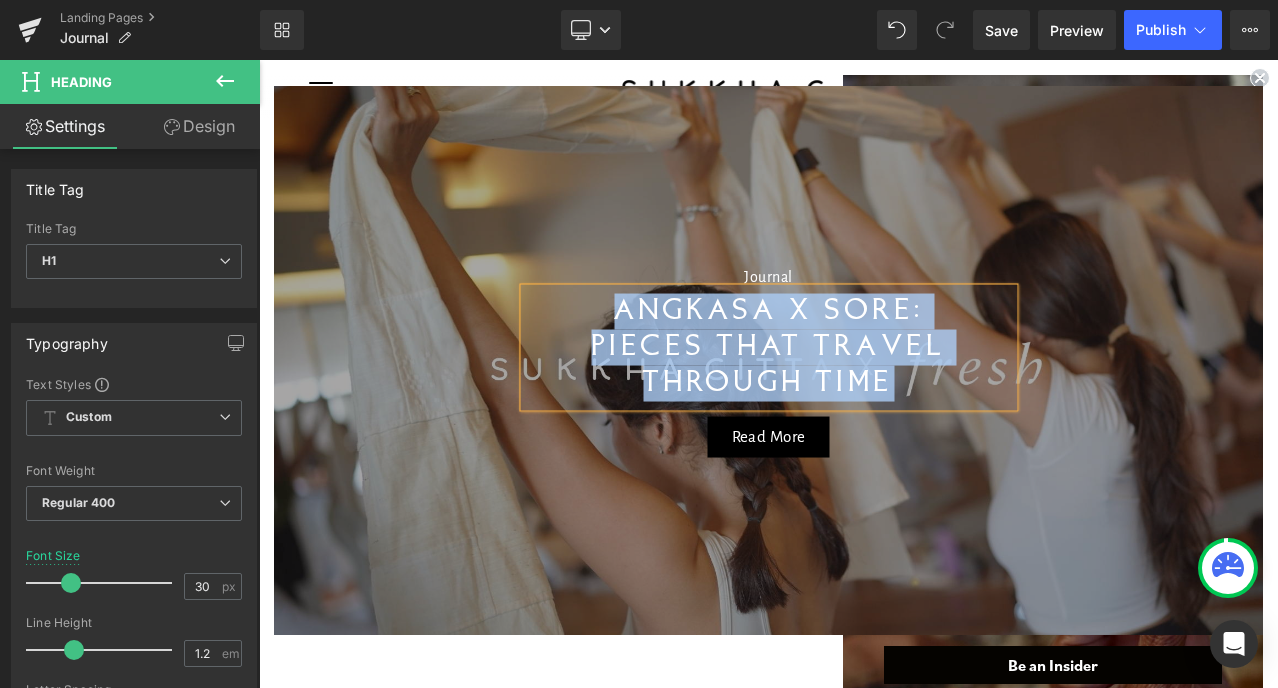 type 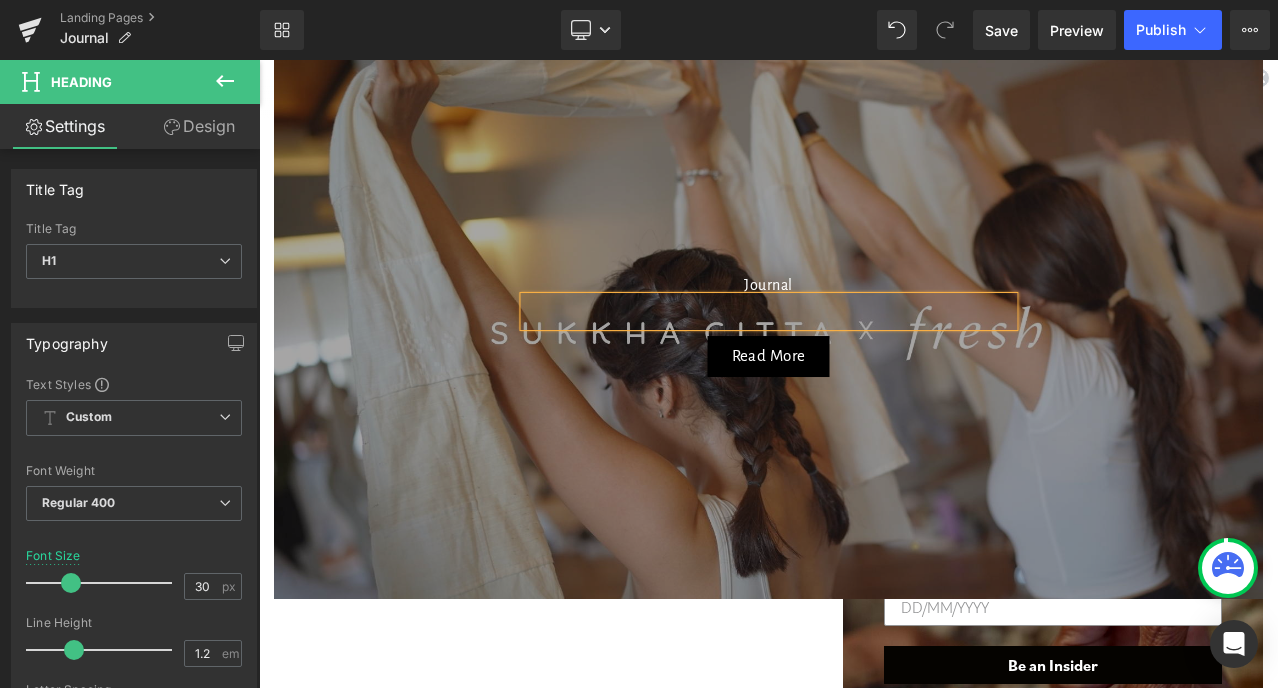 scroll, scrollTop: 177, scrollLeft: 0, axis: vertical 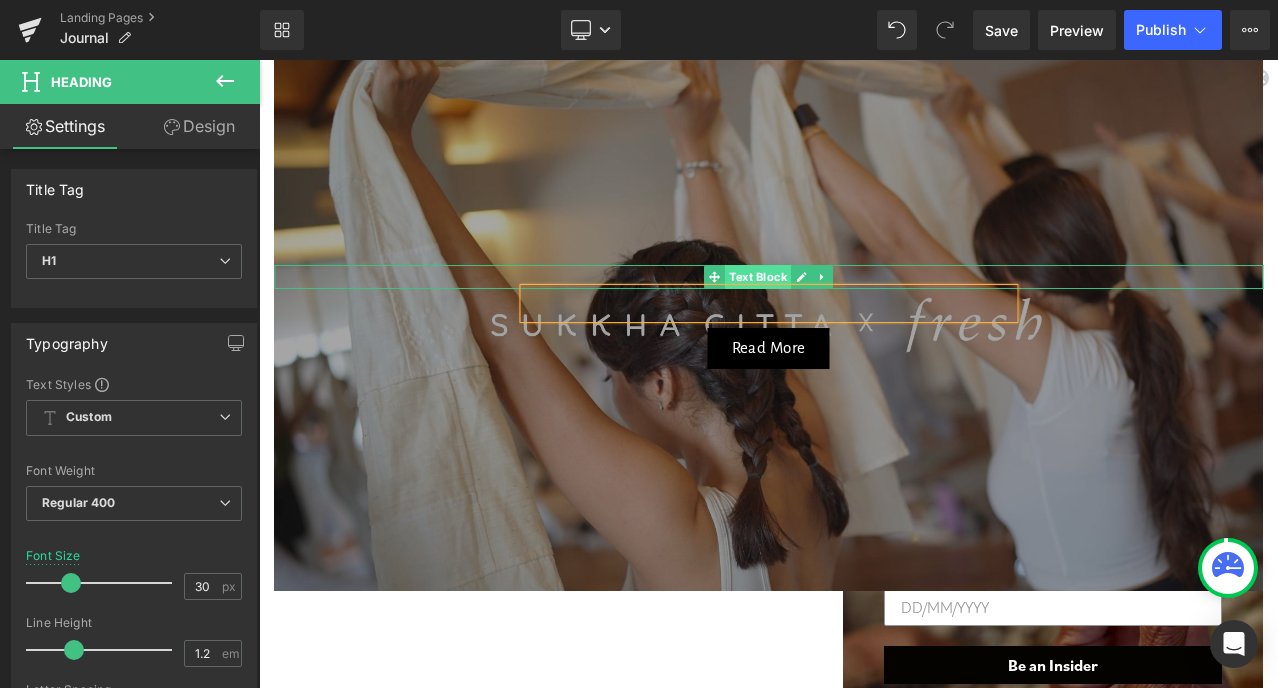 click on "Text Block" at bounding box center [758, 277] 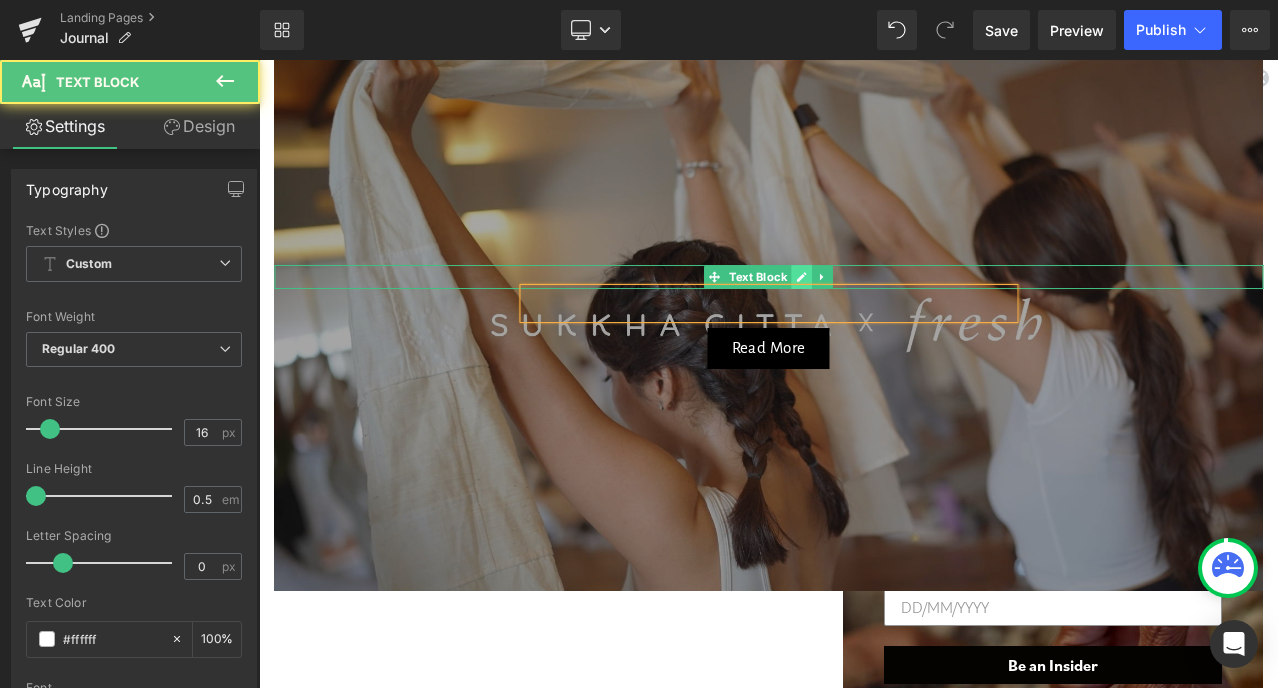 click 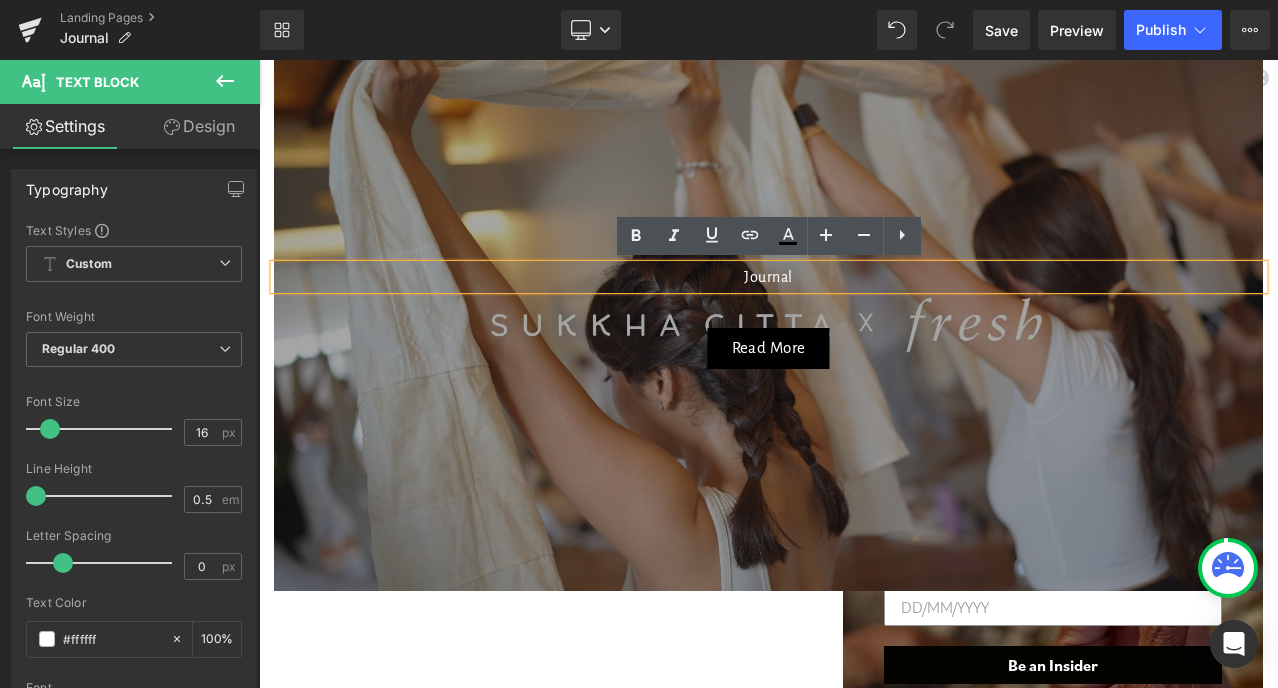 click on "Journal" at bounding box center [768, 277] 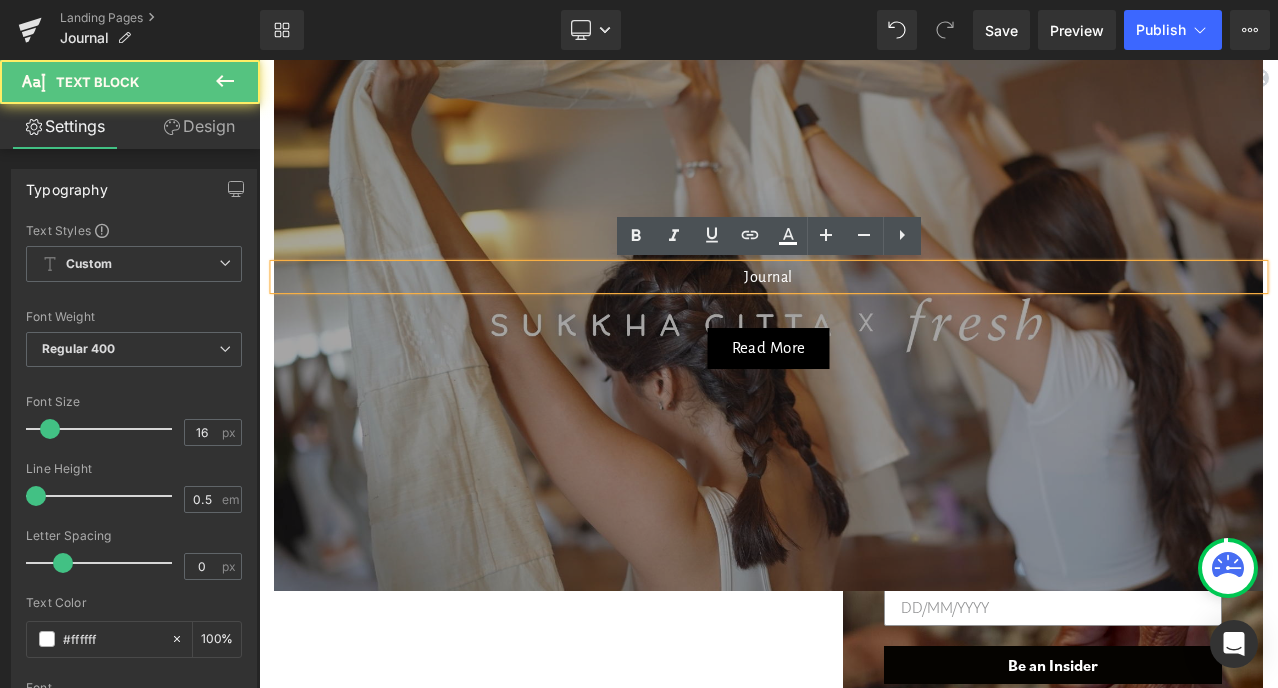 click on "Journal" at bounding box center (768, 277) 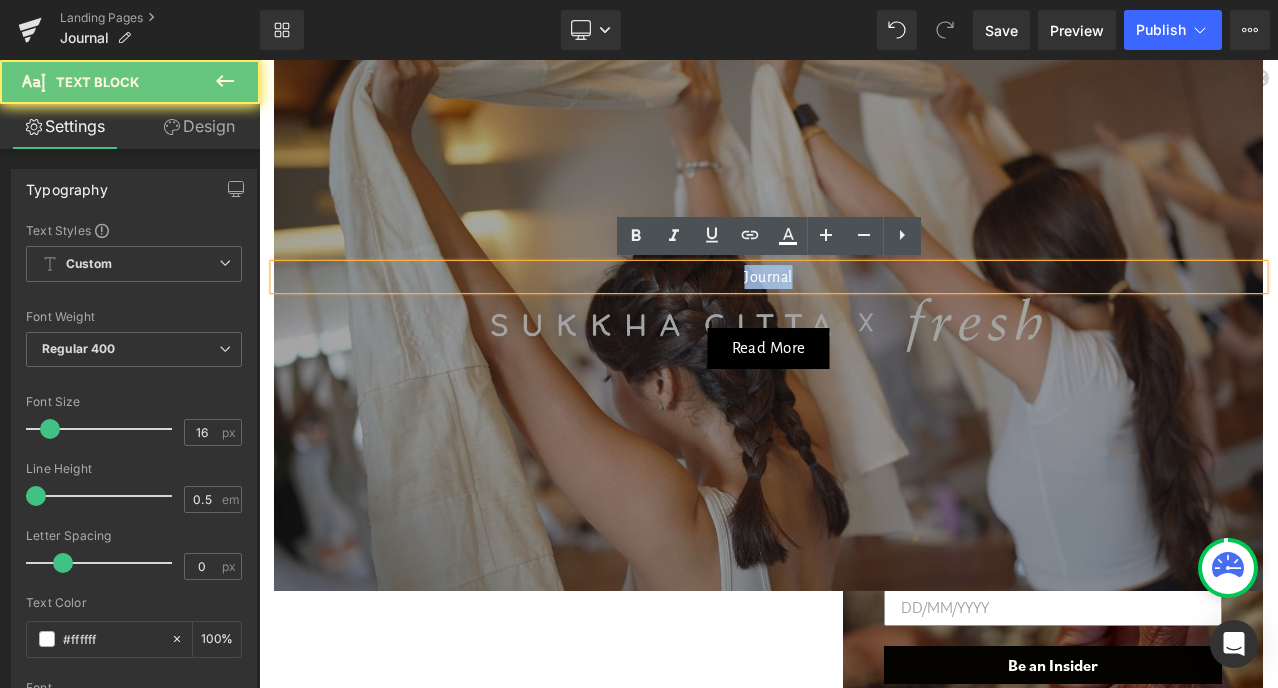 type 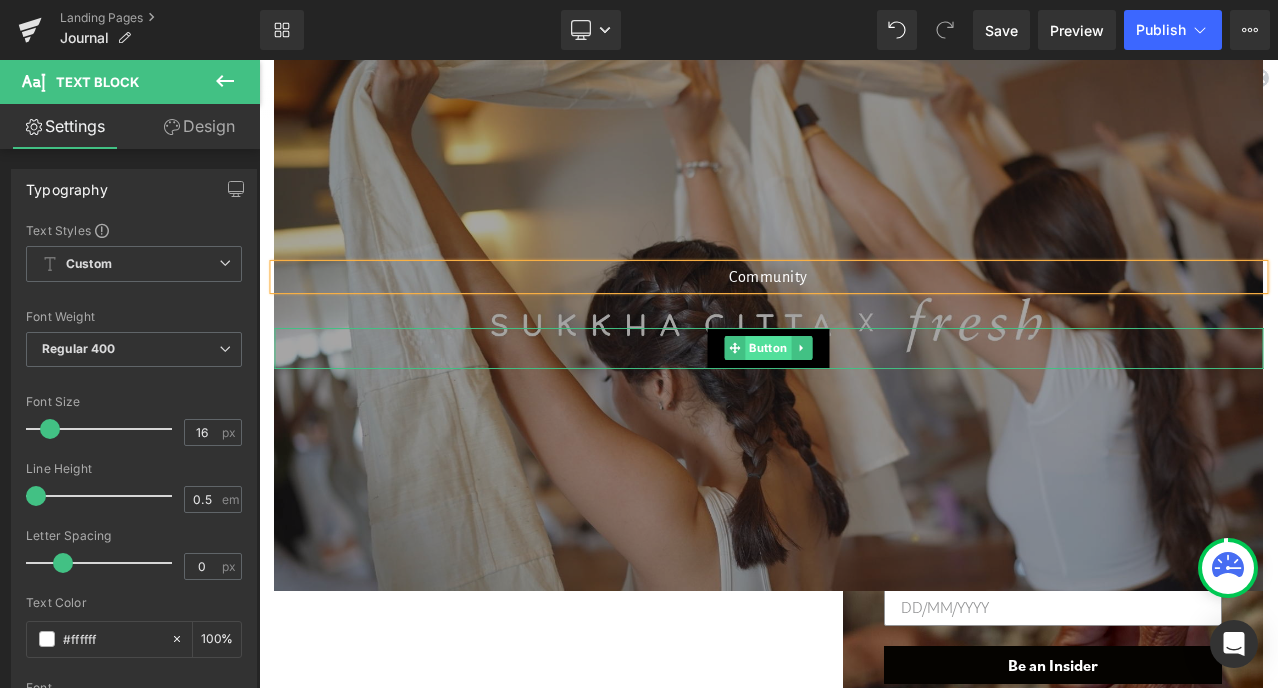 click on "Button" at bounding box center (768, 348) 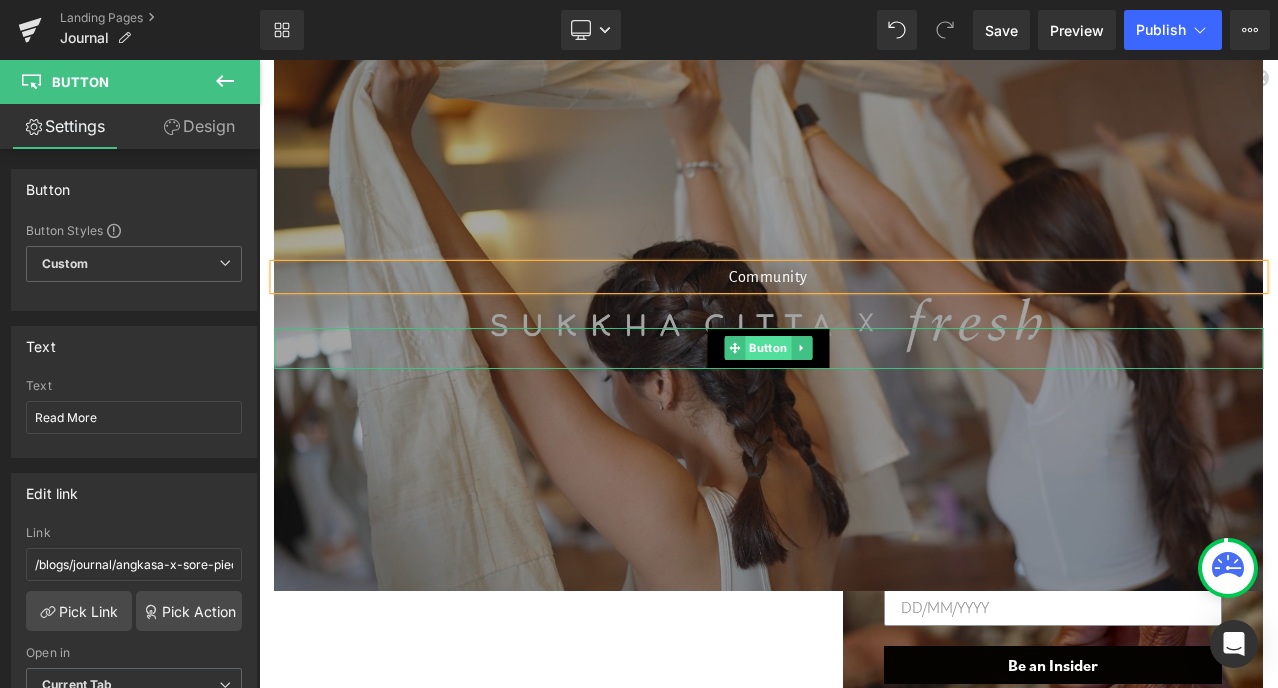 click on "Button" at bounding box center (768, 348) 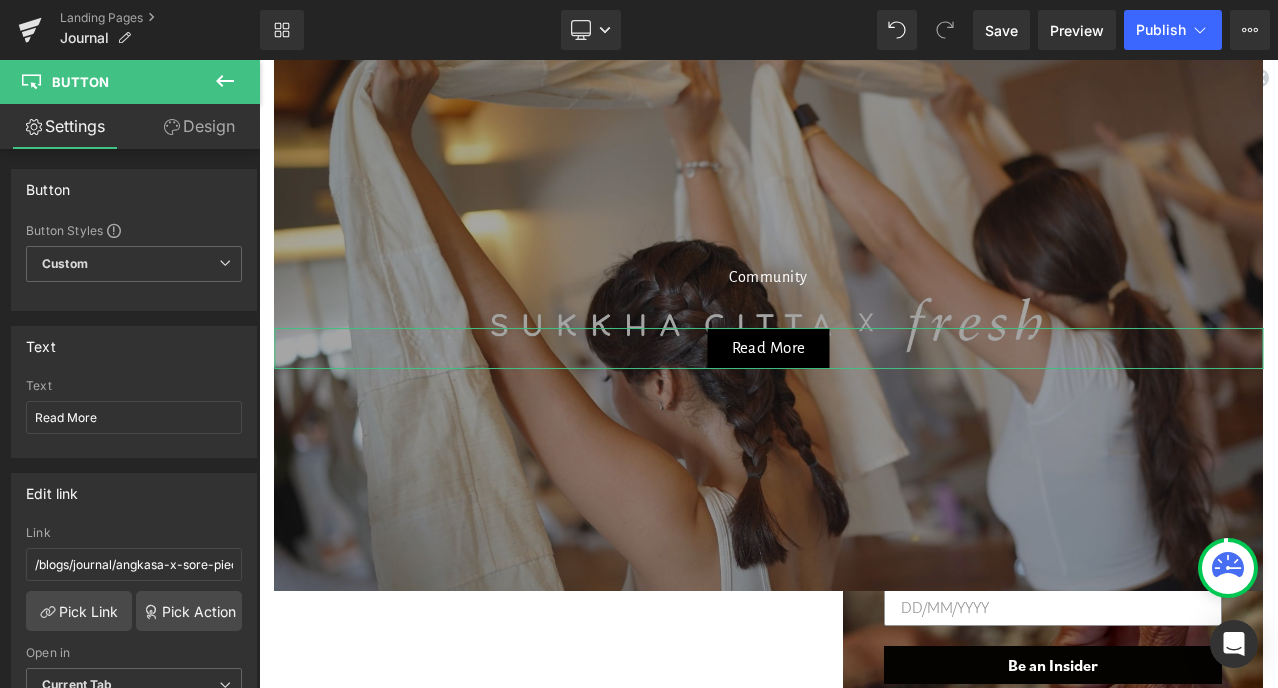 click on "Design" at bounding box center (199, 126) 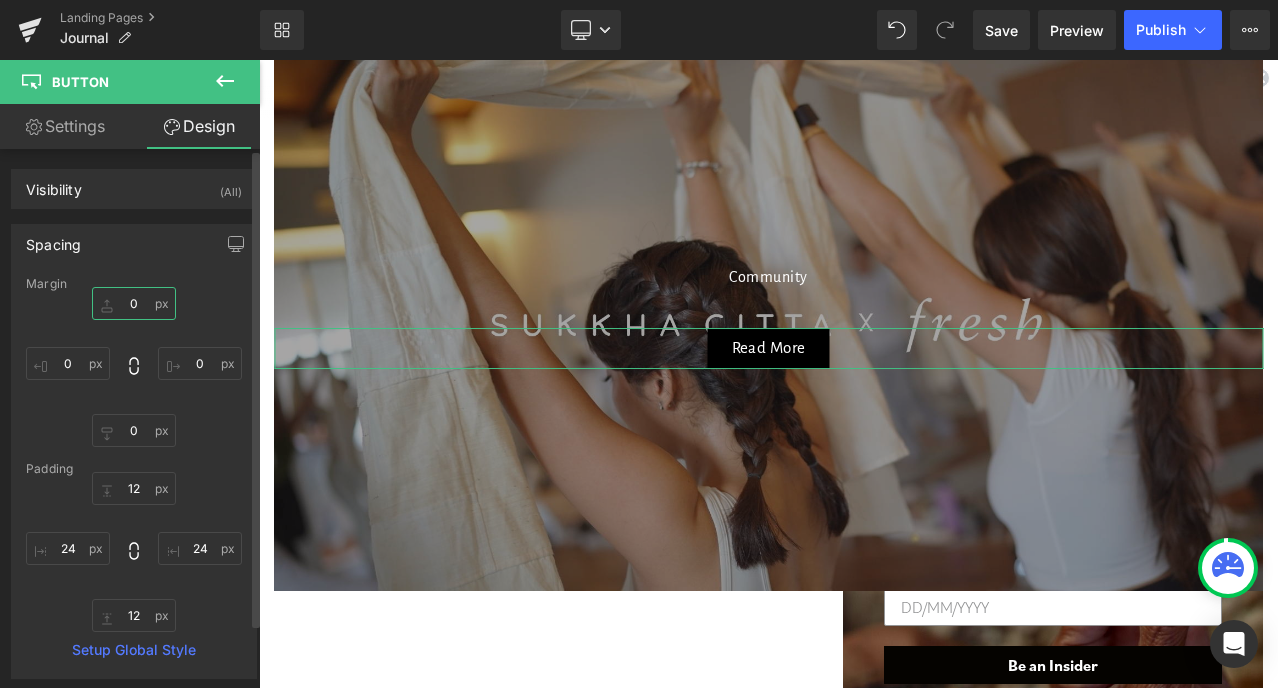 click at bounding box center [134, 303] 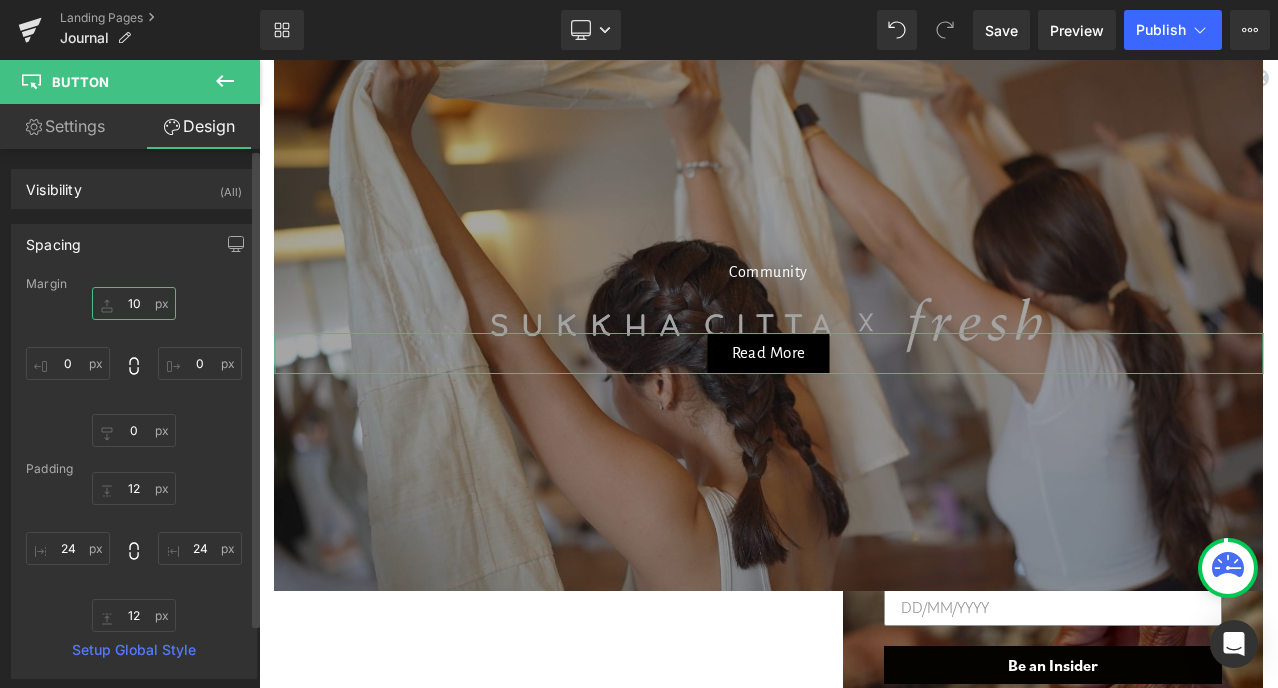 scroll, scrollTop: 172, scrollLeft: 0, axis: vertical 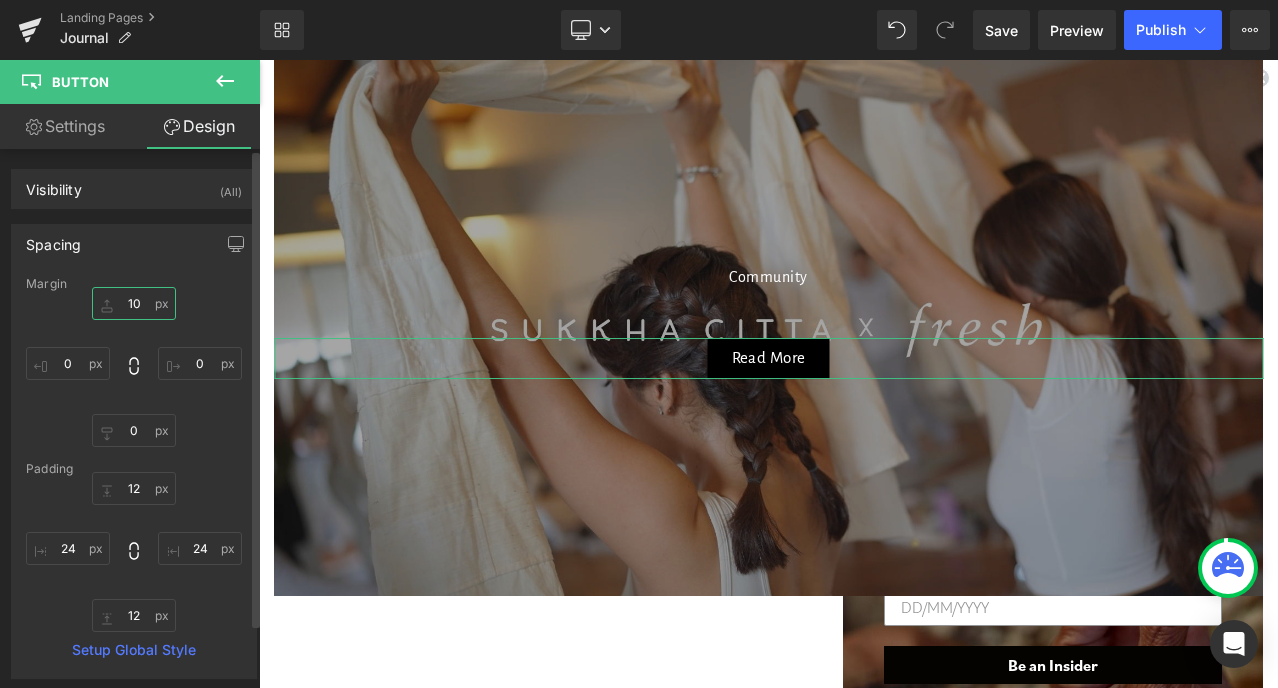type on "1" 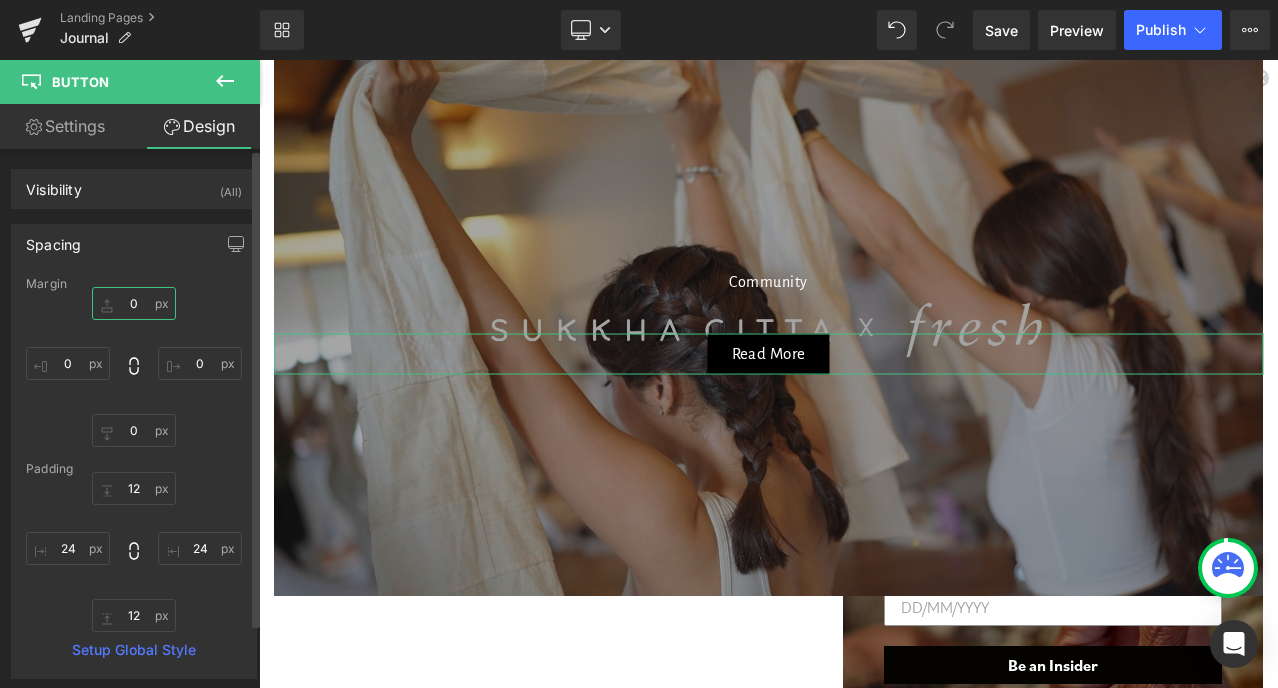 scroll, scrollTop: 177, scrollLeft: 0, axis: vertical 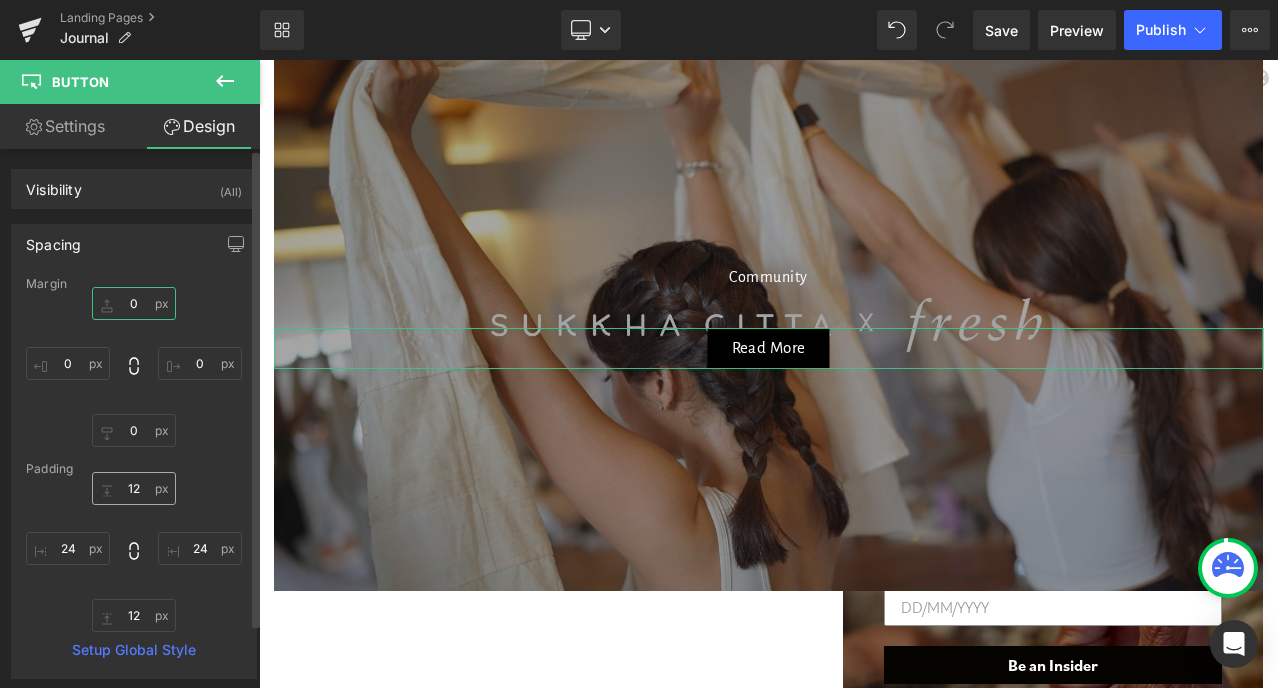 type 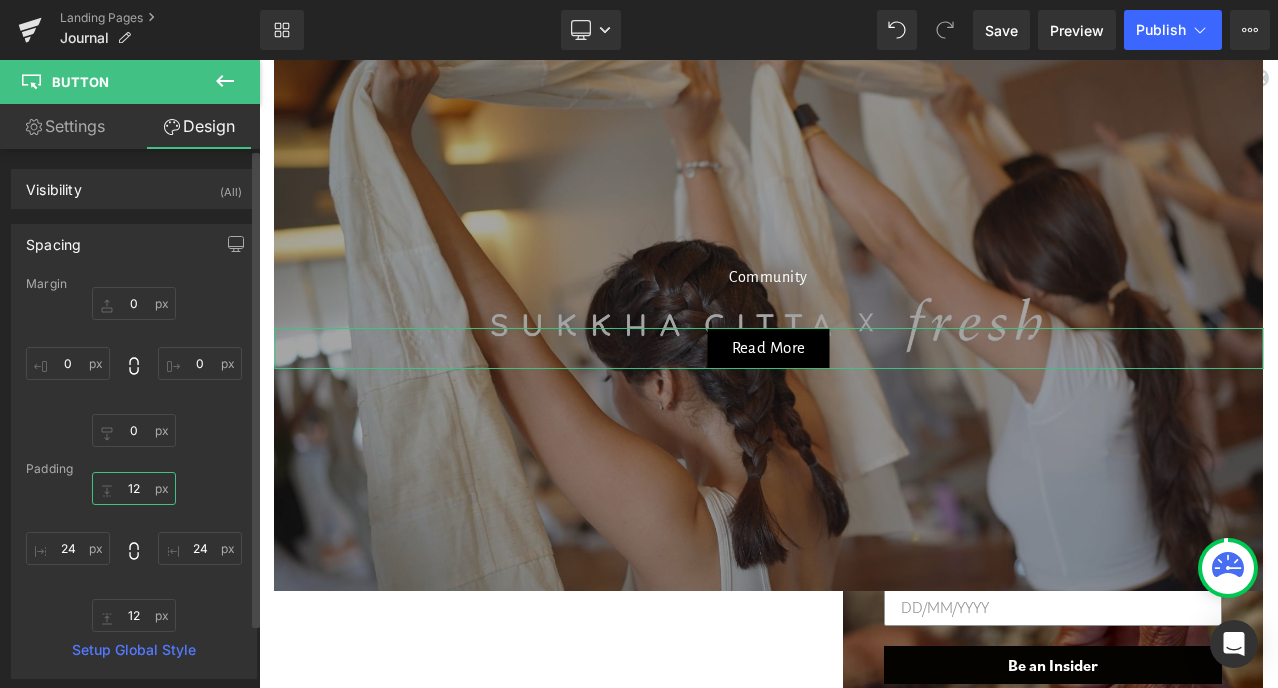 click at bounding box center [134, 488] 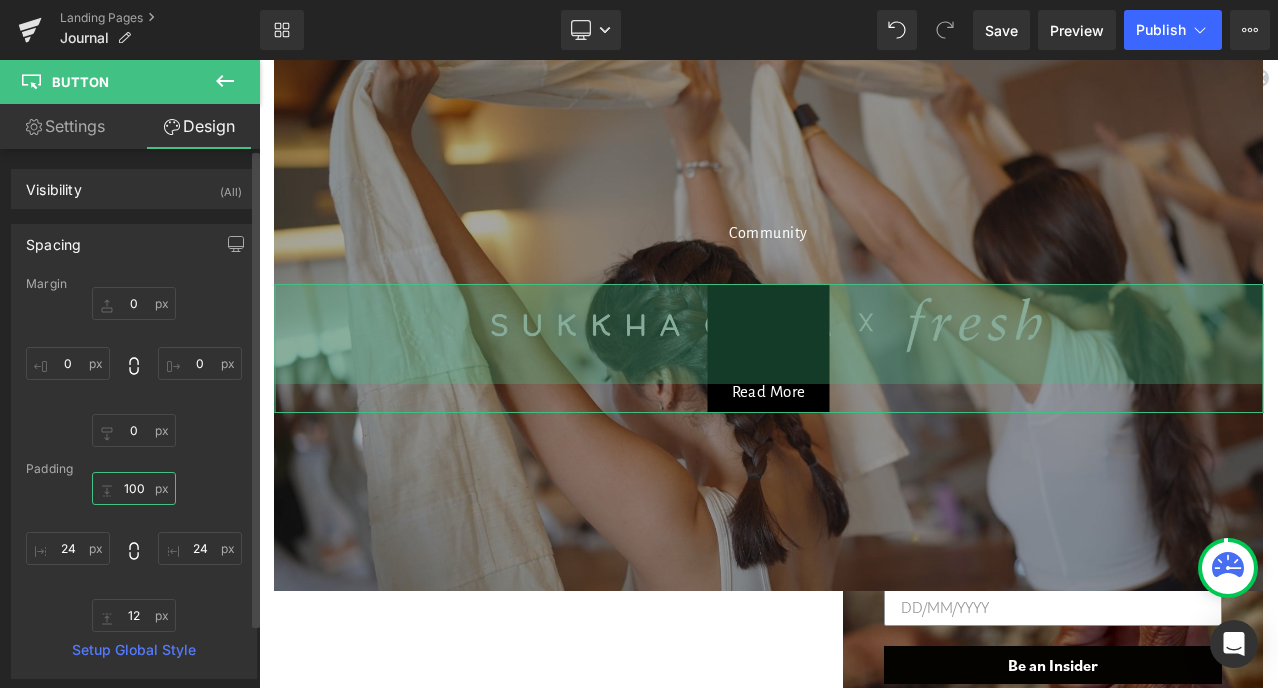 scroll, scrollTop: 133, scrollLeft: 0, axis: vertical 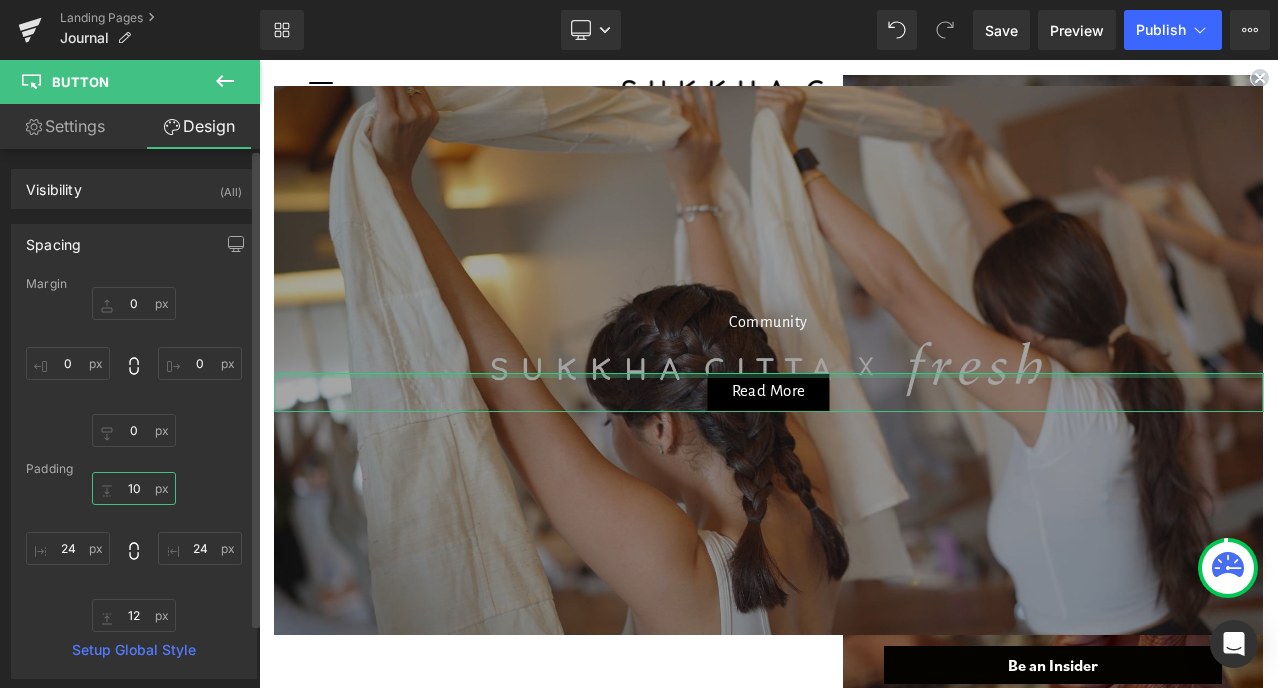 type on "1" 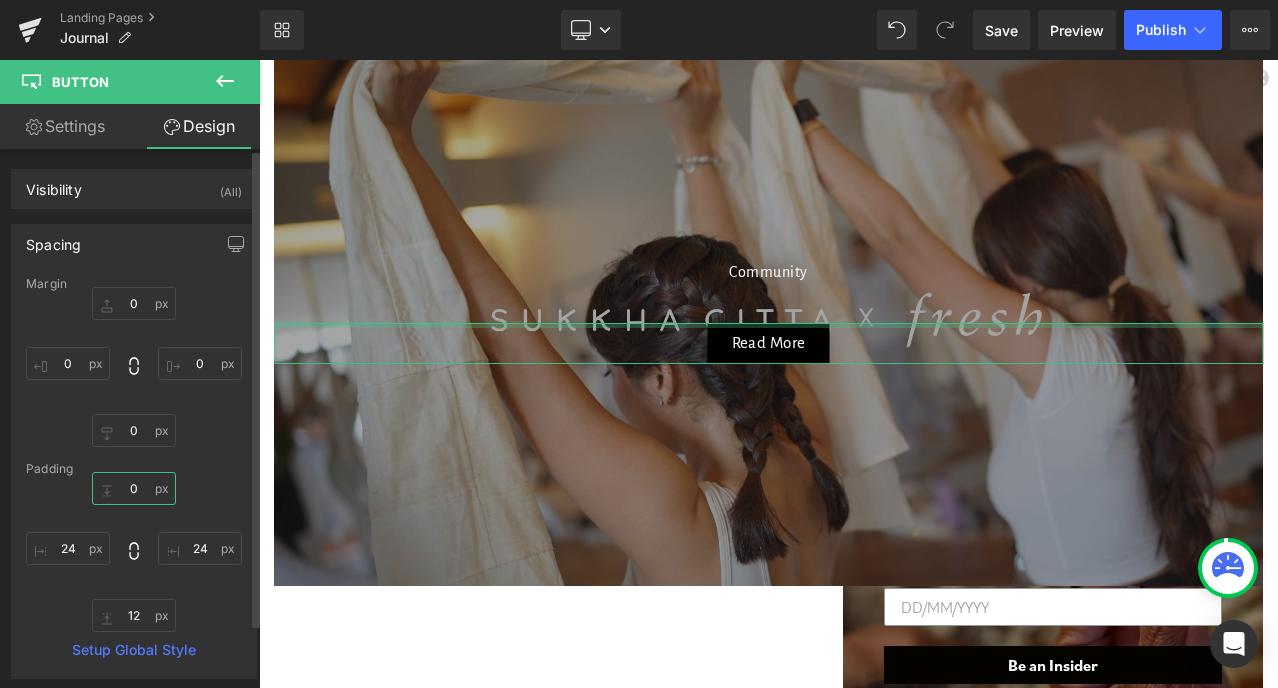 scroll, scrollTop: 177, scrollLeft: 0, axis: vertical 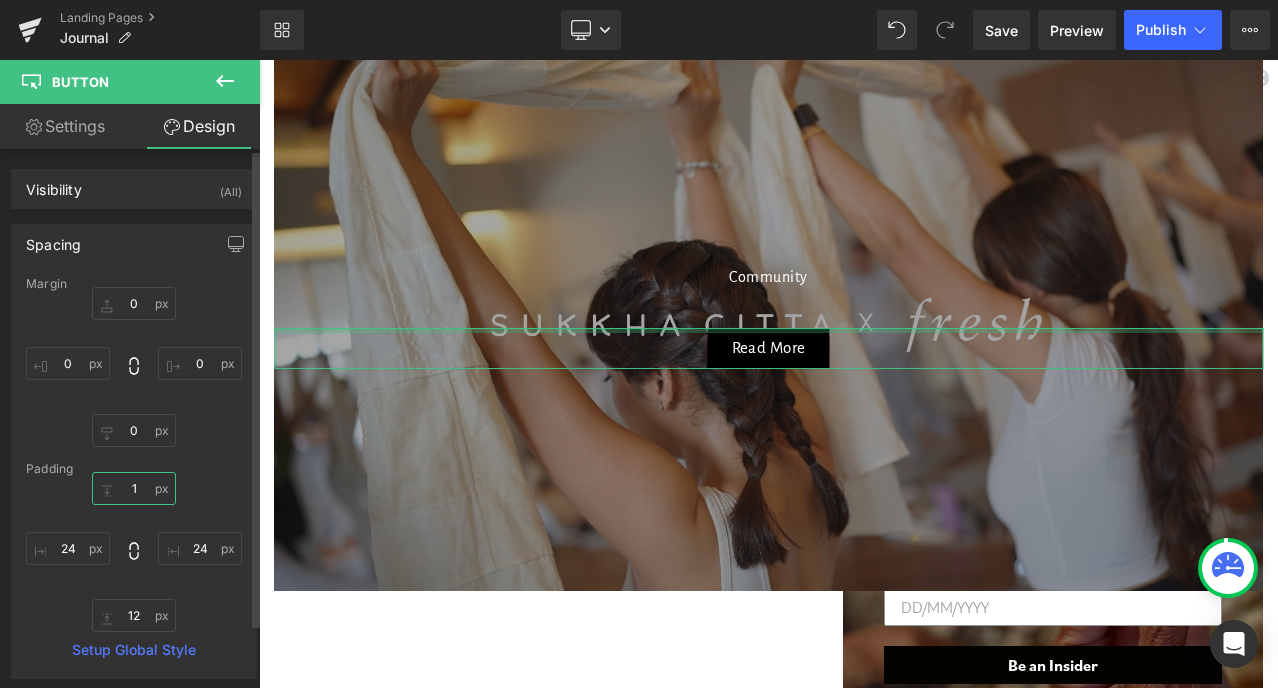 type on "12" 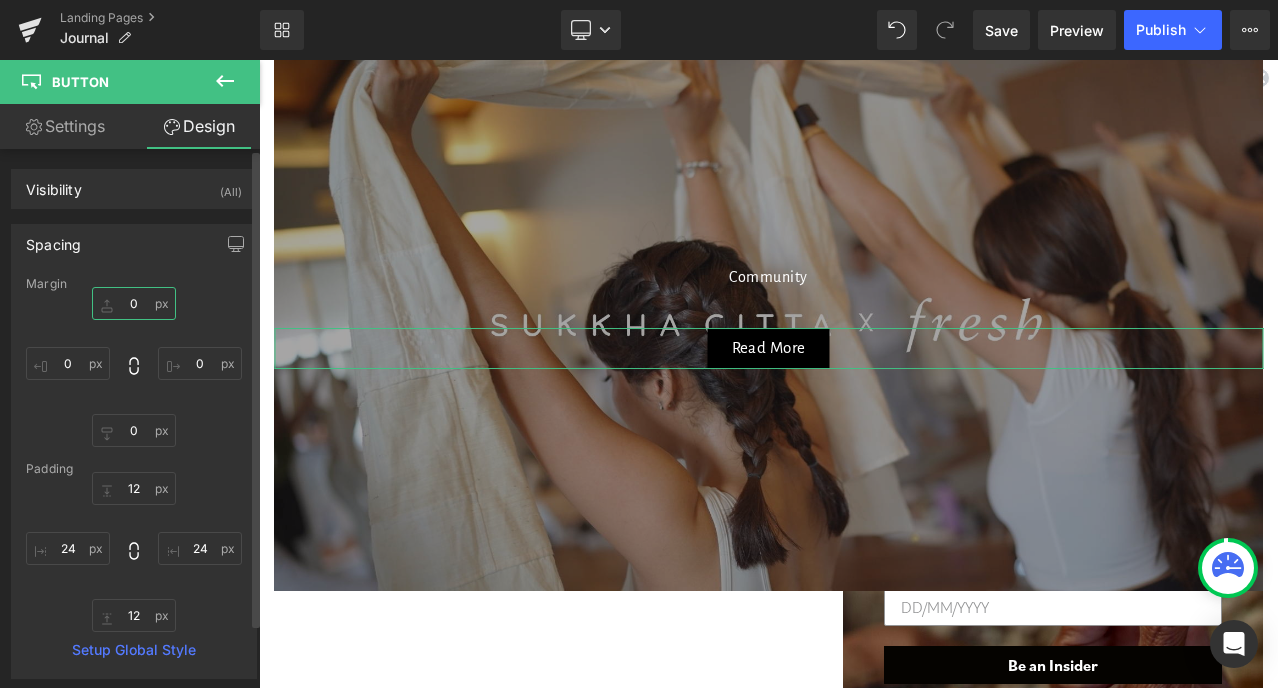 click at bounding box center (134, 303) 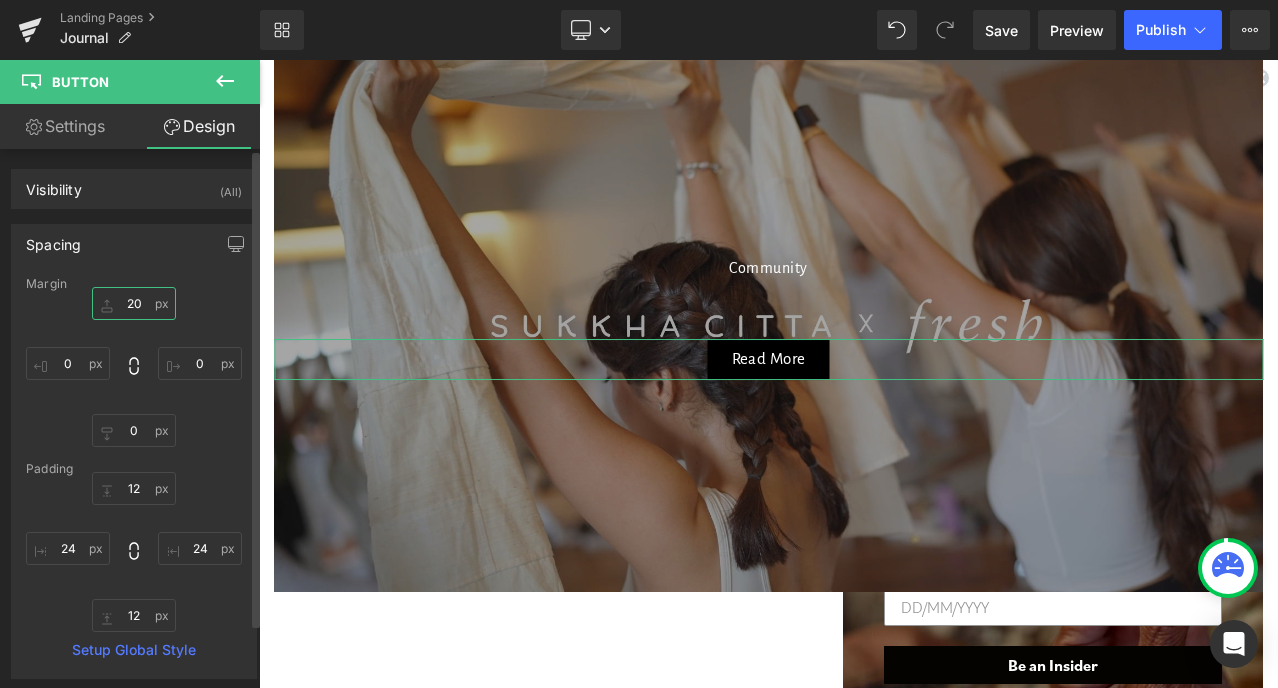 scroll, scrollTop: 167, scrollLeft: 0, axis: vertical 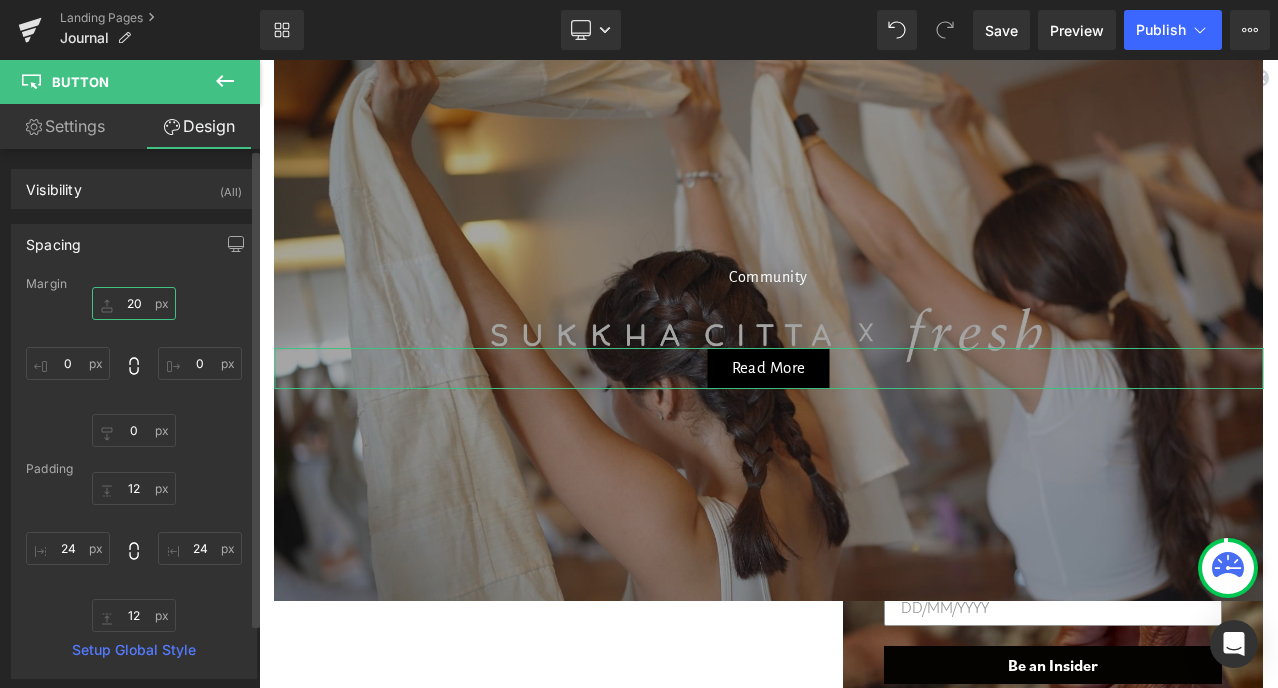 type on "2" 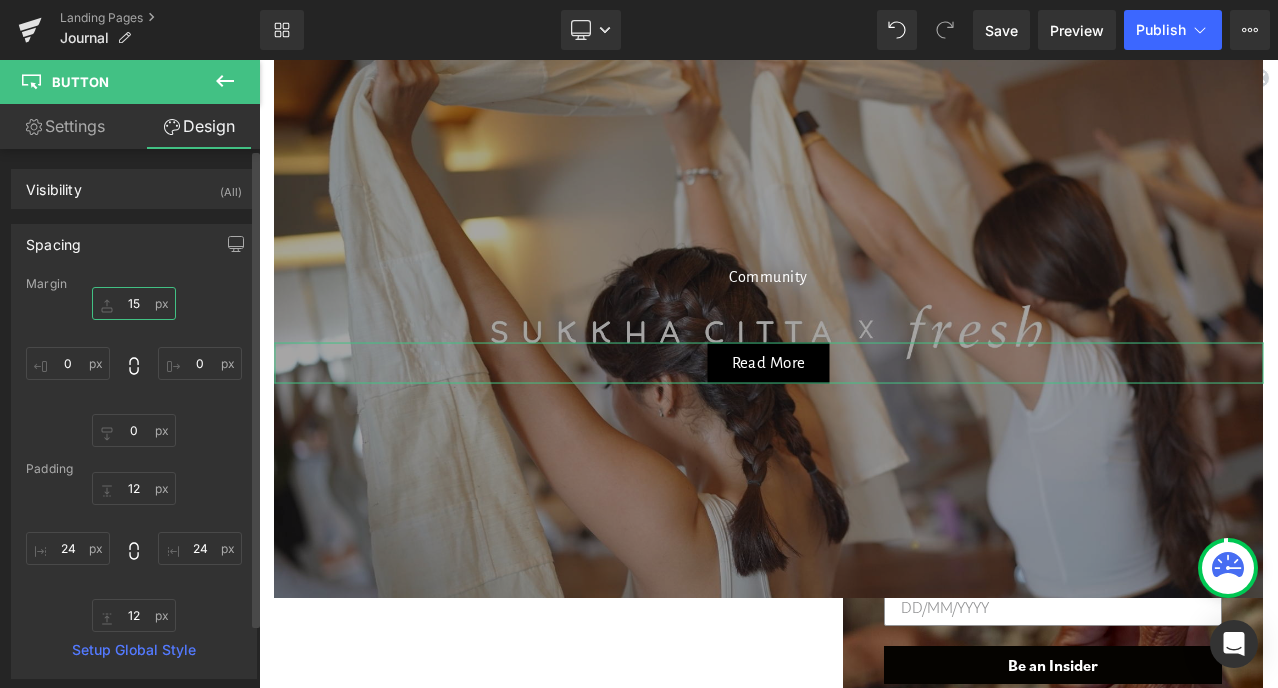 type on "1" 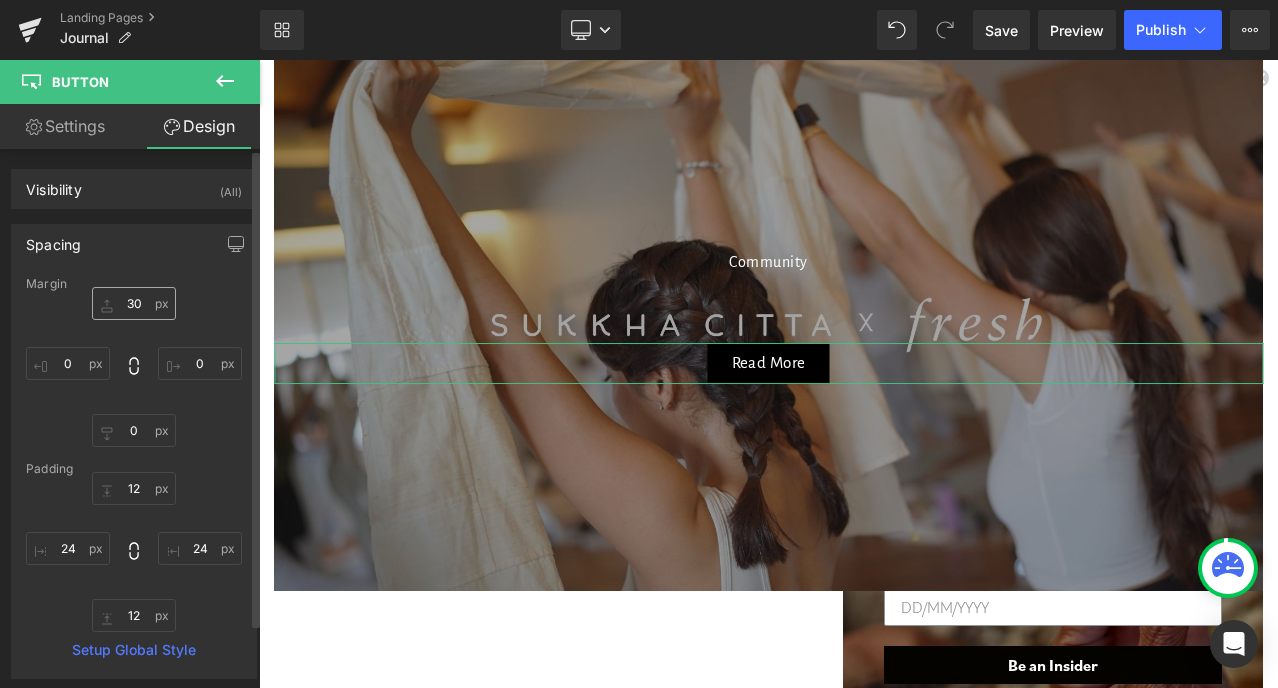 scroll, scrollTop: 162, scrollLeft: 0, axis: vertical 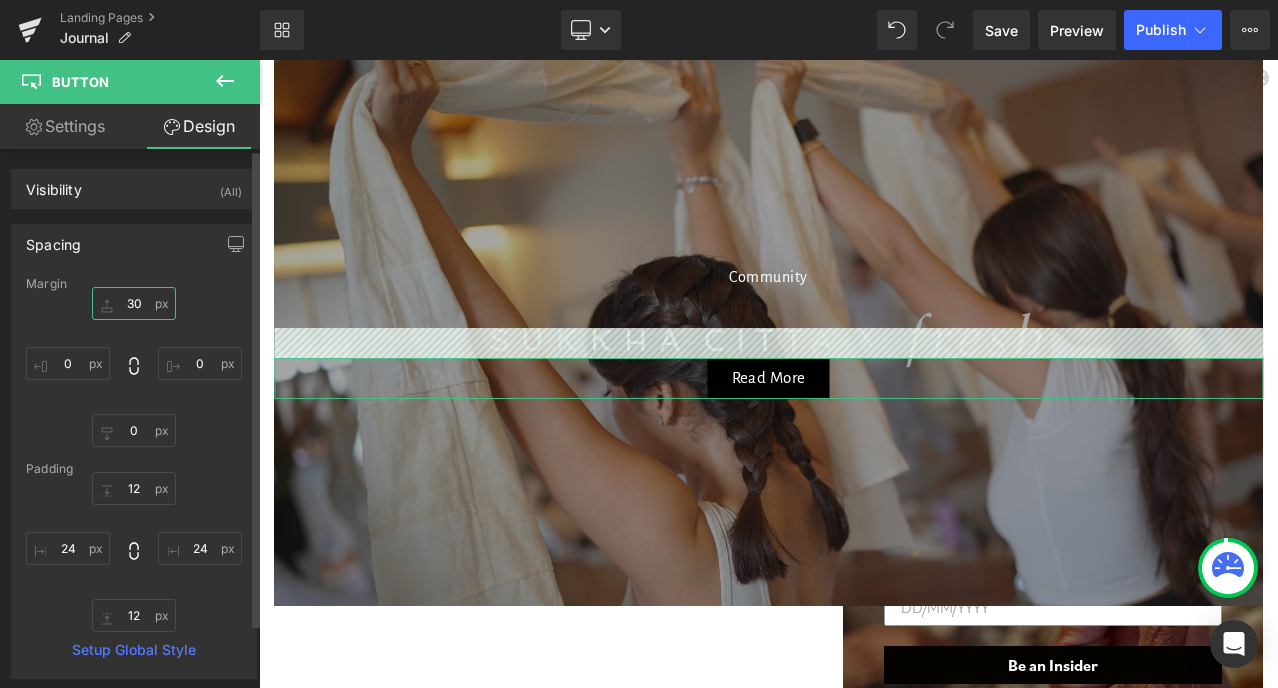click on "30" at bounding box center [134, 303] 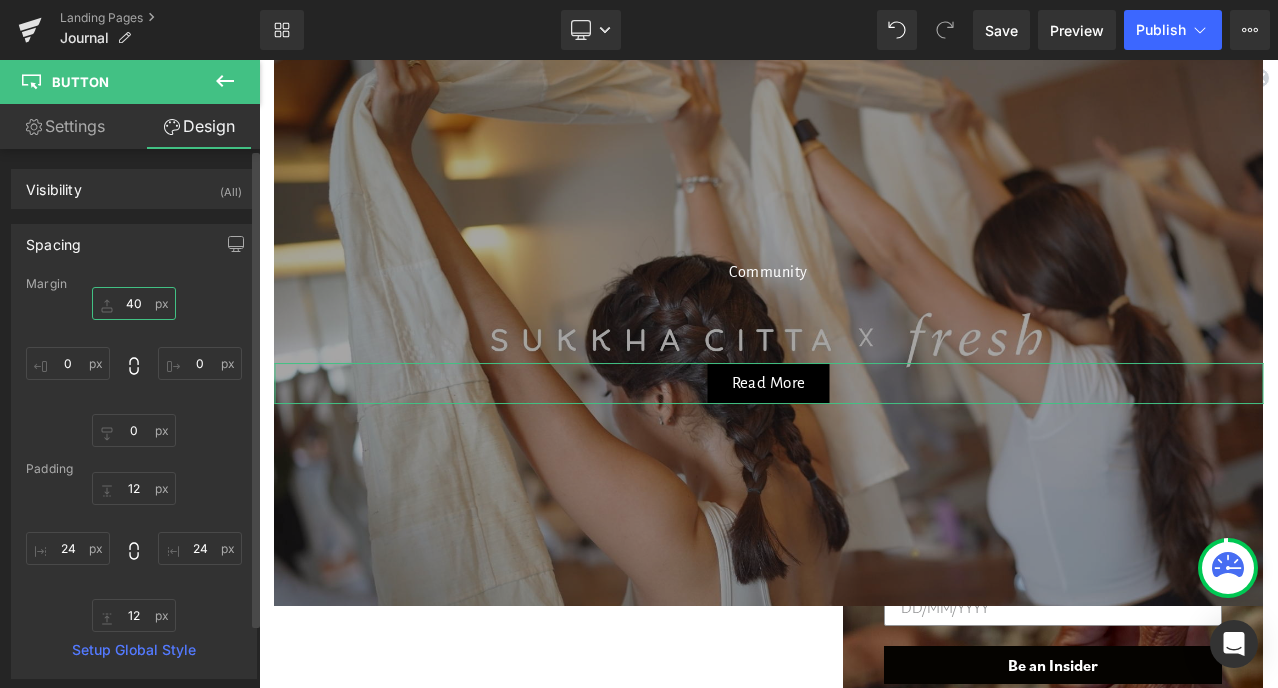 scroll, scrollTop: 157, scrollLeft: 0, axis: vertical 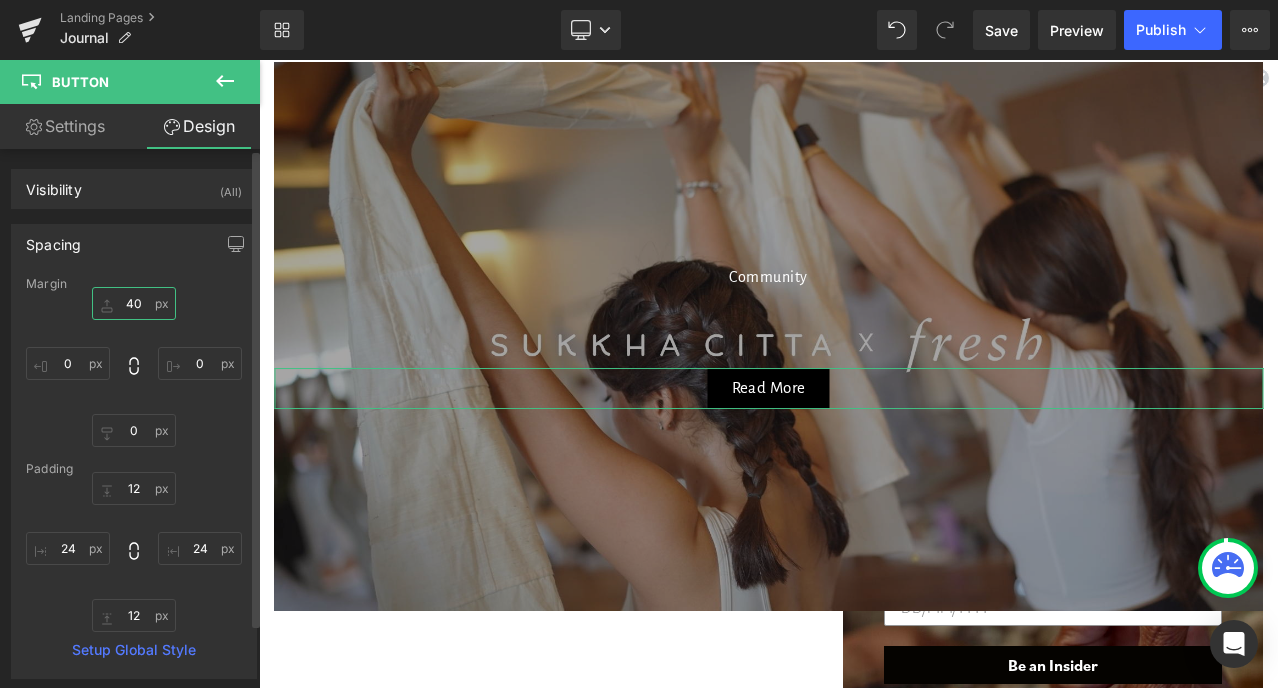 click on "40" at bounding box center (134, 303) 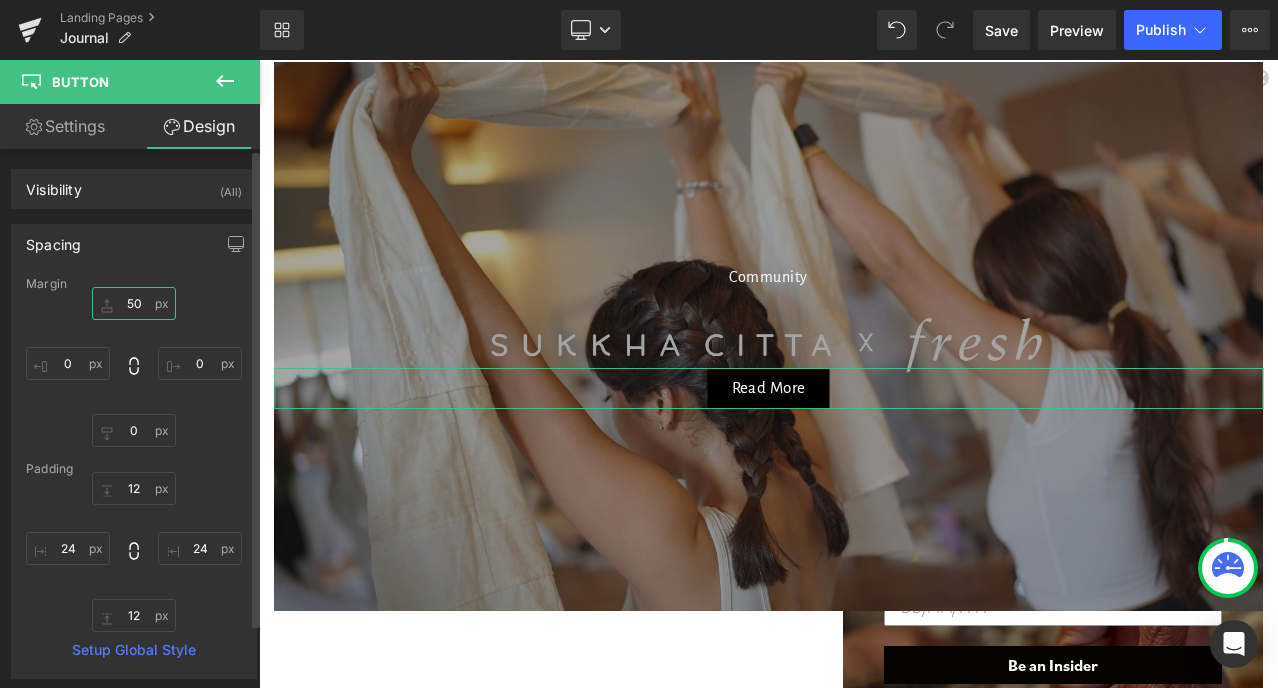 scroll, scrollTop: 152, scrollLeft: 0, axis: vertical 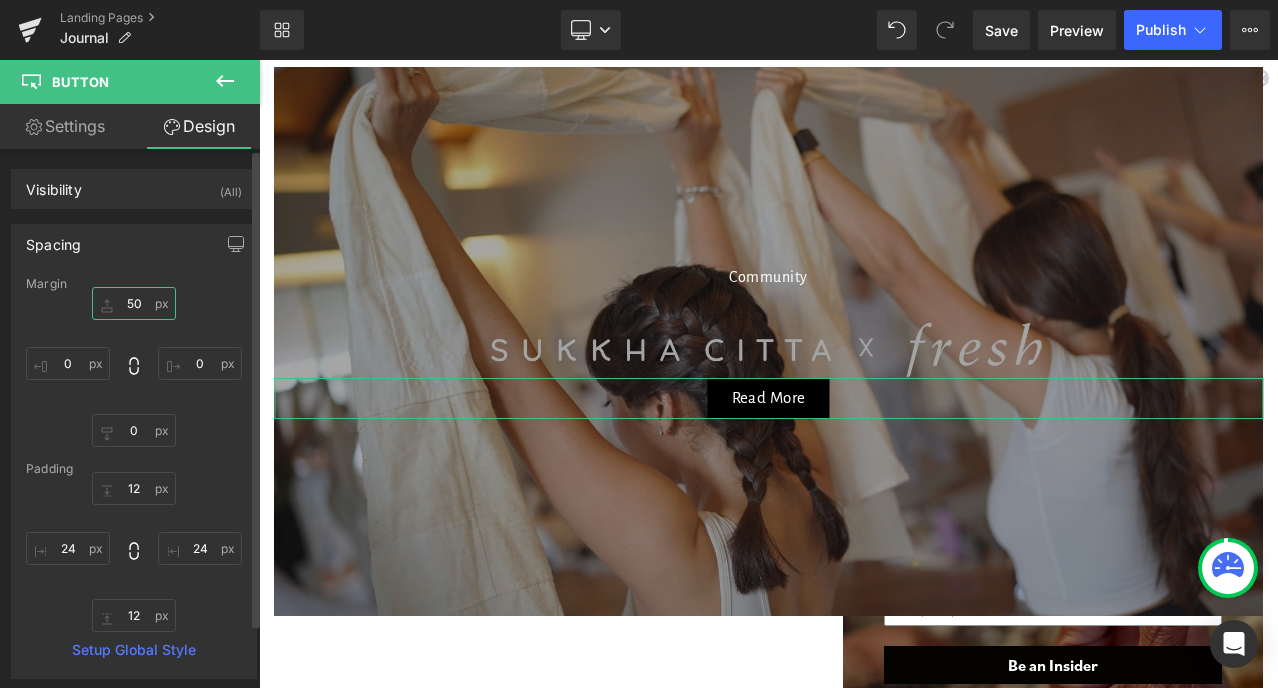 type on "50" 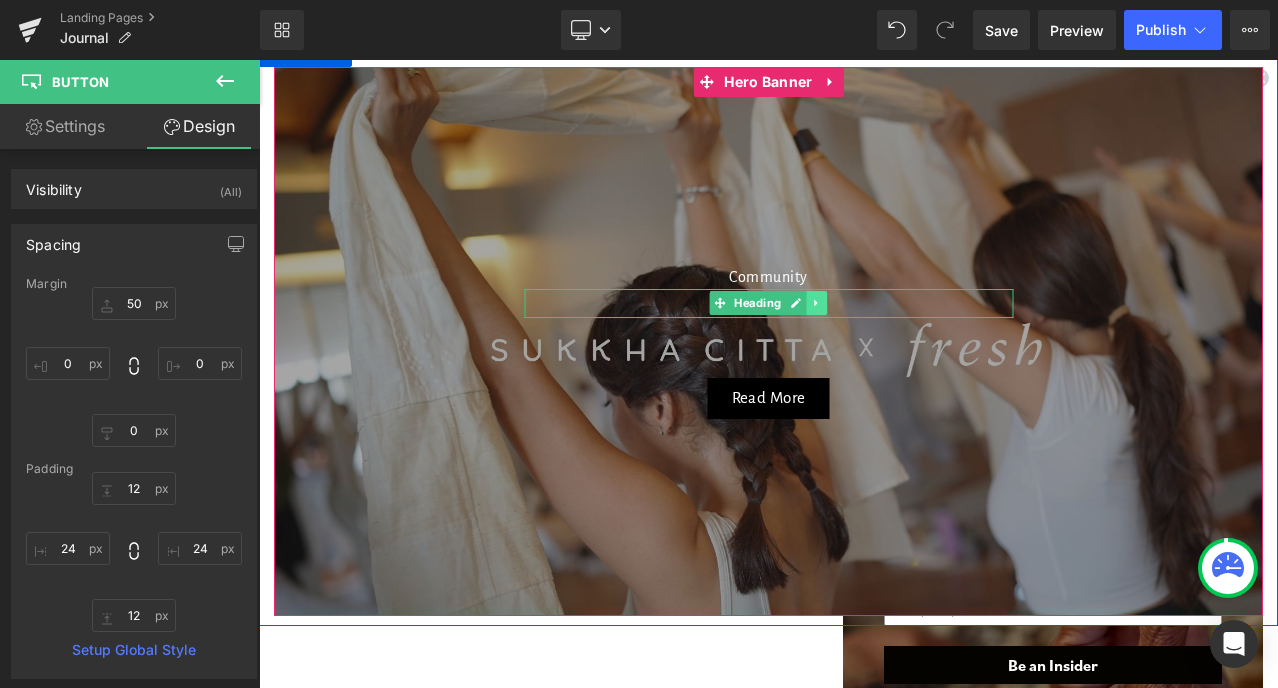 click 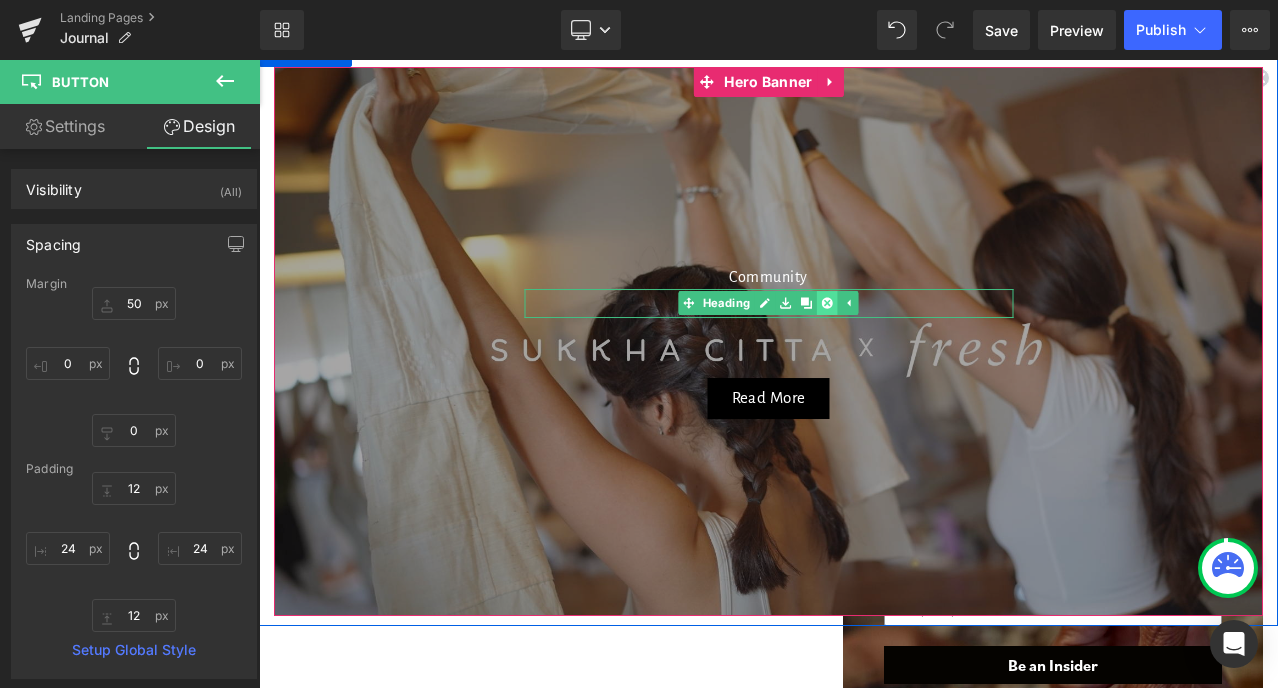 click 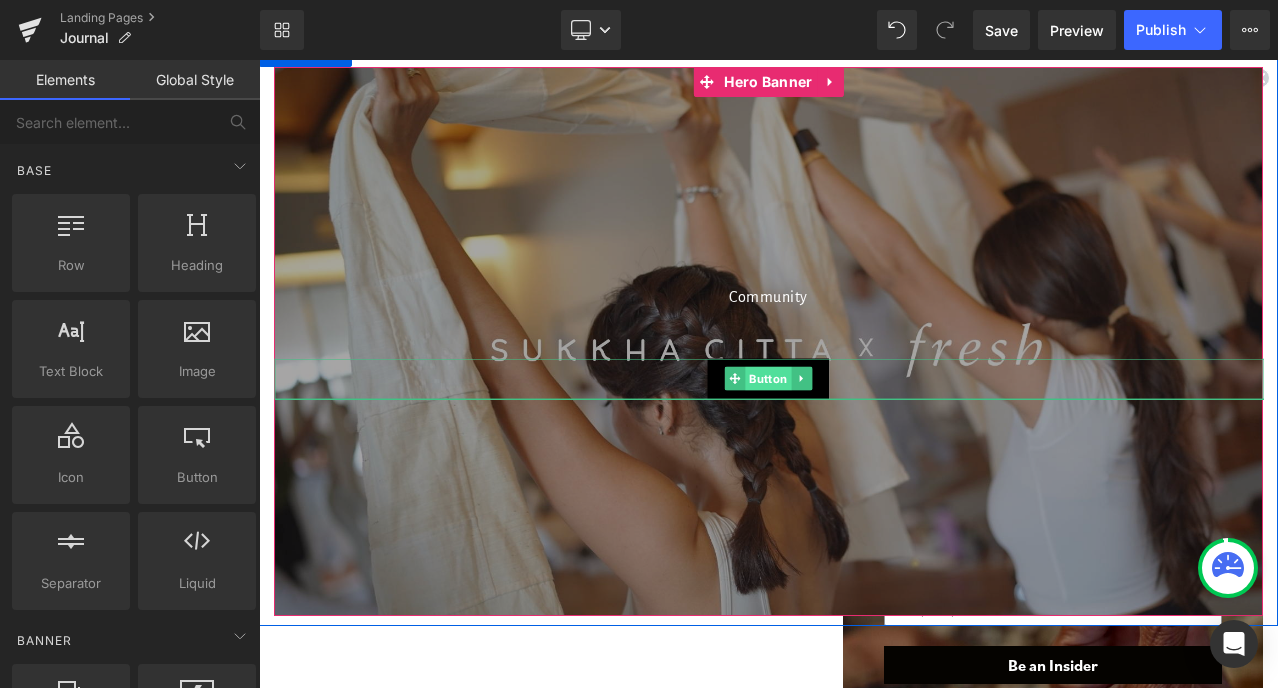 click on "Button" at bounding box center [768, 379] 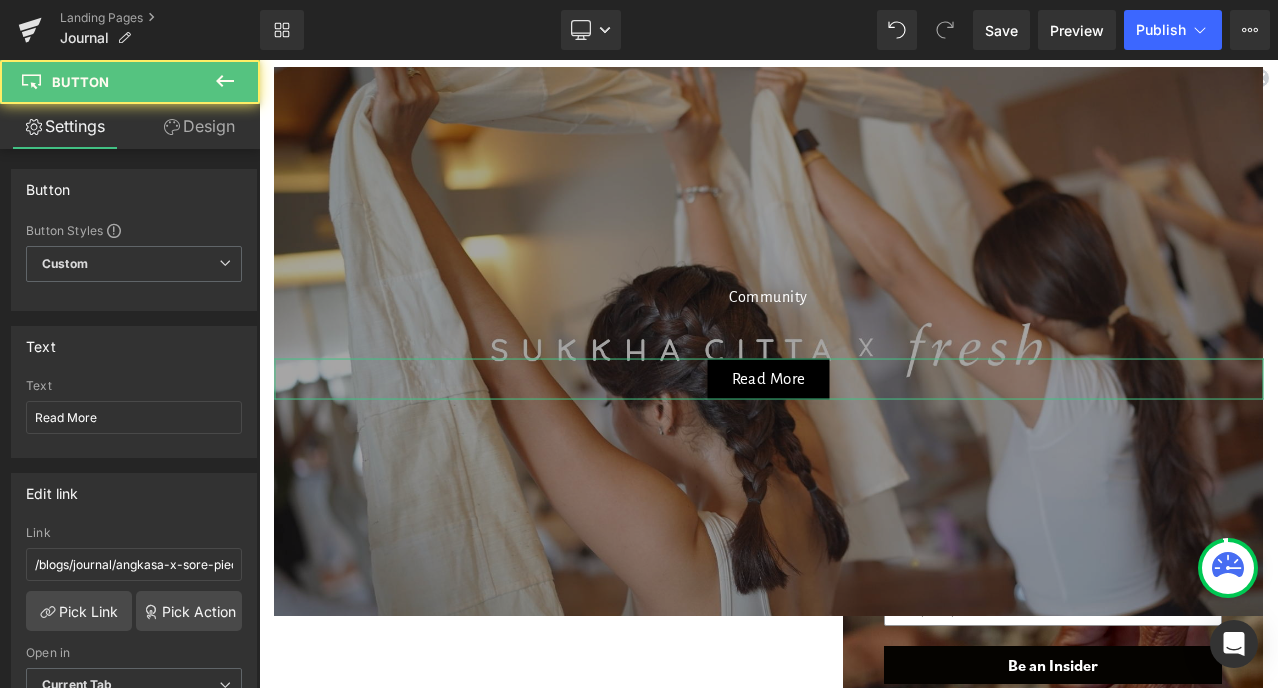 click on "Design" at bounding box center (199, 126) 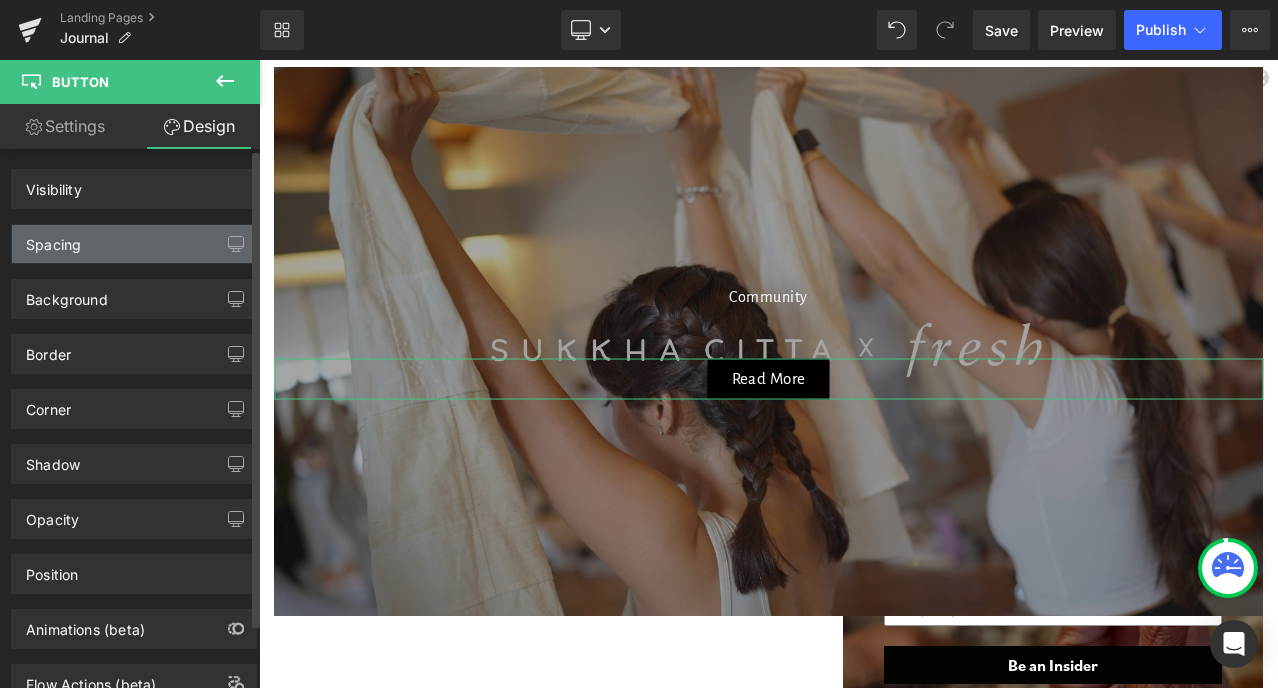 click on "Spacing" at bounding box center [134, 244] 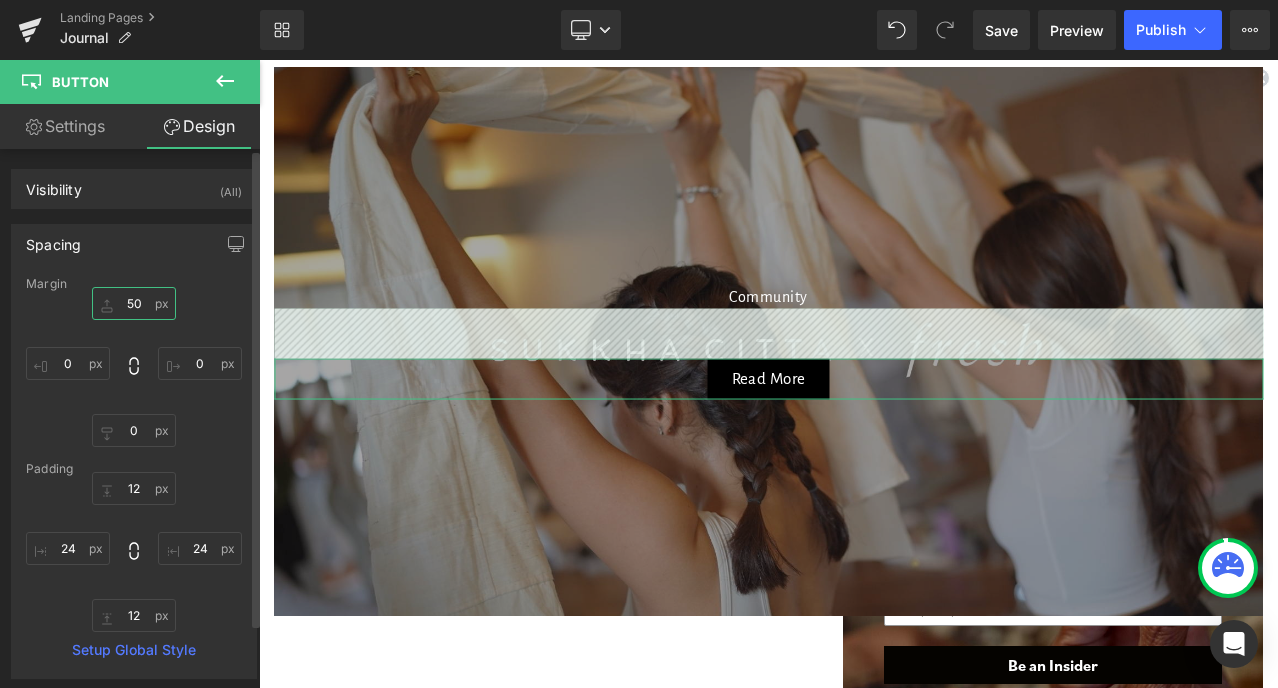 click at bounding box center [134, 303] 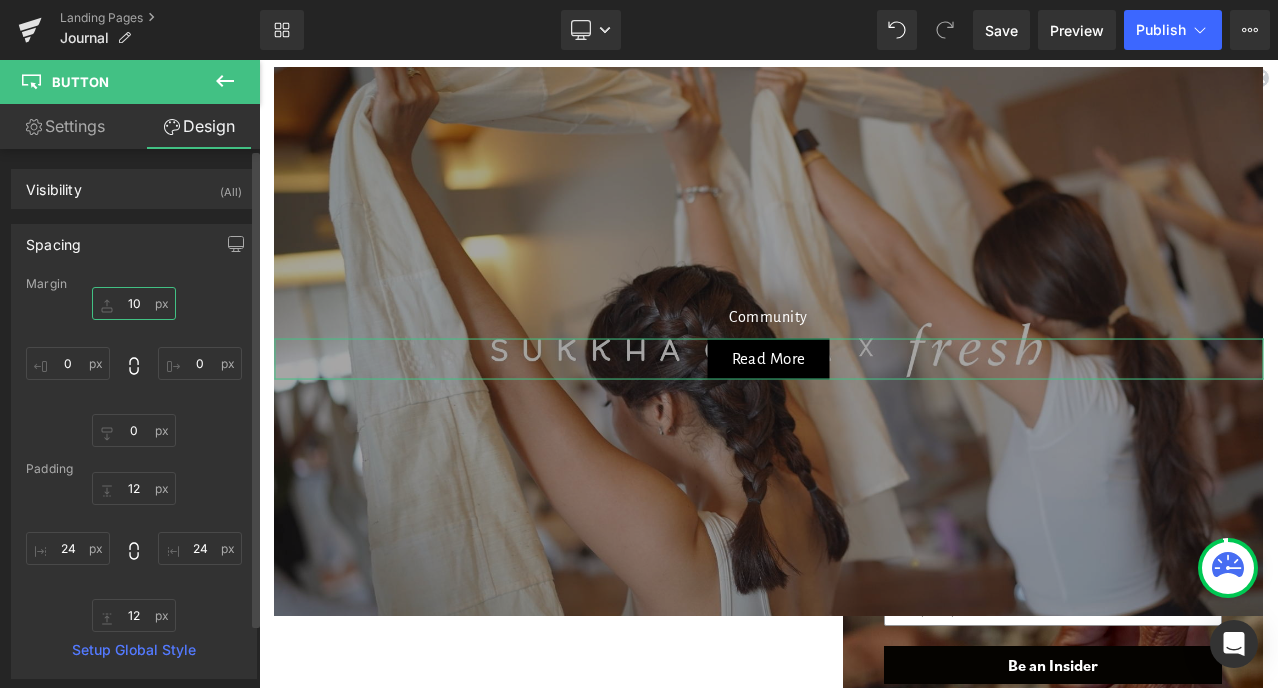 type on "100" 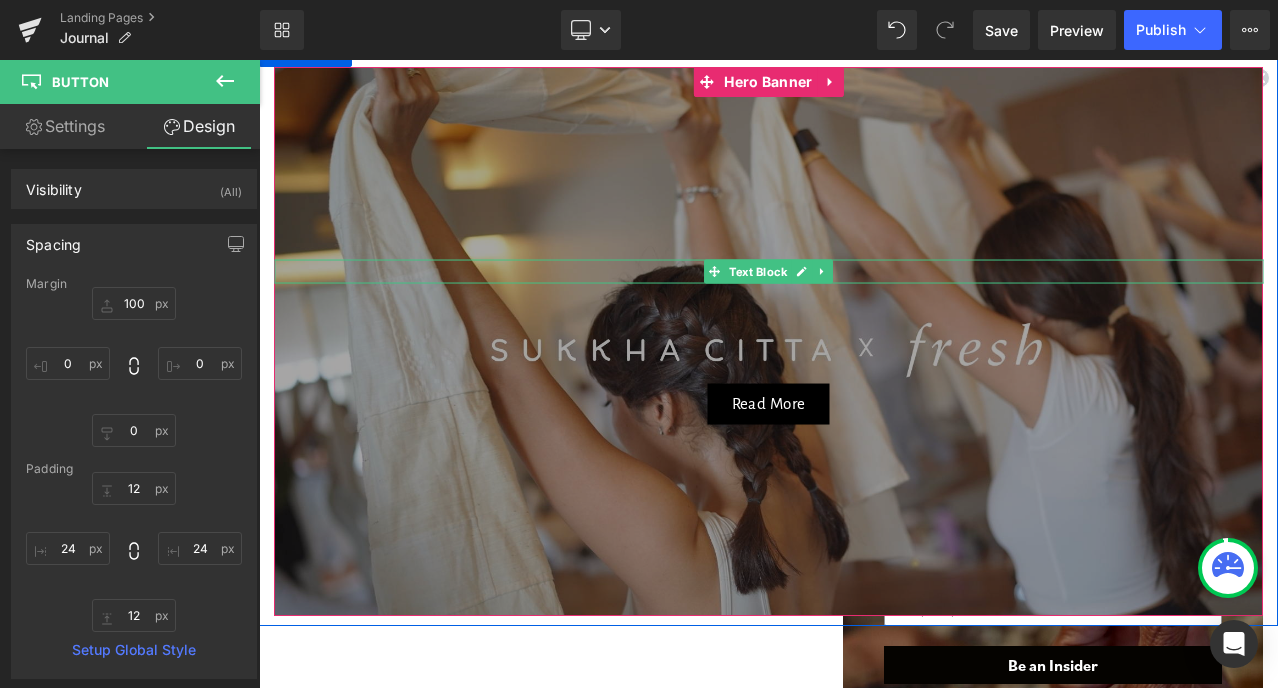 click on "Text Block" at bounding box center [758, 271] 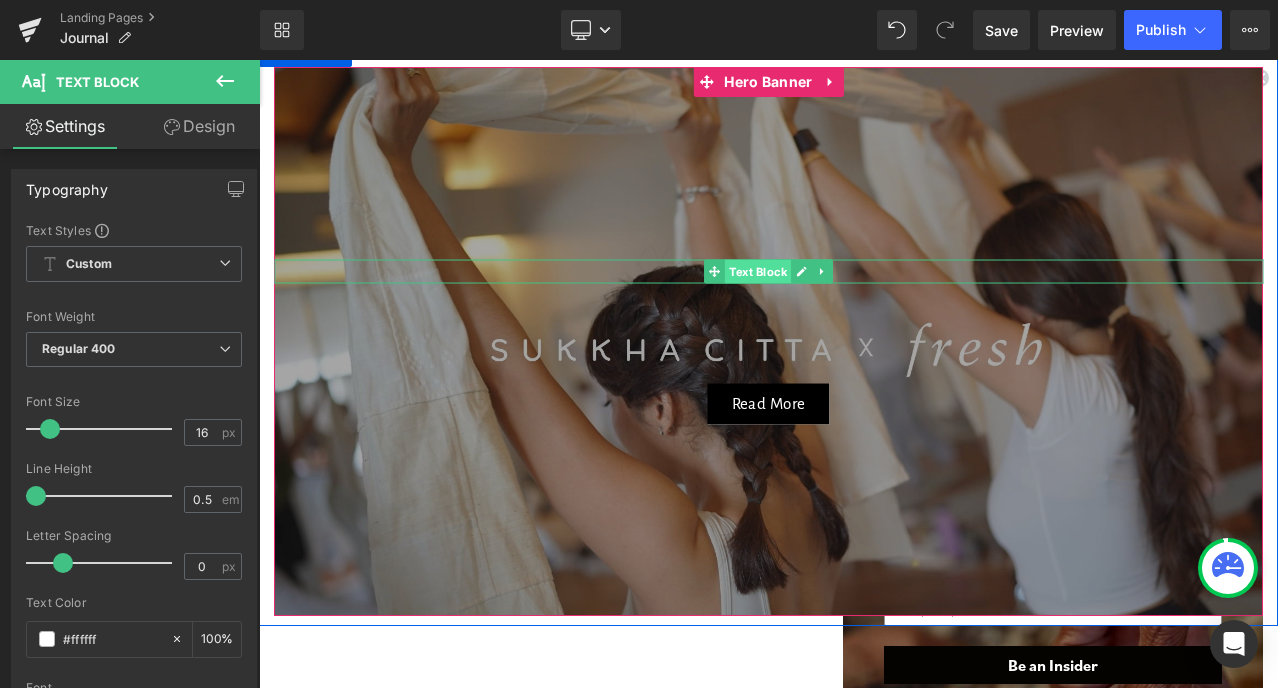 click on "Text Block" at bounding box center [758, 271] 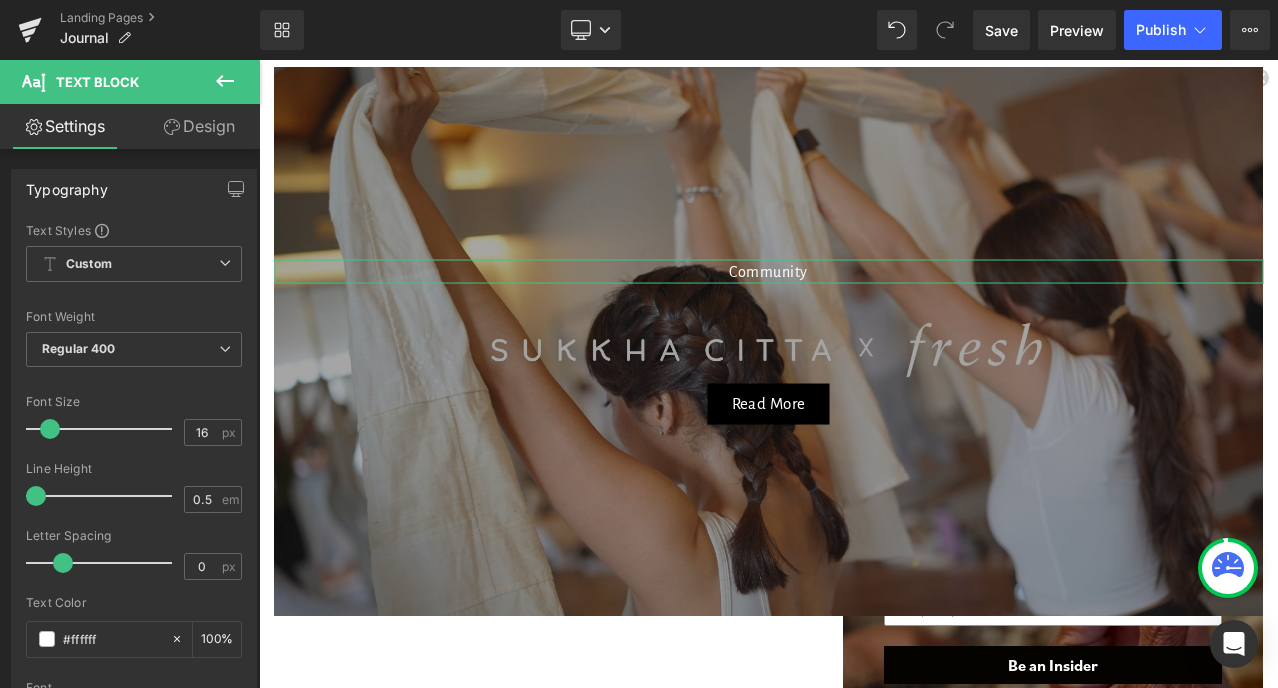click on "Design" at bounding box center (199, 126) 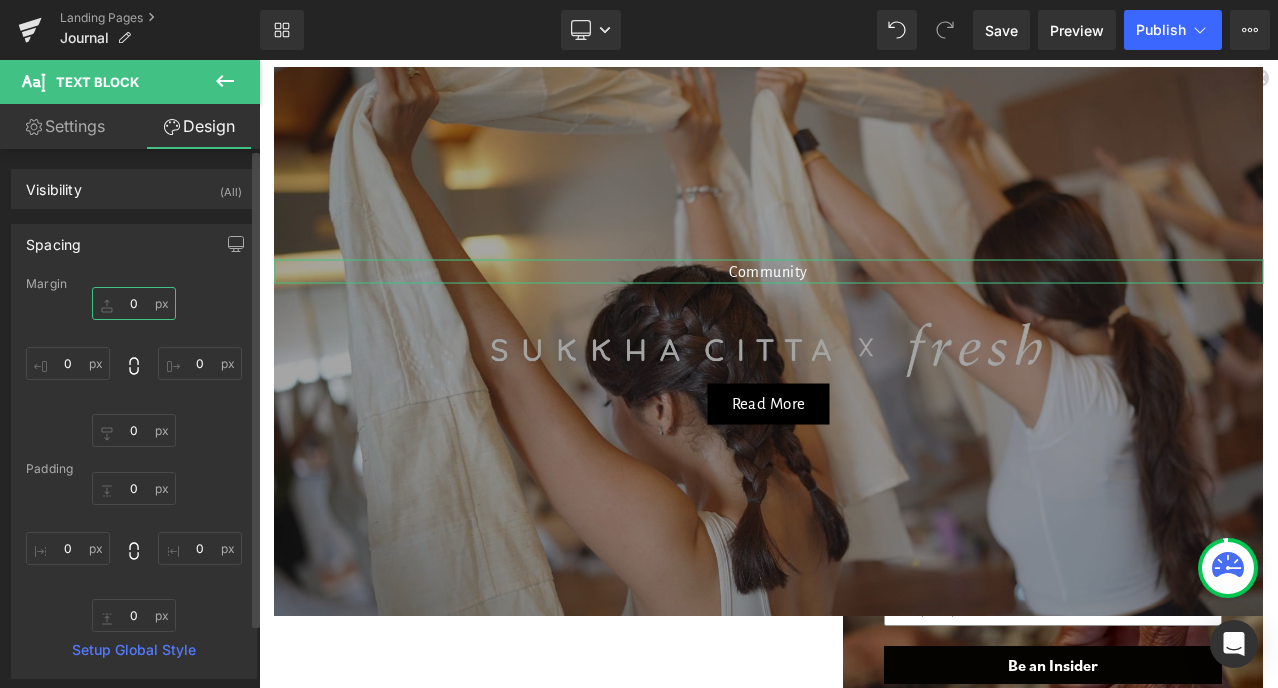 click at bounding box center (134, 303) 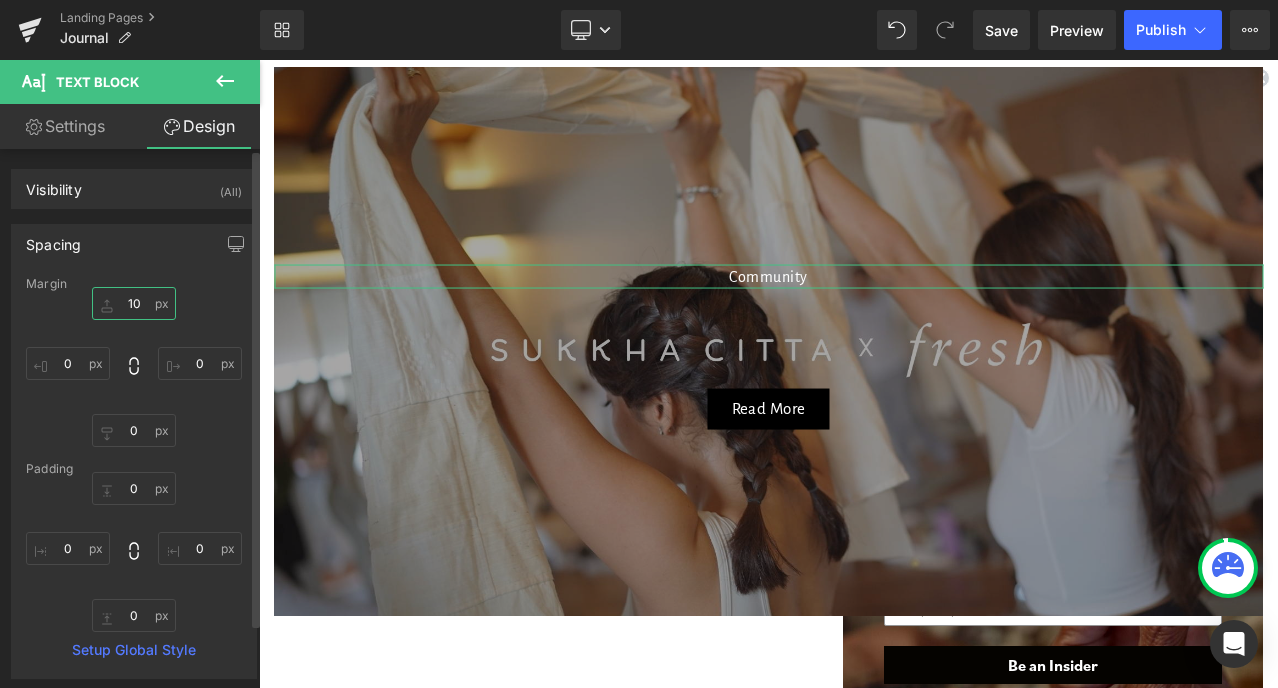 type on "1" 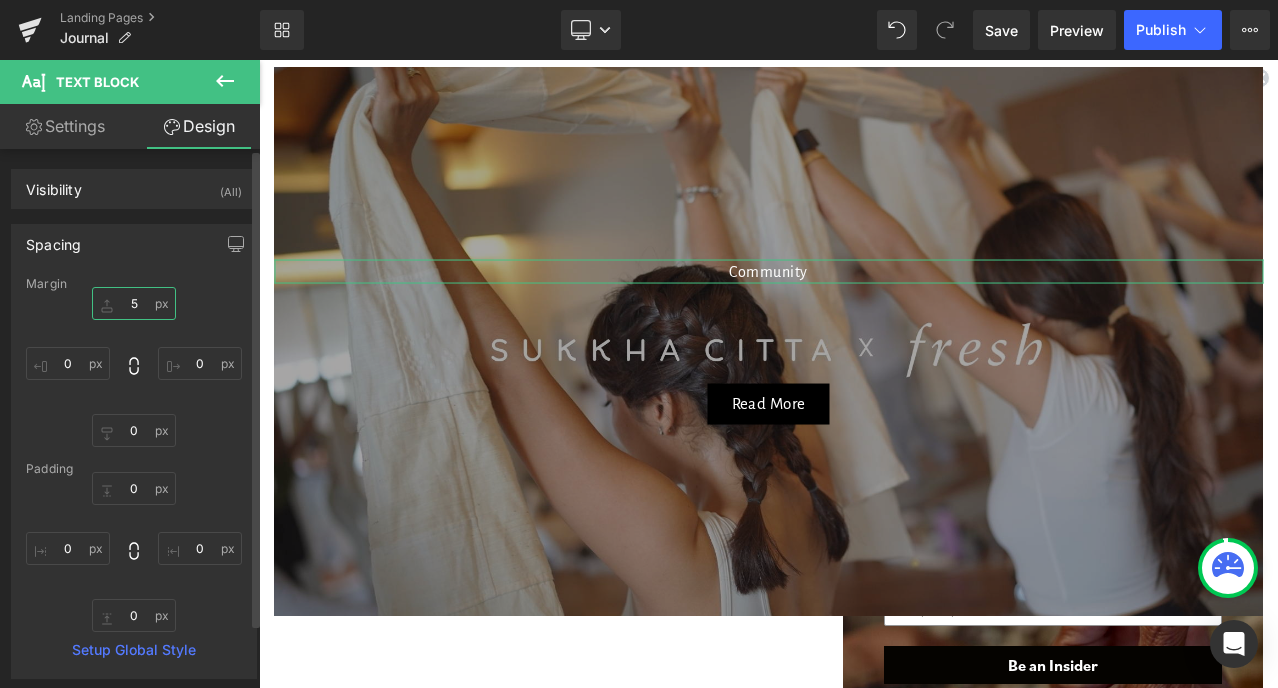 type on "50" 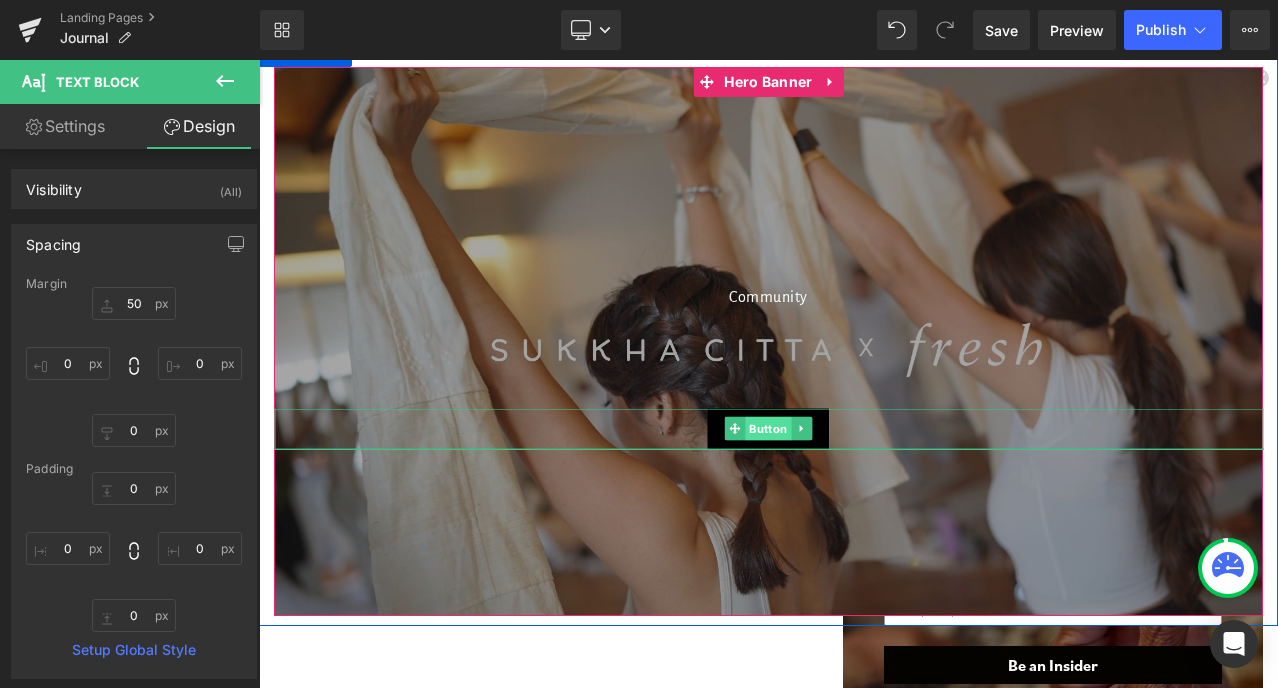 click on "Button" at bounding box center [768, 429] 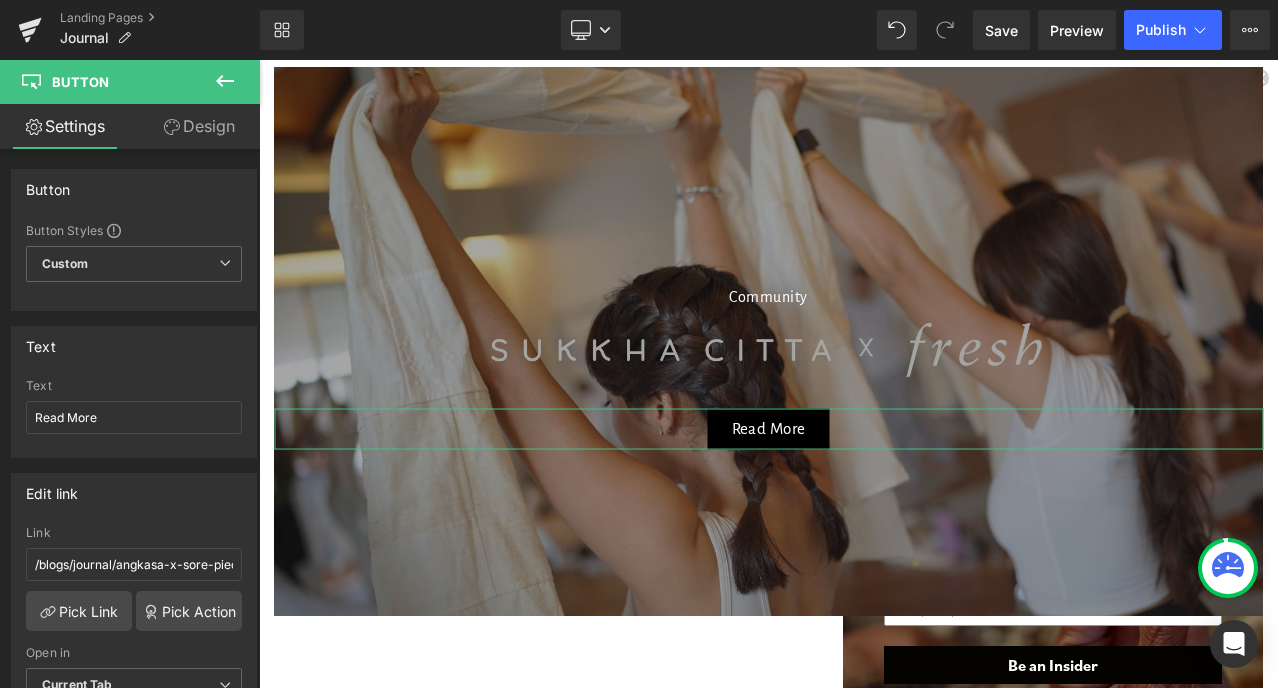 click on "Design" at bounding box center [199, 126] 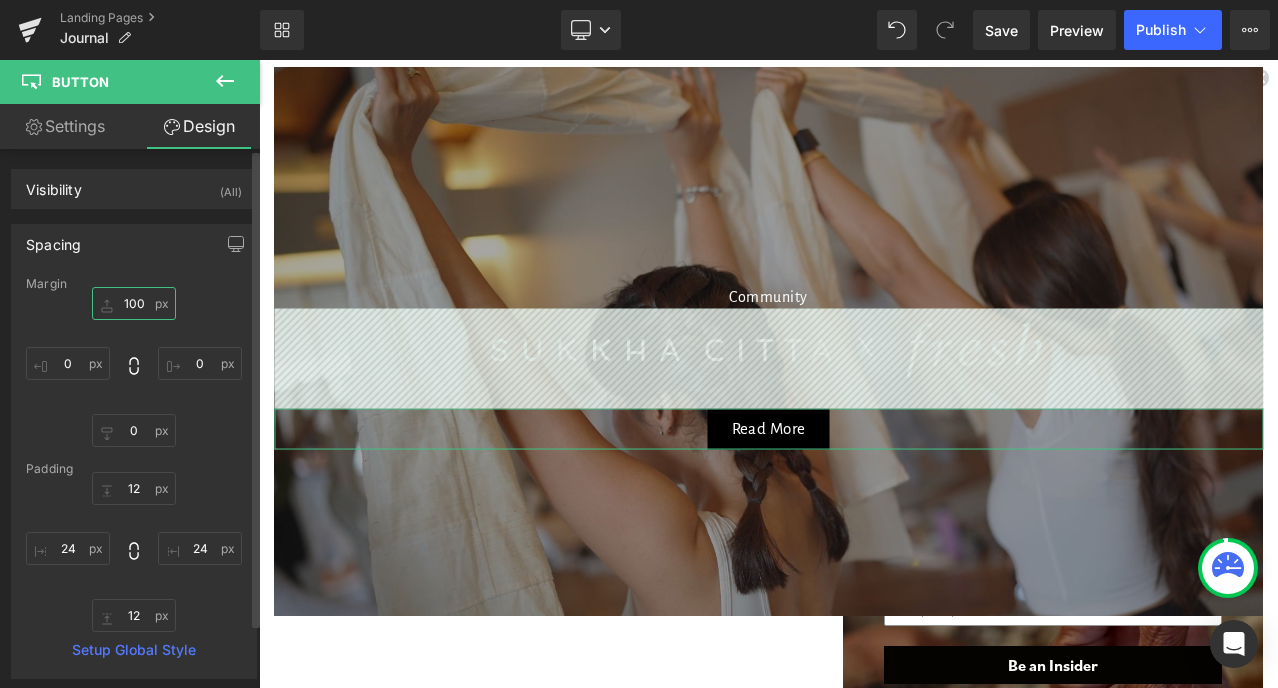 click at bounding box center (134, 303) 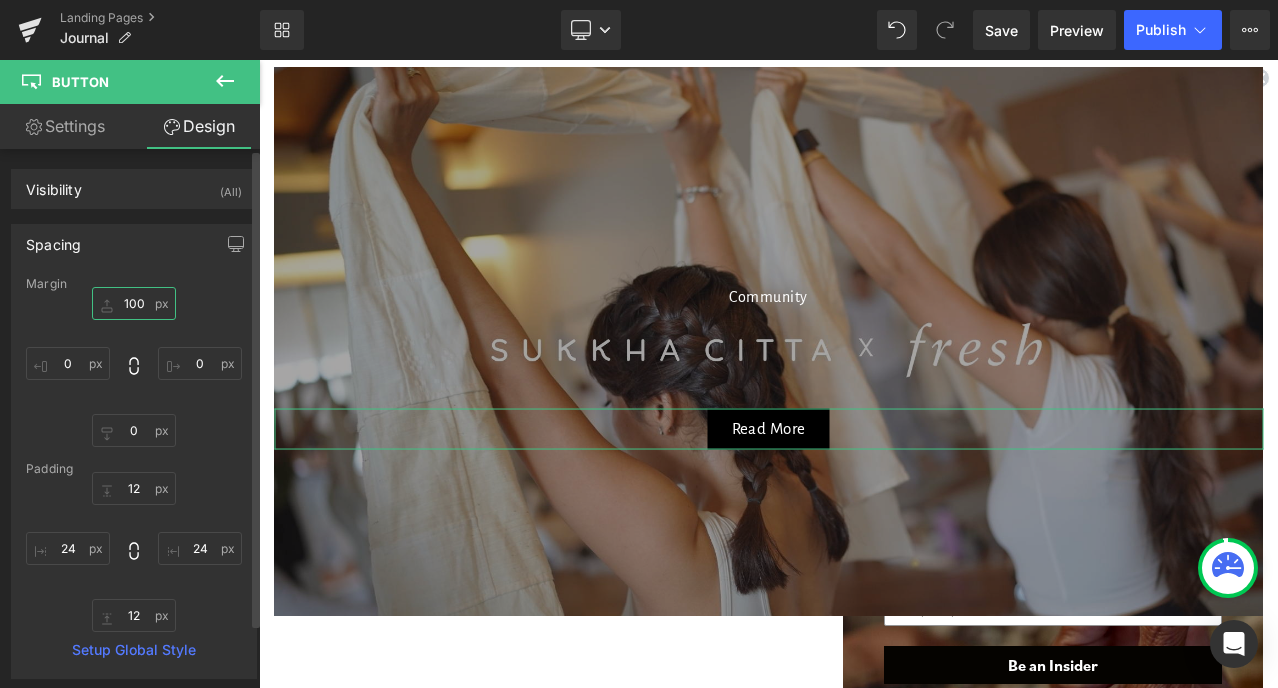type on "50" 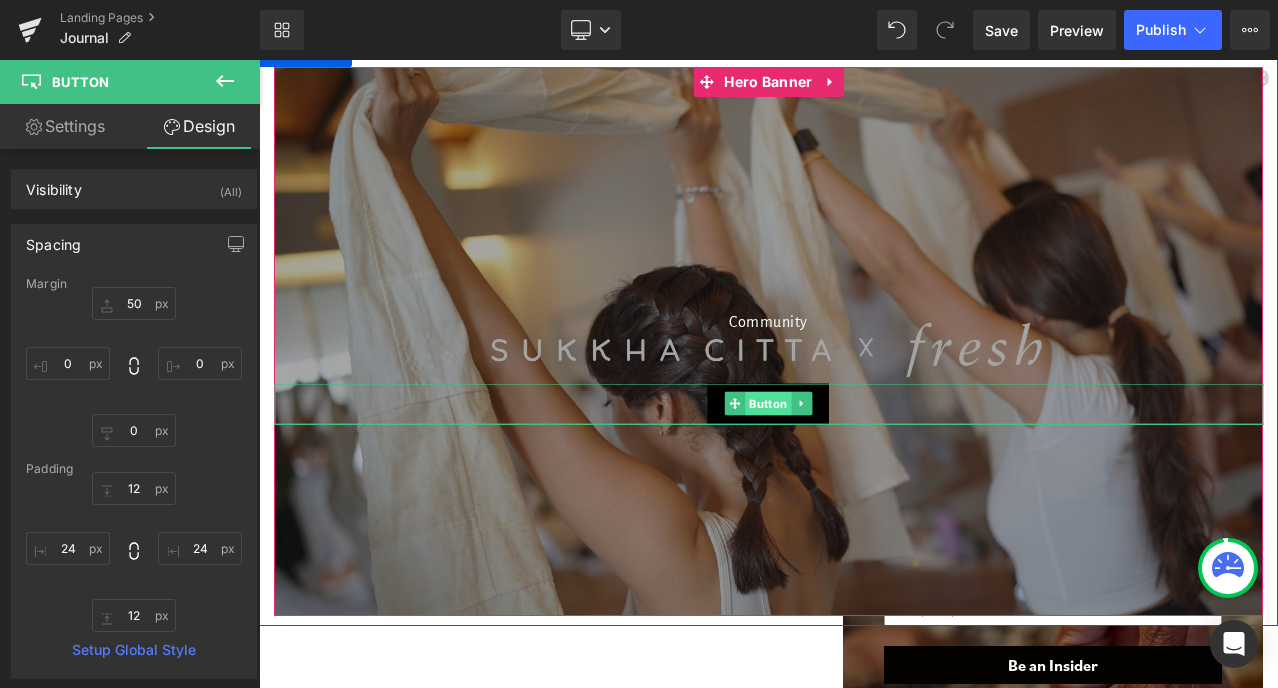 click on "Button" at bounding box center [768, 404] 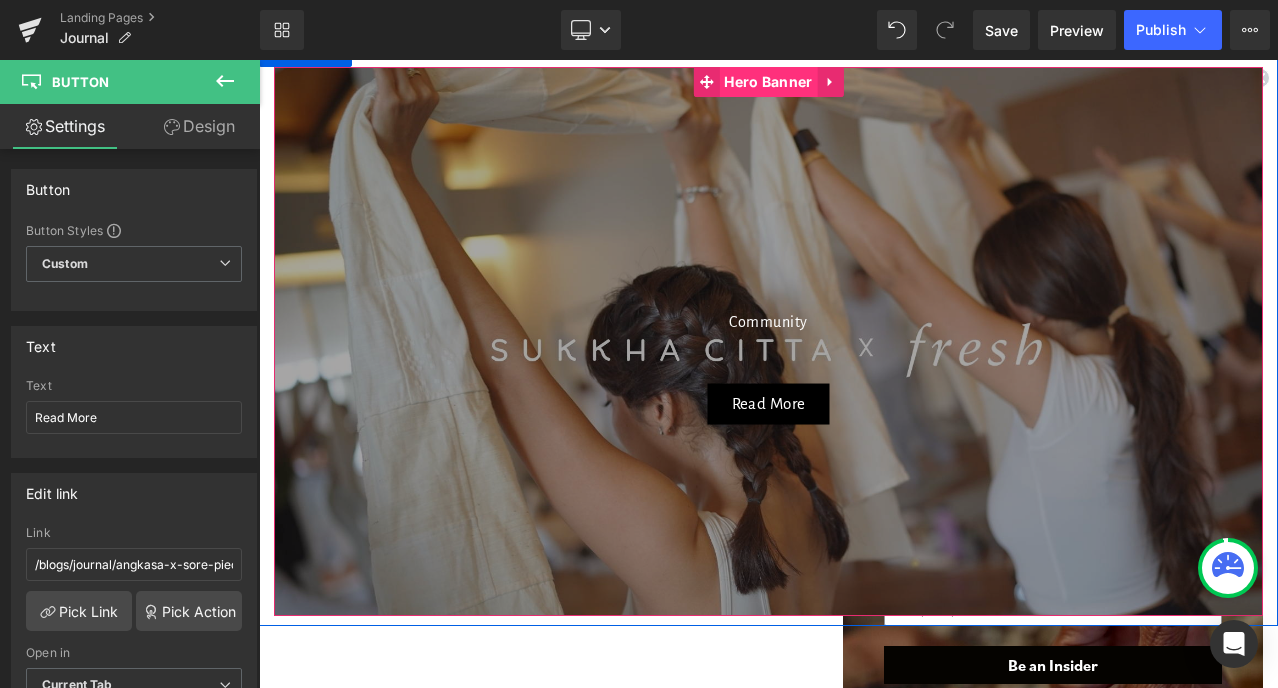 click on "Hero Banner" at bounding box center [768, 82] 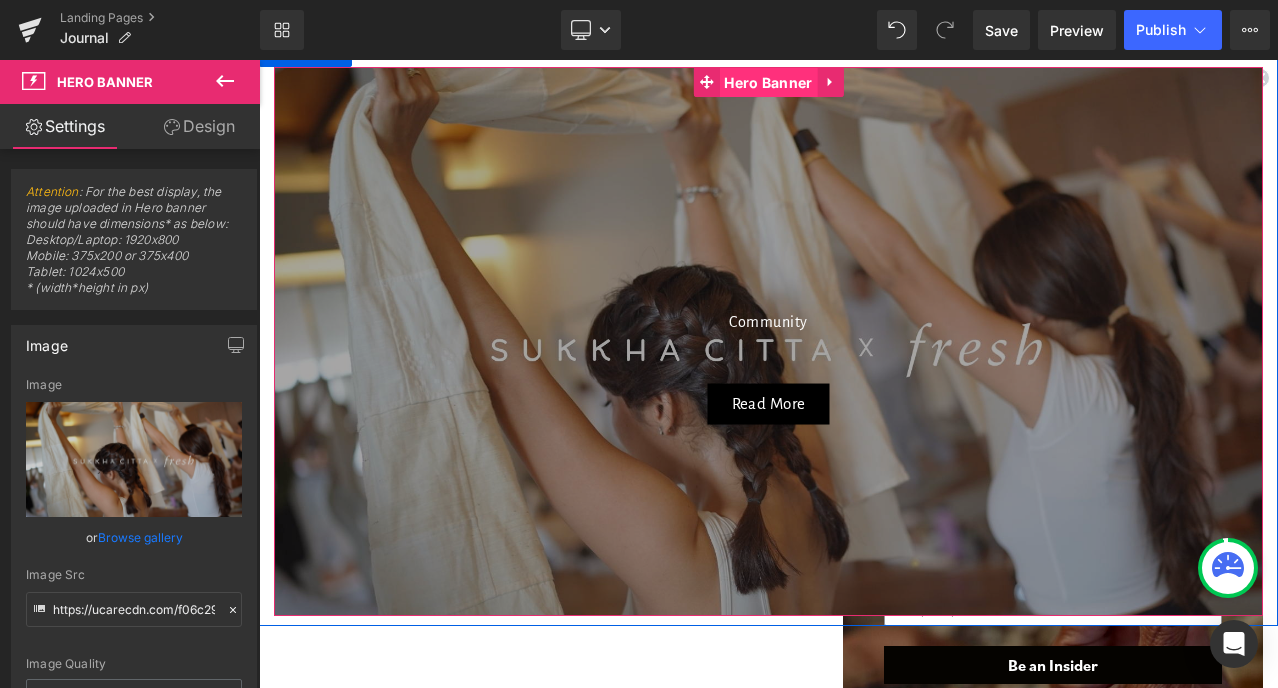 click on "Hero Banner" at bounding box center (768, 83) 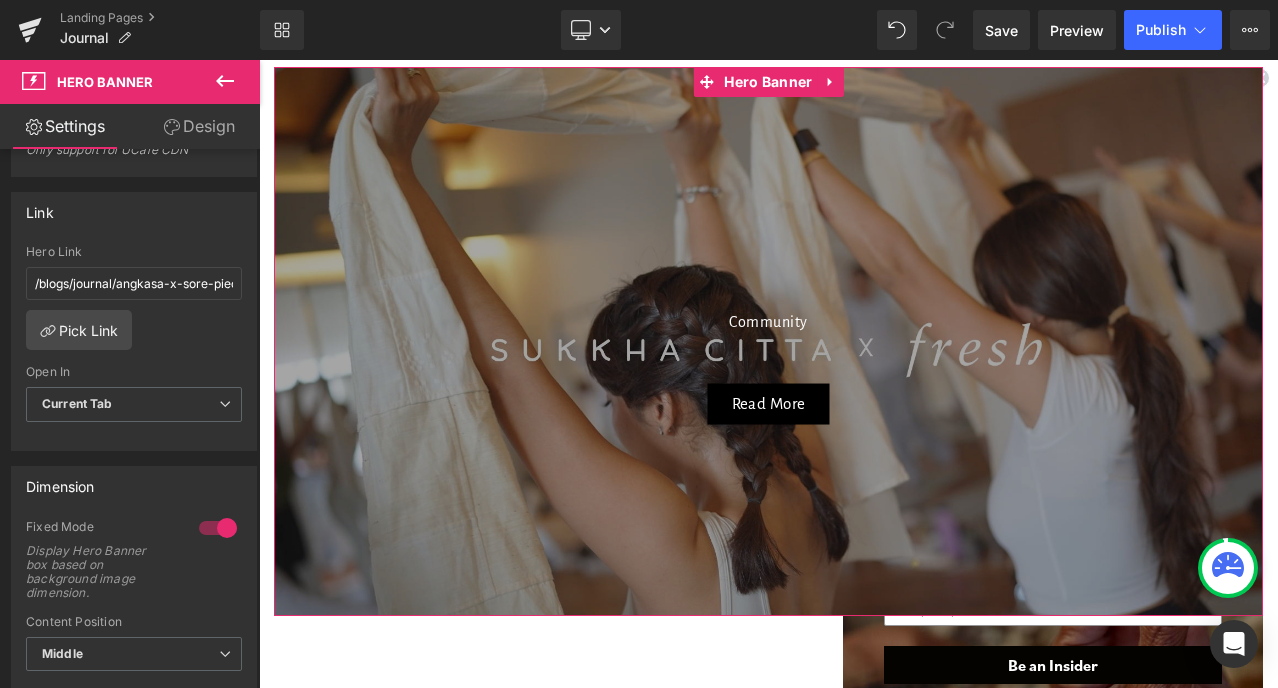 scroll, scrollTop: 589, scrollLeft: 0, axis: vertical 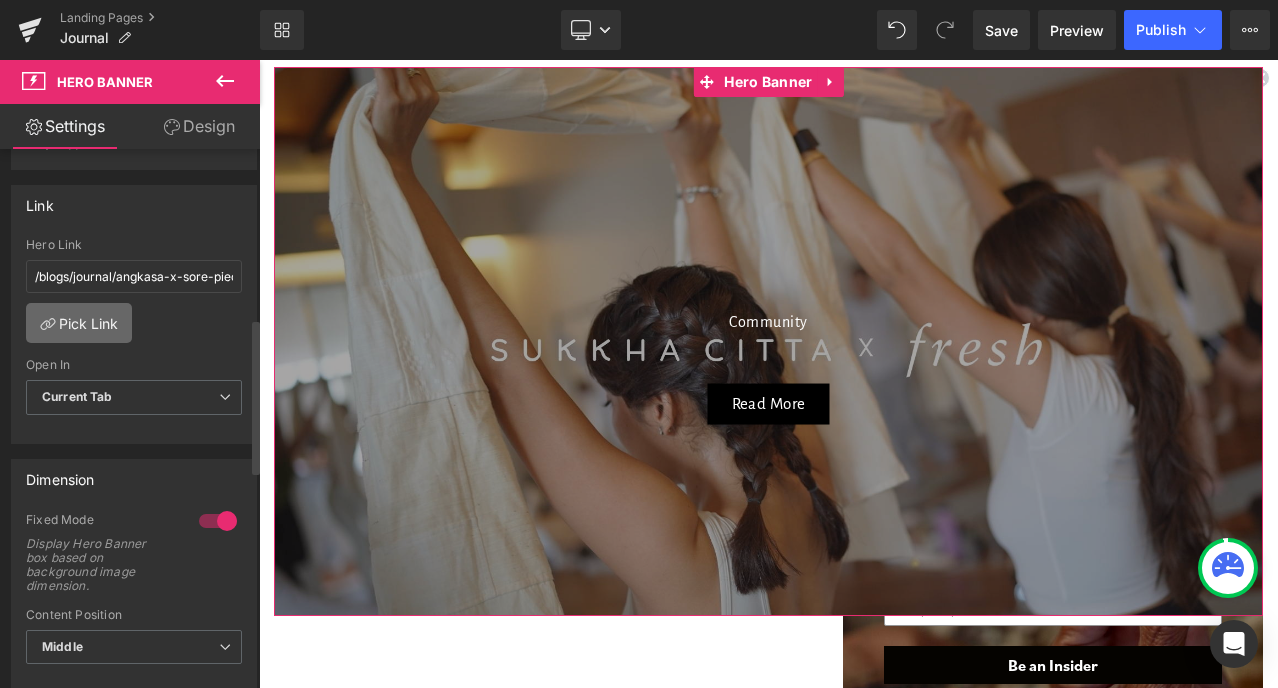 click on "Pick Link" at bounding box center (79, 323) 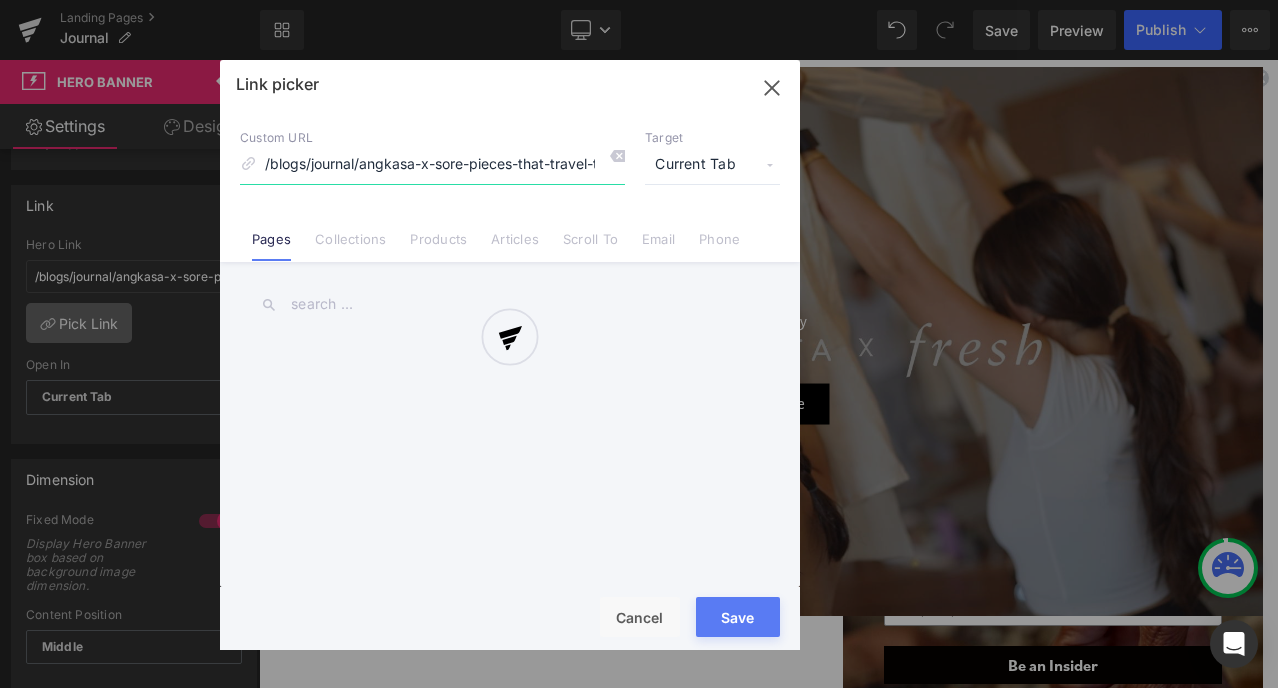 scroll, scrollTop: 0, scrollLeft: 138, axis: horizontal 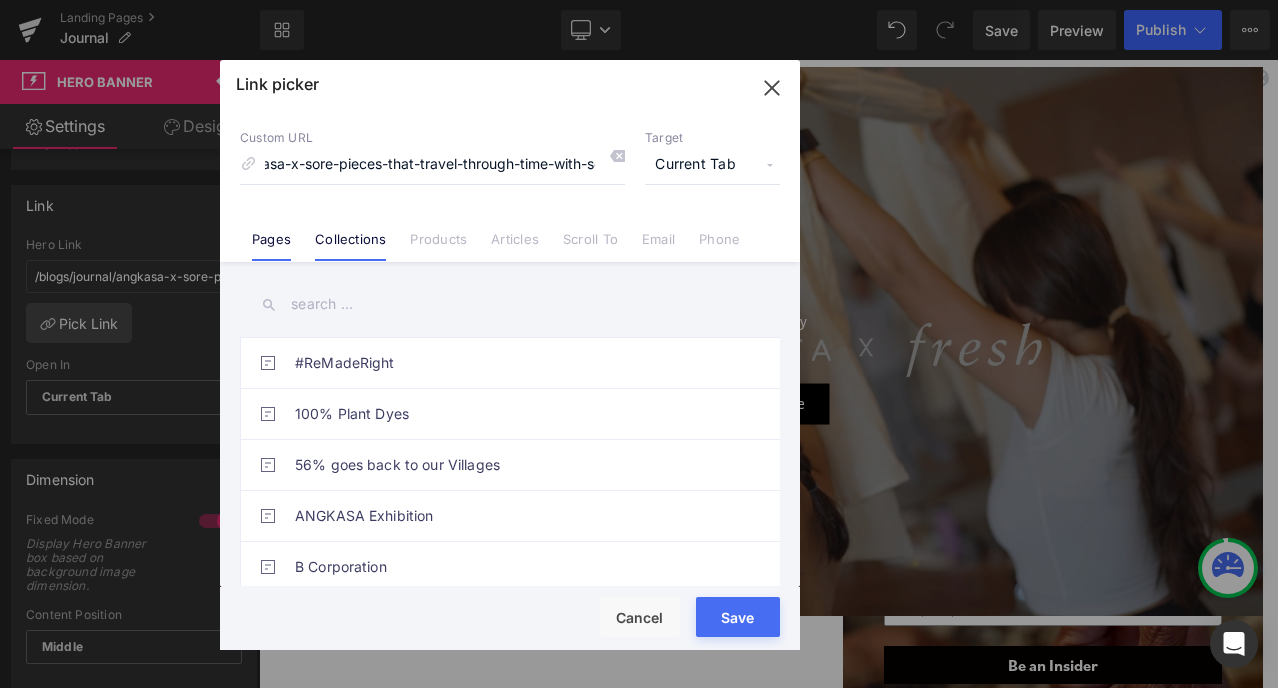 click on "Collections" at bounding box center (350, 246) 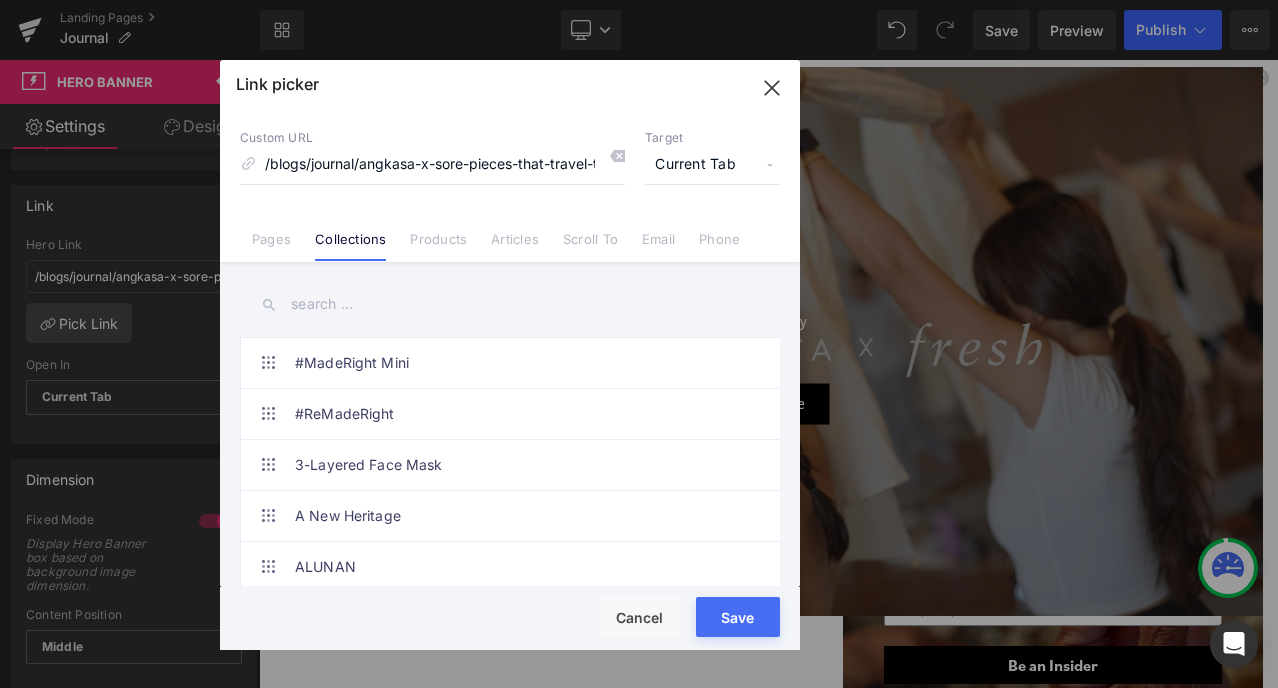 click on "Articles" at bounding box center (515, 246) 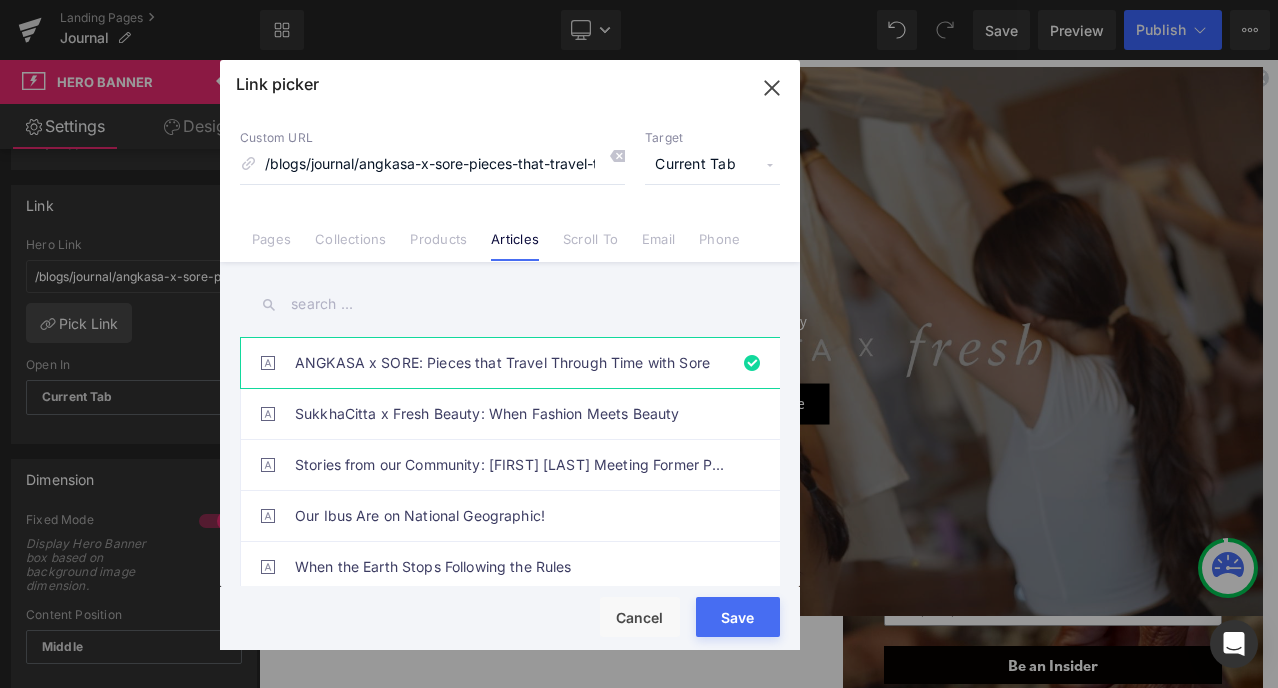 click on "Articles" at bounding box center [515, 246] 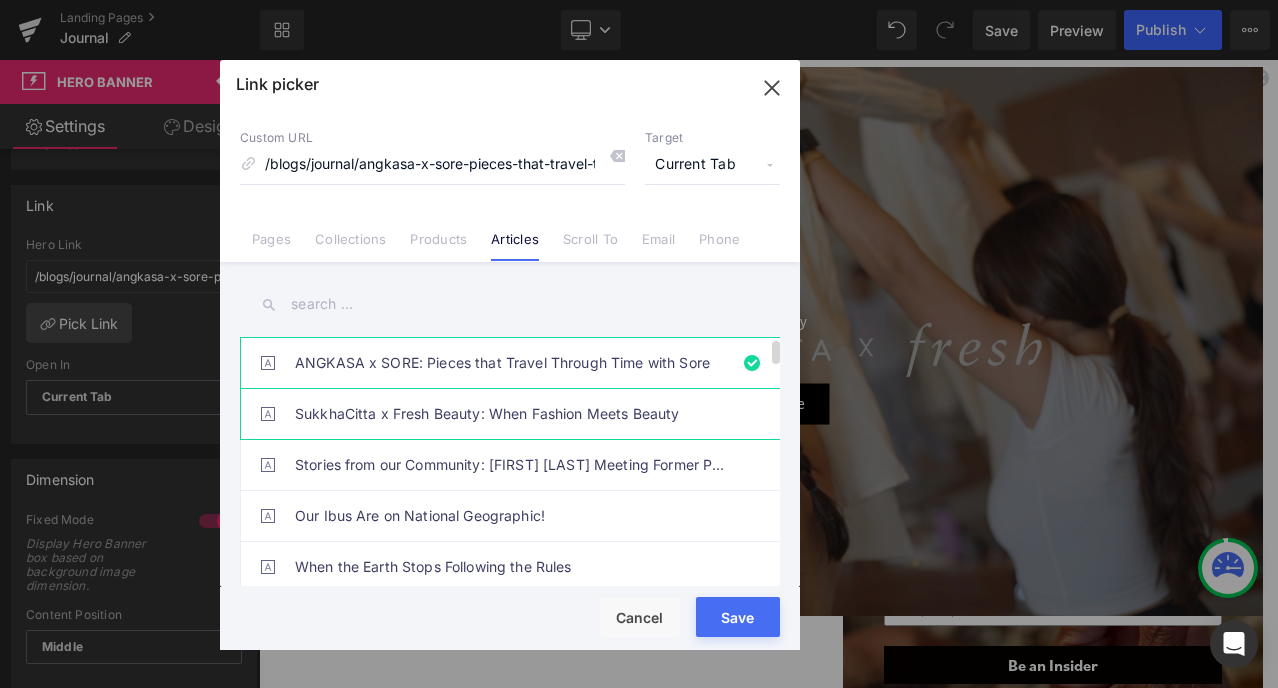 click on "SukkhaCitta x Fresh Beauty: When Fashion Meets Beauty" at bounding box center [515, 414] 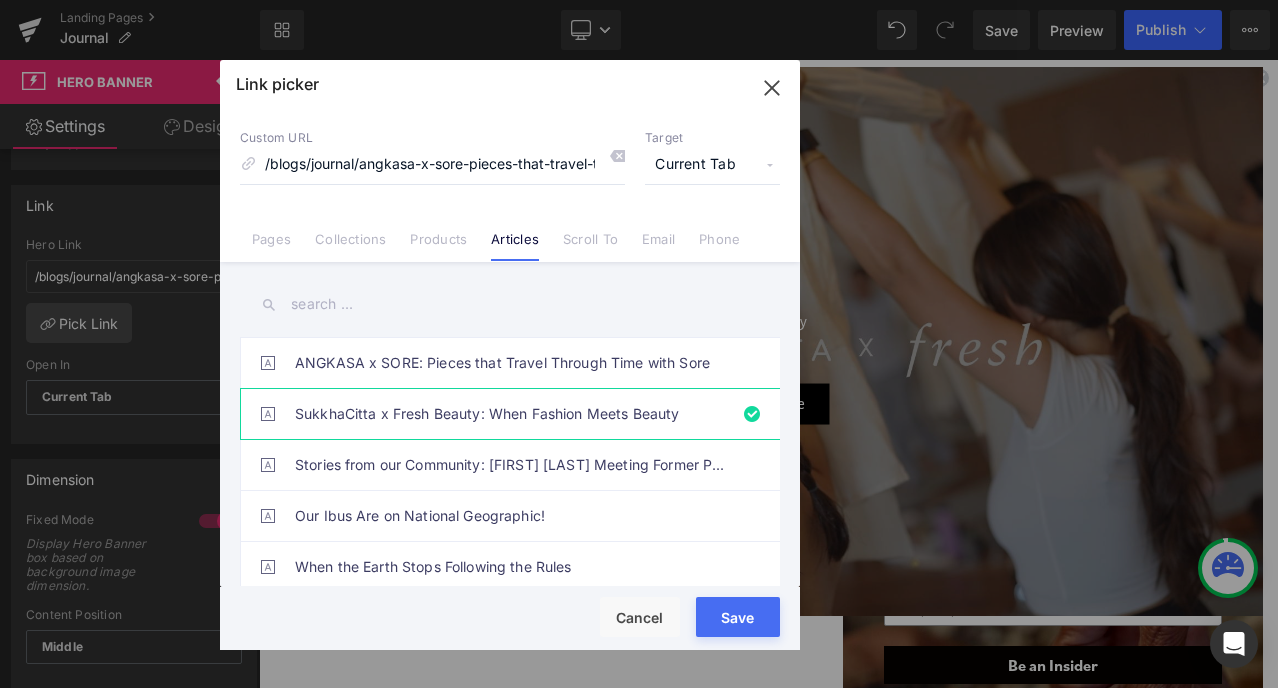 click on "Save" at bounding box center (738, 617) 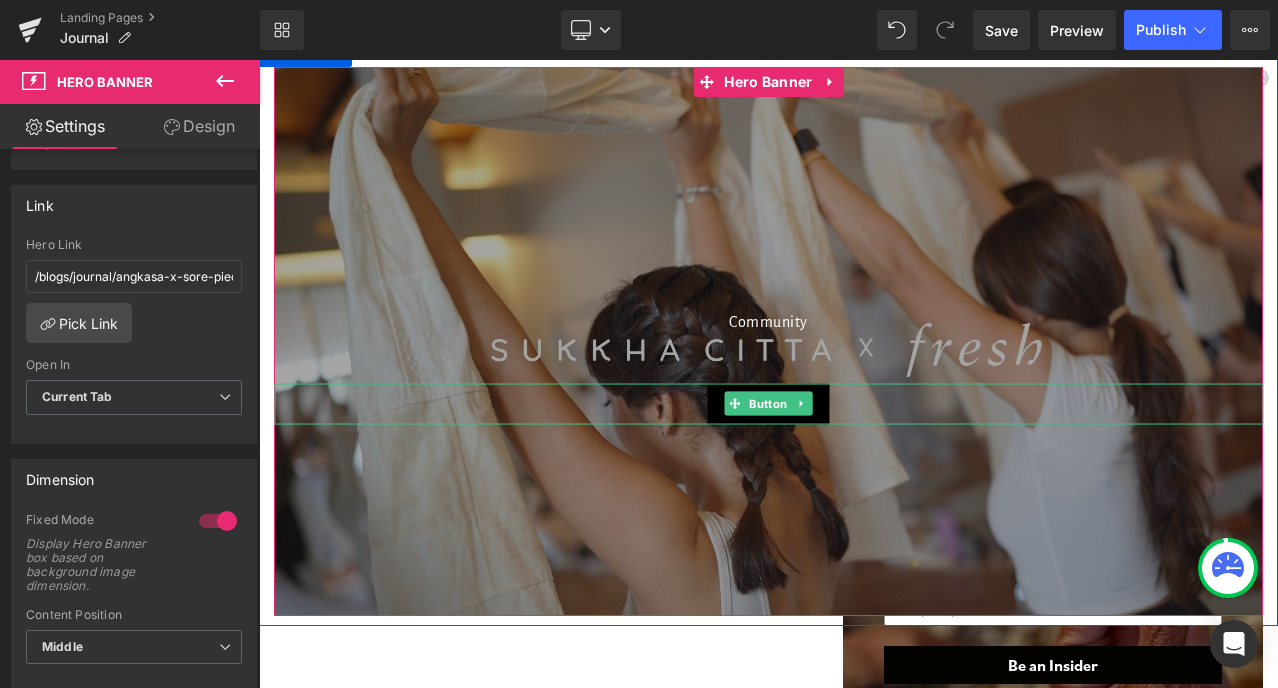 drag, startPoint x: 769, startPoint y: 404, endPoint x: 505, endPoint y: 405, distance: 264.0019 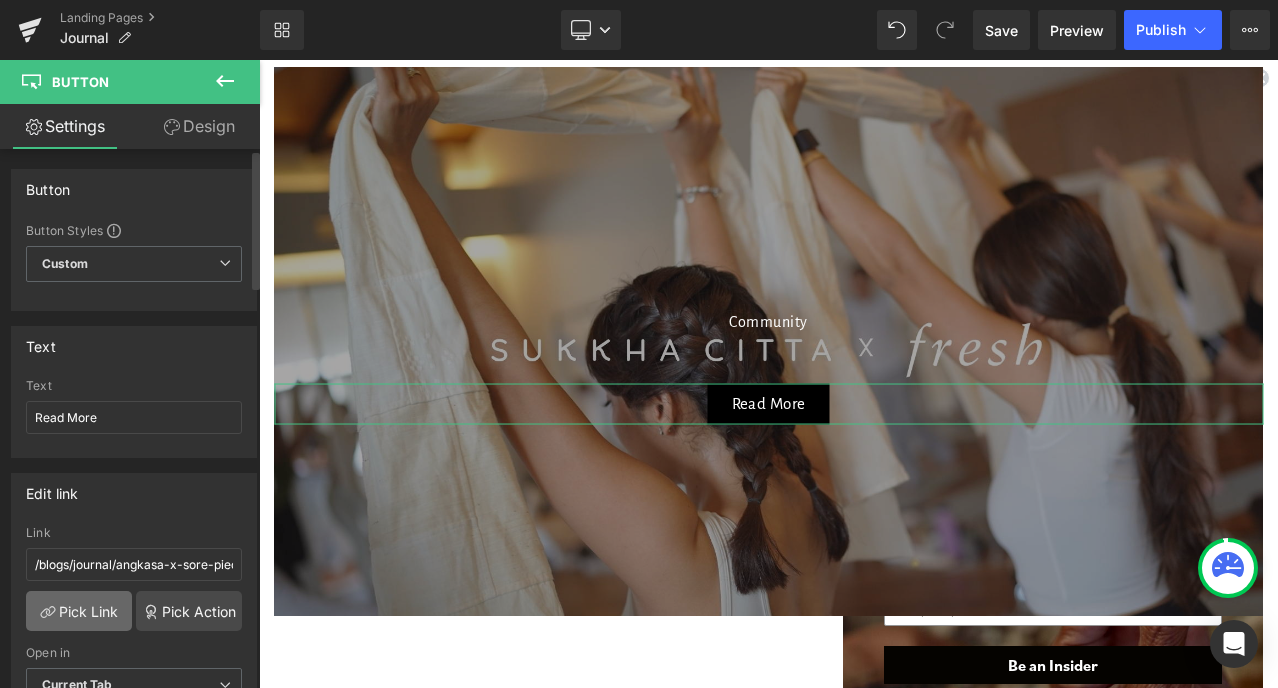 click on "Pick Link" at bounding box center (79, 611) 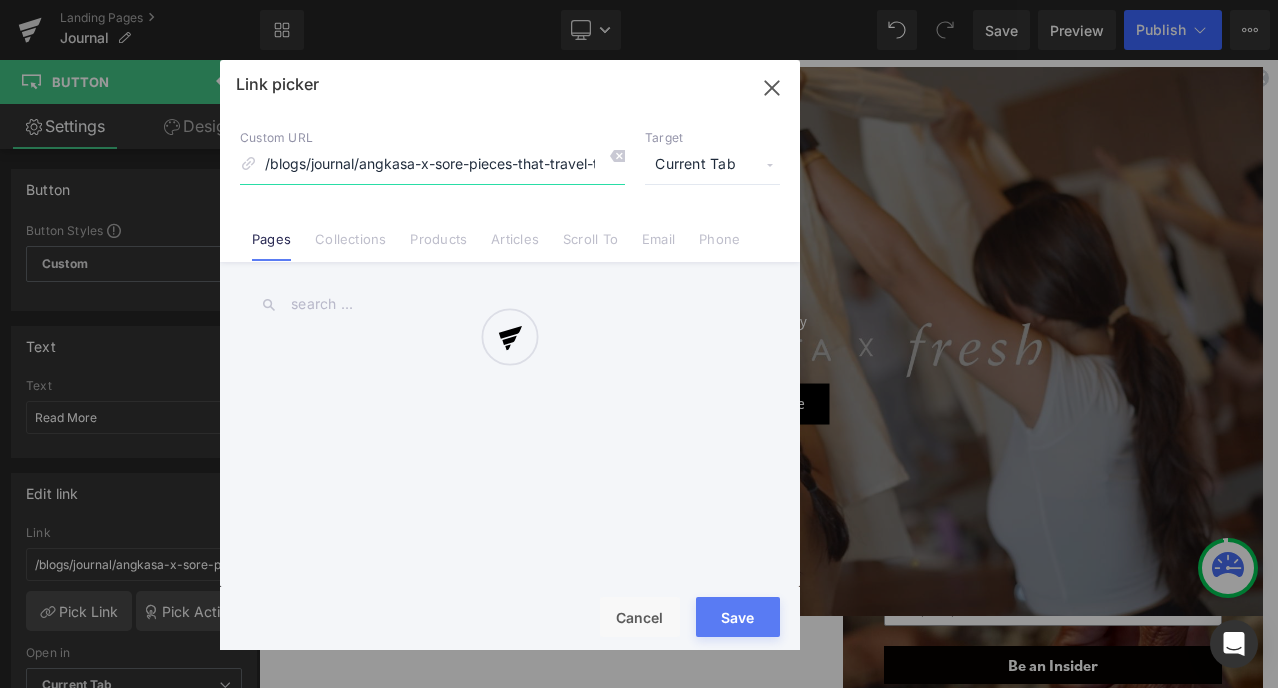 scroll, scrollTop: 0, scrollLeft: 138, axis: horizontal 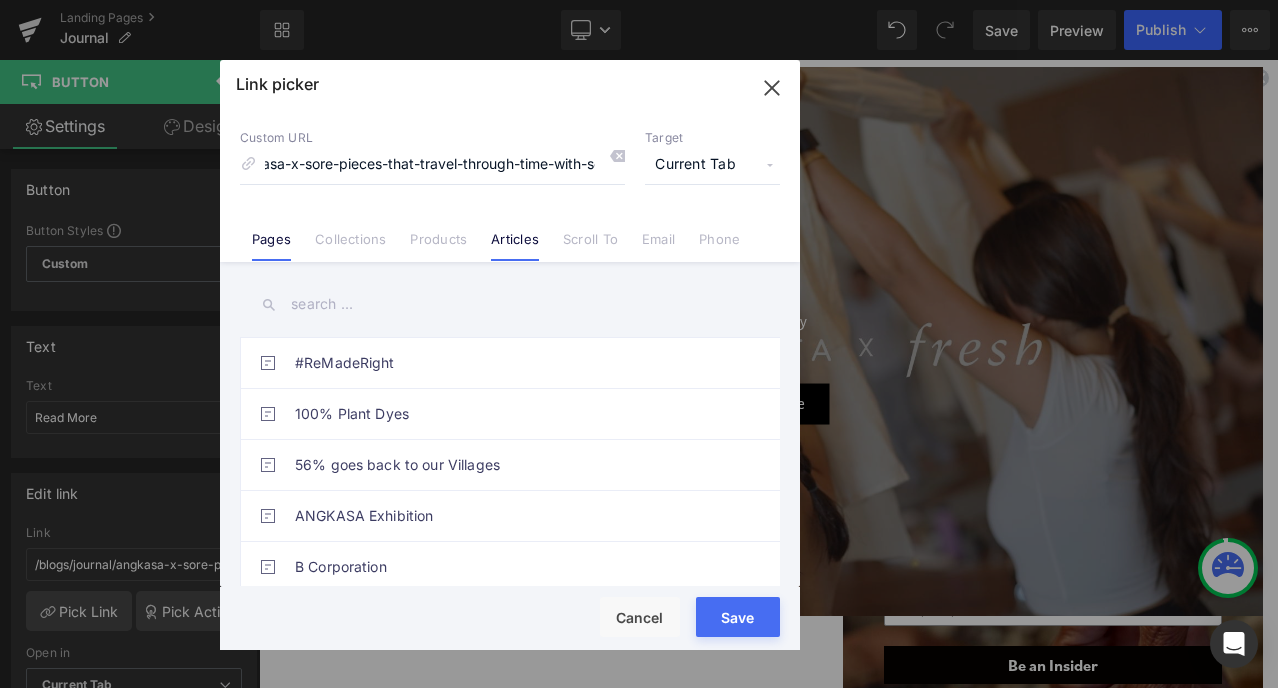 click on "Articles" at bounding box center [515, 231] 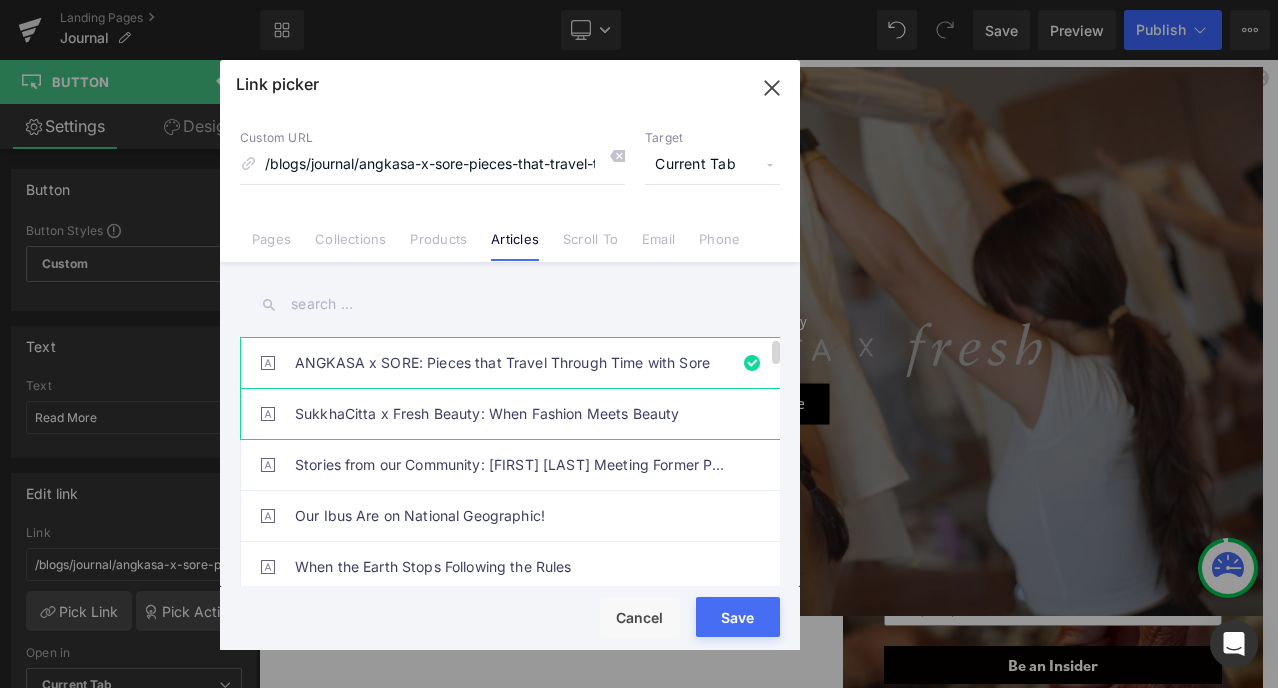 click on "SukkhaCitta x Fresh Beauty: When Fashion Meets Beauty" at bounding box center (515, 414) 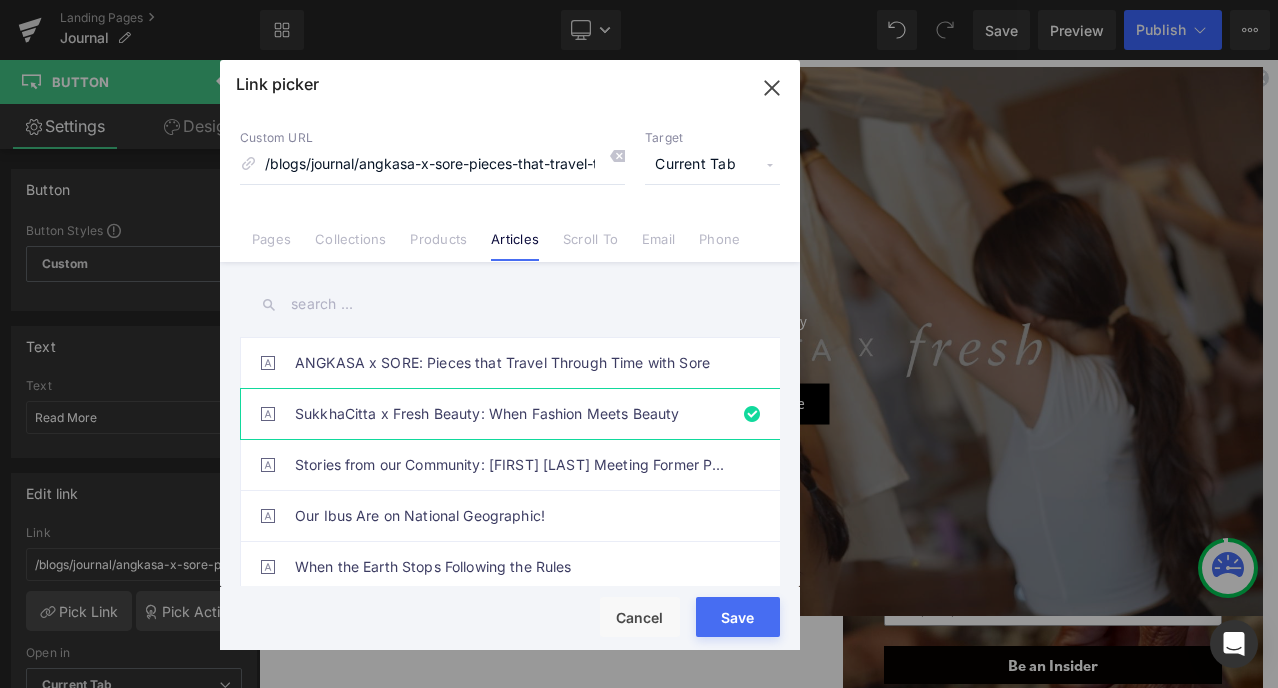 click on "Save" at bounding box center (738, 617) 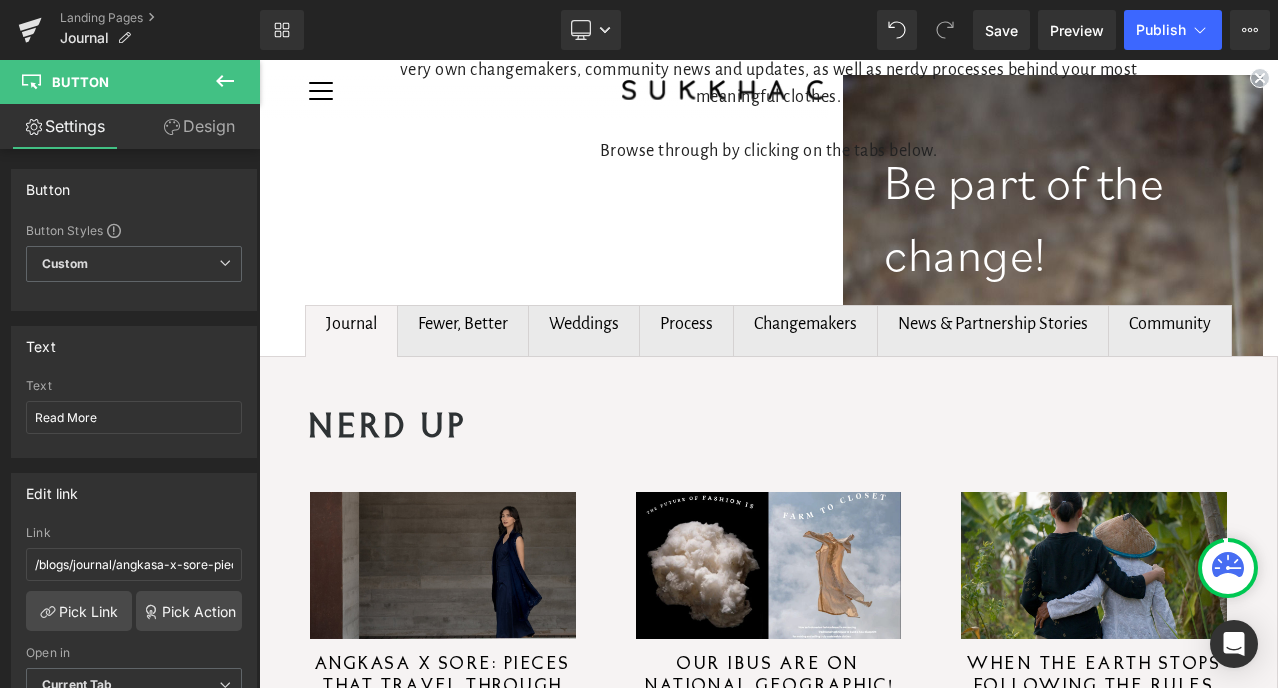 scroll, scrollTop: 1165, scrollLeft: 0, axis: vertical 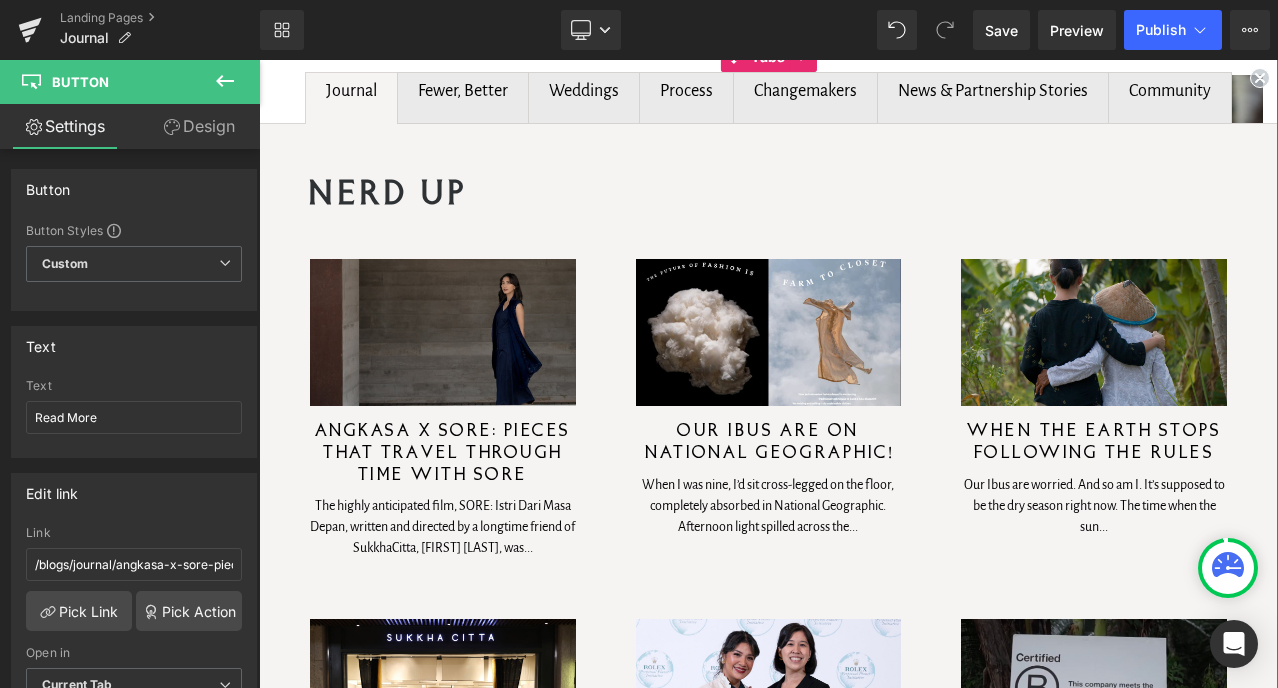 click on "Fewer, Better
Text Block" at bounding box center (463, 98) 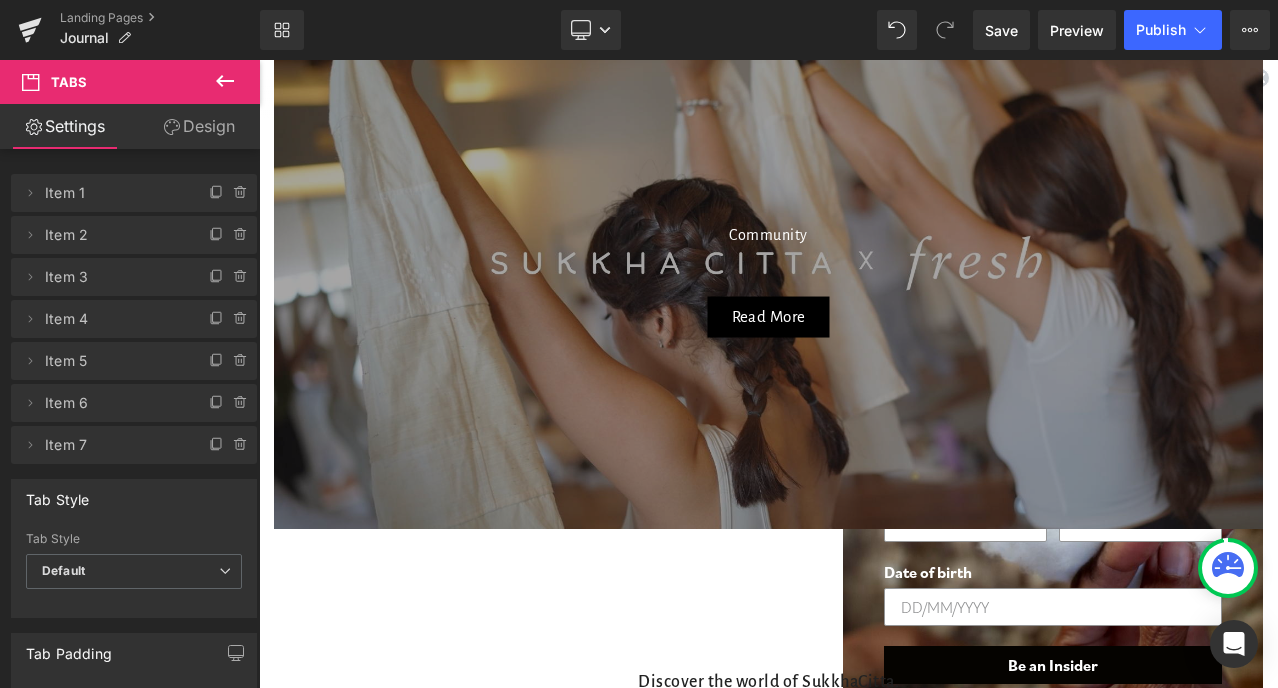 scroll, scrollTop: 1157, scrollLeft: 0, axis: vertical 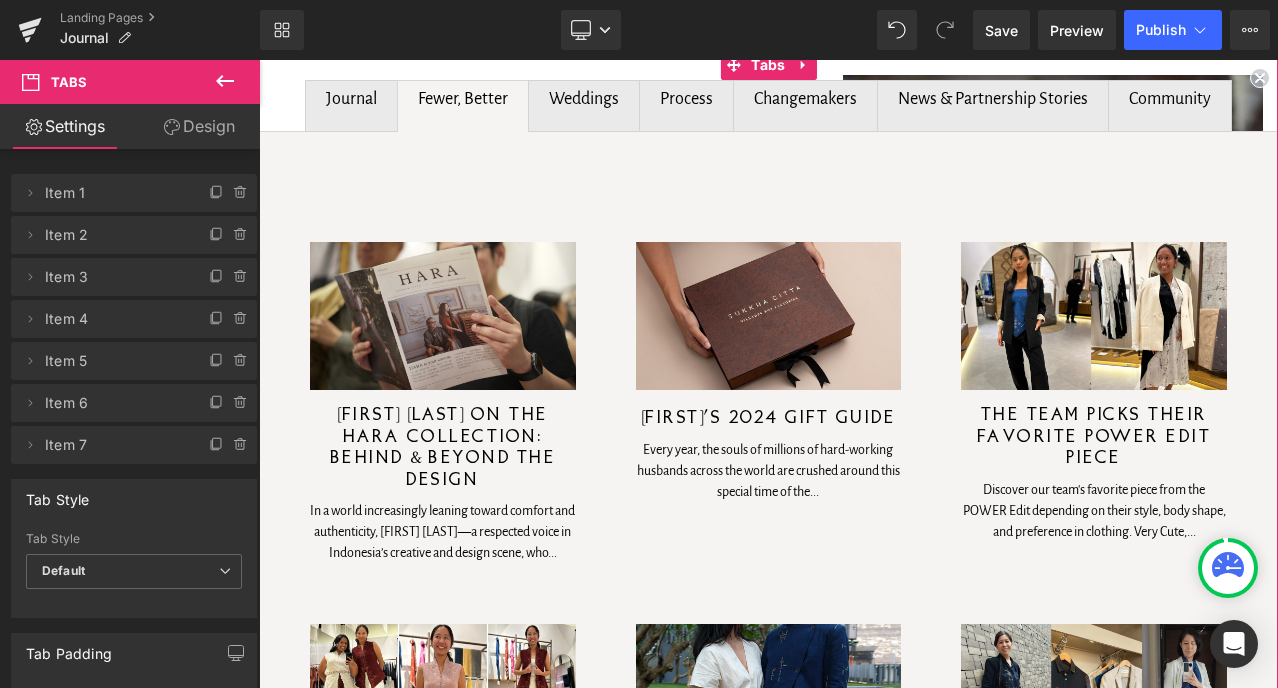 click on "Weddings Text Block" at bounding box center [584, 106] 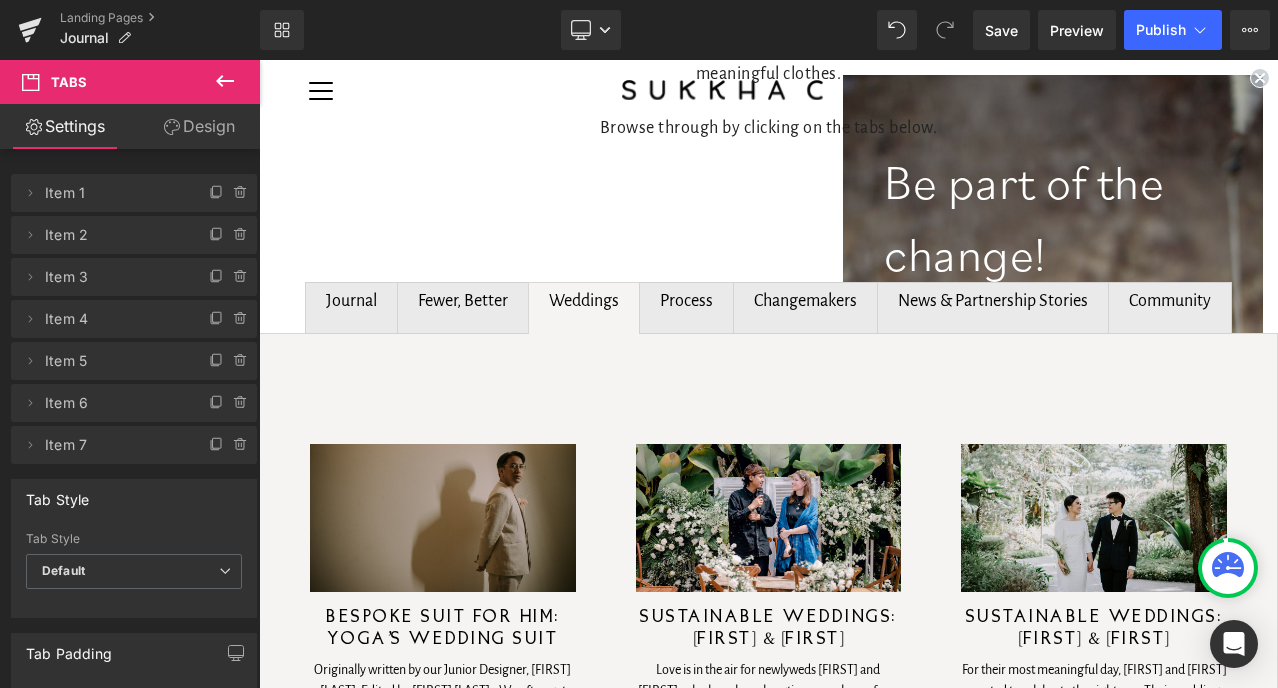 scroll, scrollTop: 838, scrollLeft: 0, axis: vertical 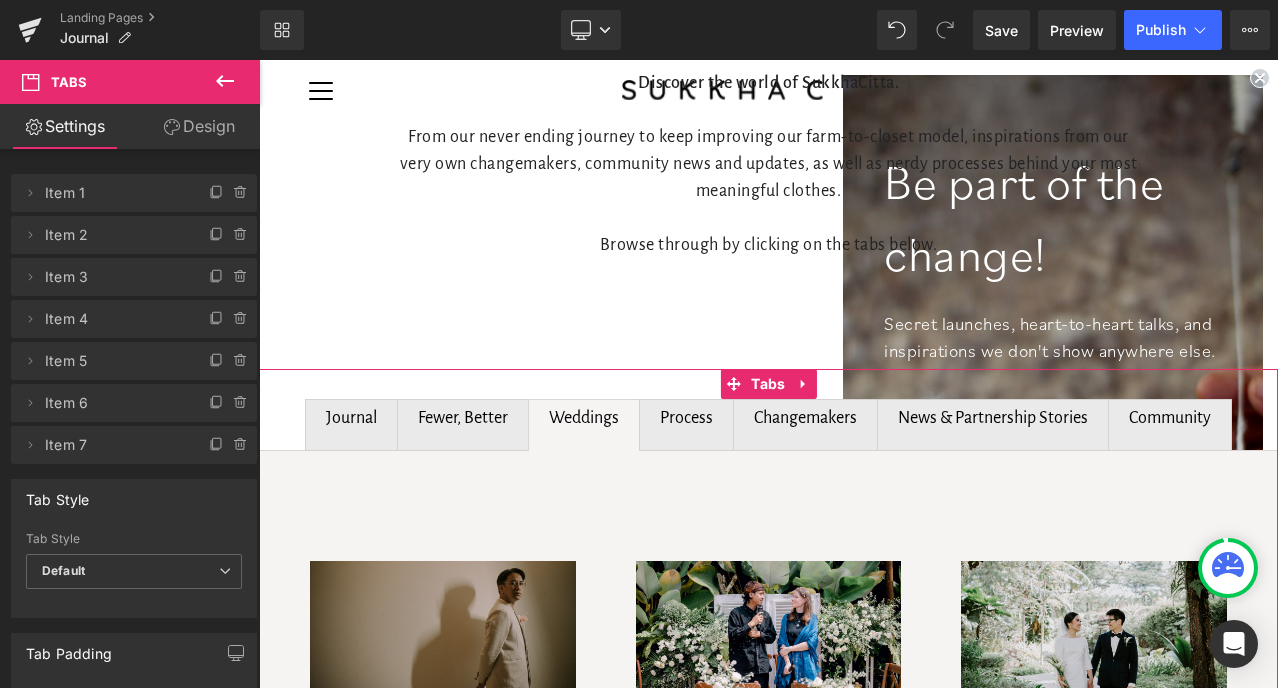 click on "Process Text Block" at bounding box center [686, 425] 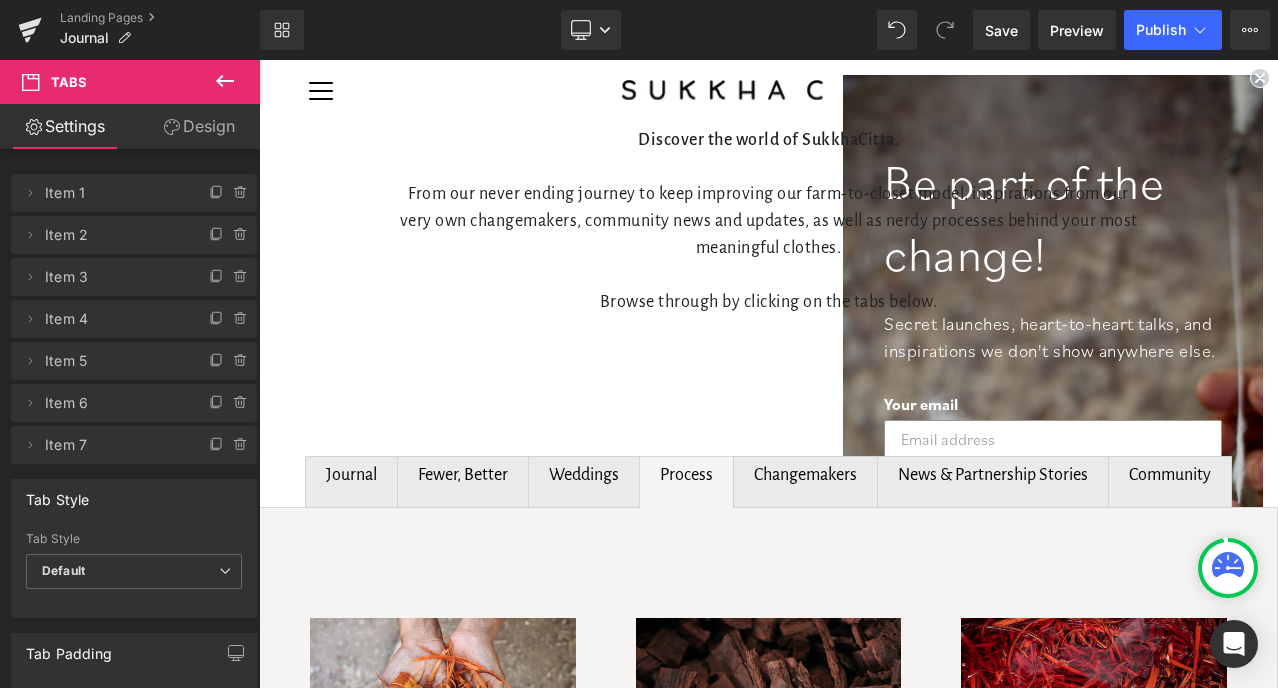 scroll, scrollTop: 992, scrollLeft: 0, axis: vertical 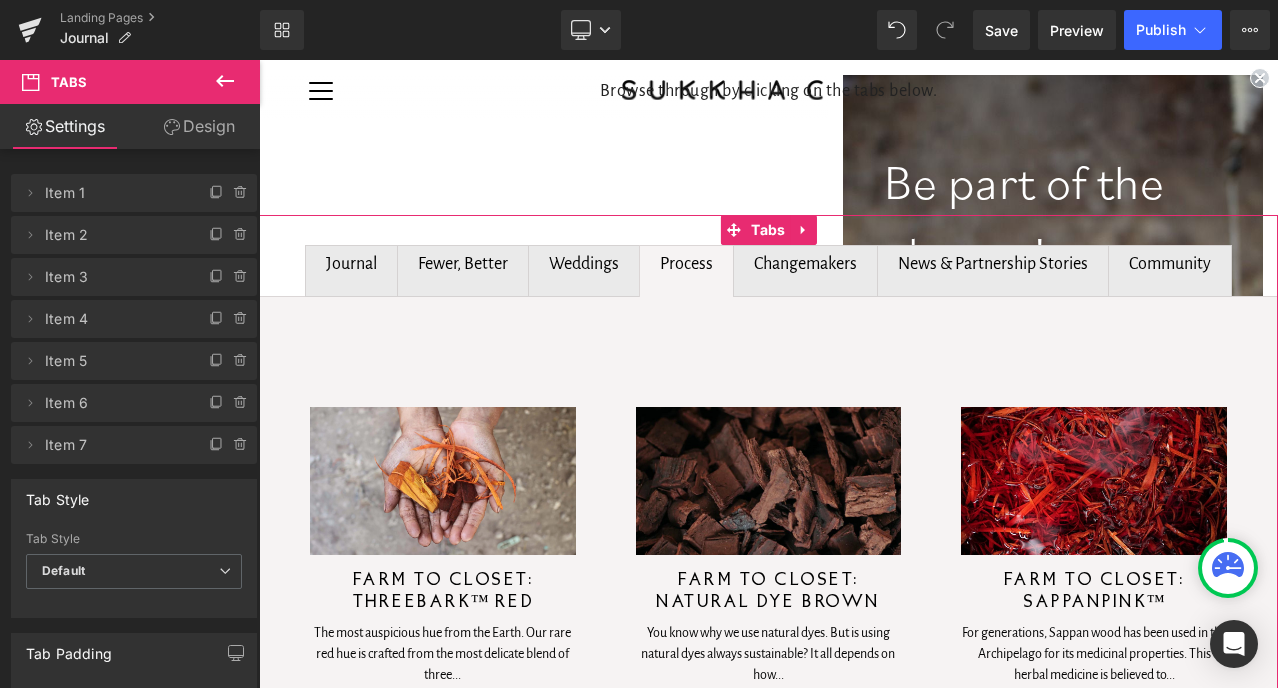 click on "Changemakers Text Block" at bounding box center (805, 271) 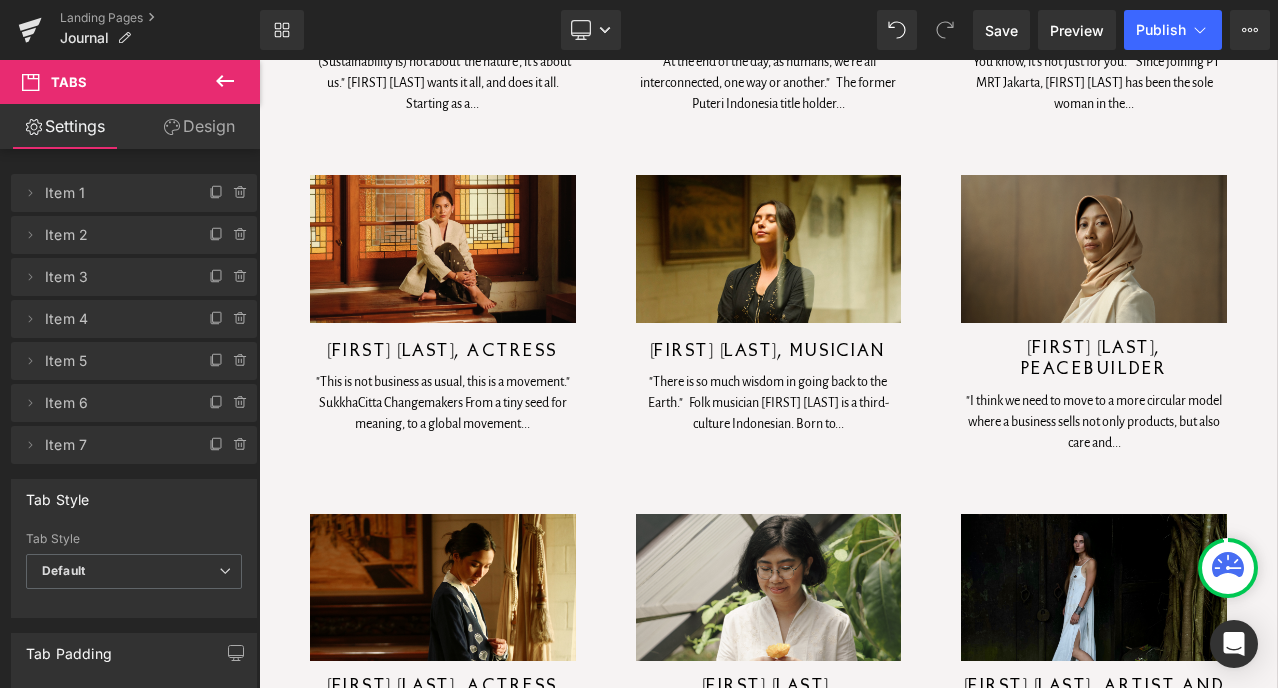 scroll, scrollTop: 918, scrollLeft: 0, axis: vertical 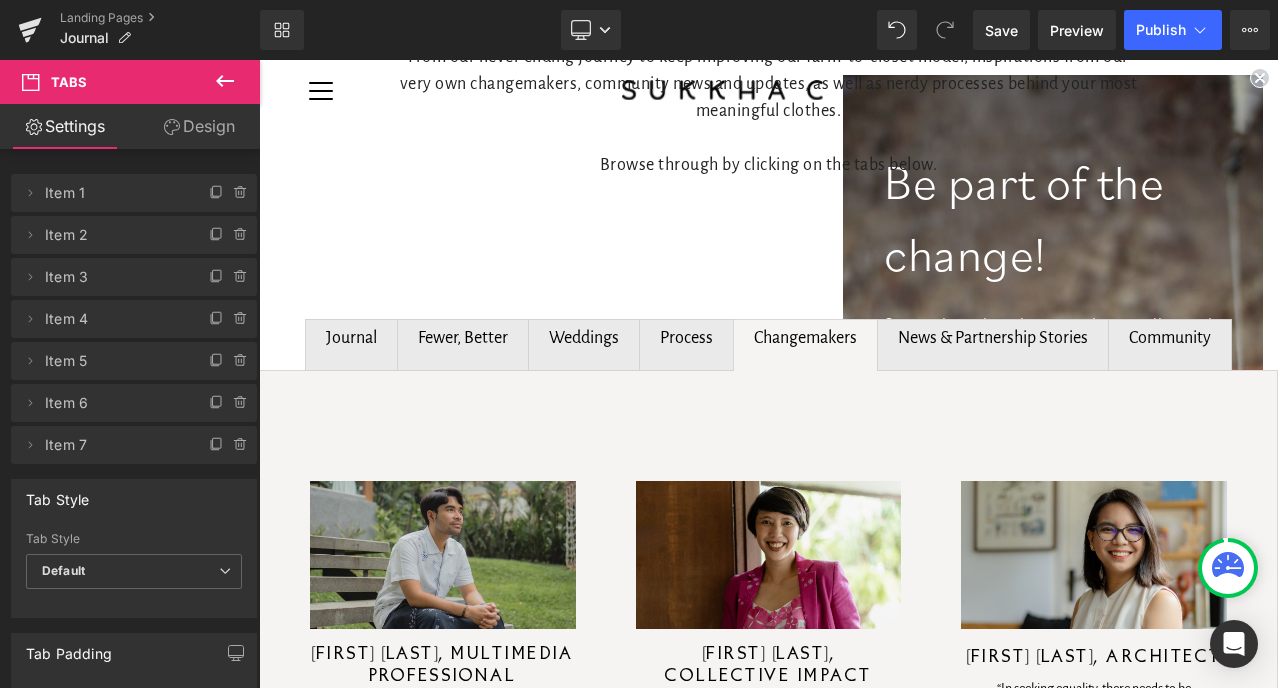click on "News & Partnership Stories Text Block" at bounding box center [993, 345] 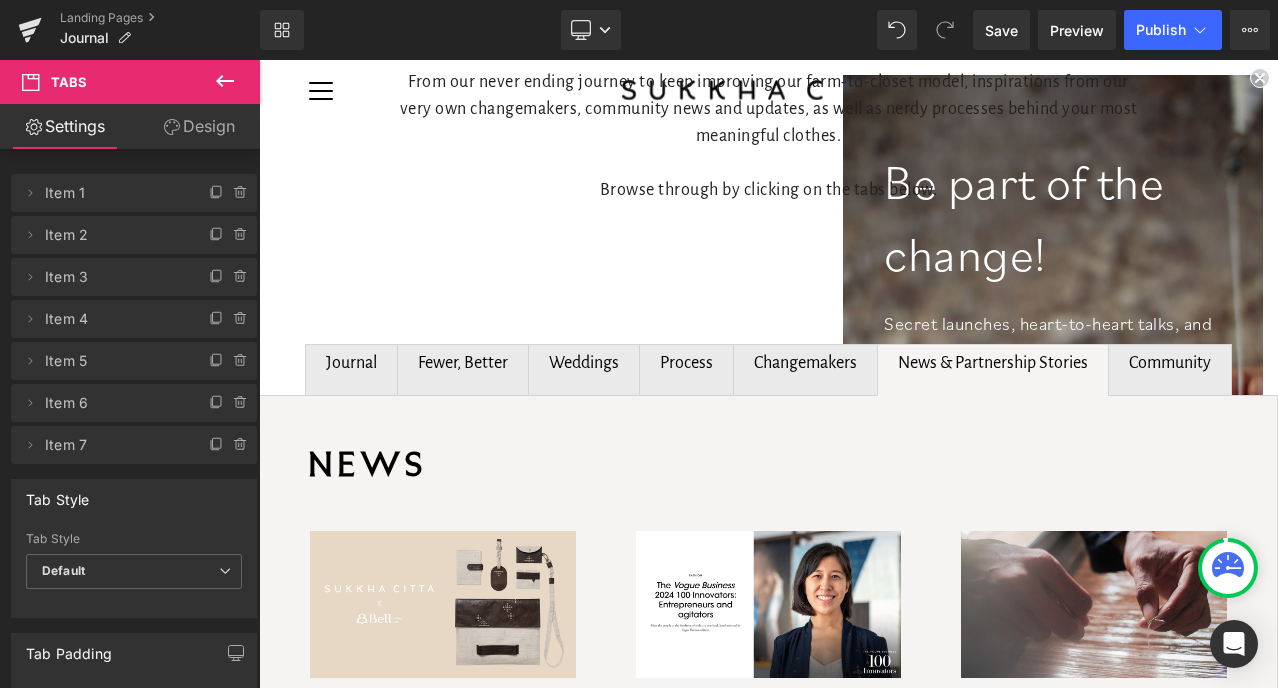 scroll, scrollTop: 1027, scrollLeft: 0, axis: vertical 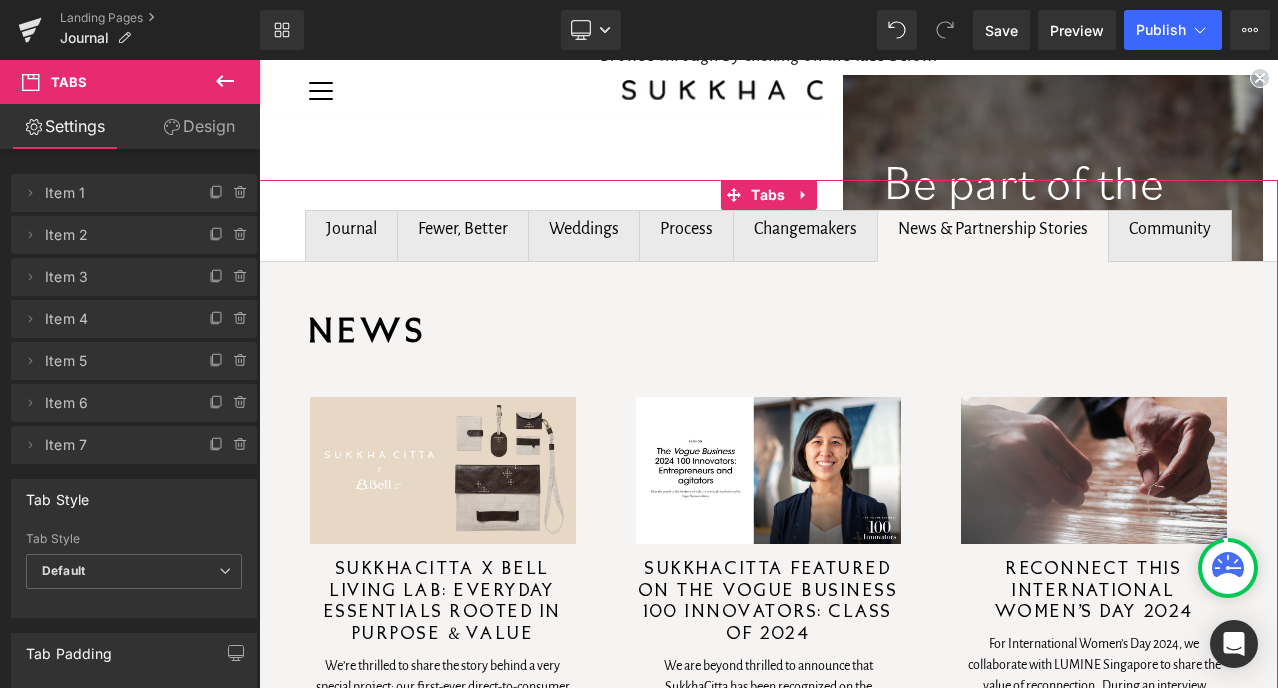 click on "Community Text Block" at bounding box center (1170, 236) 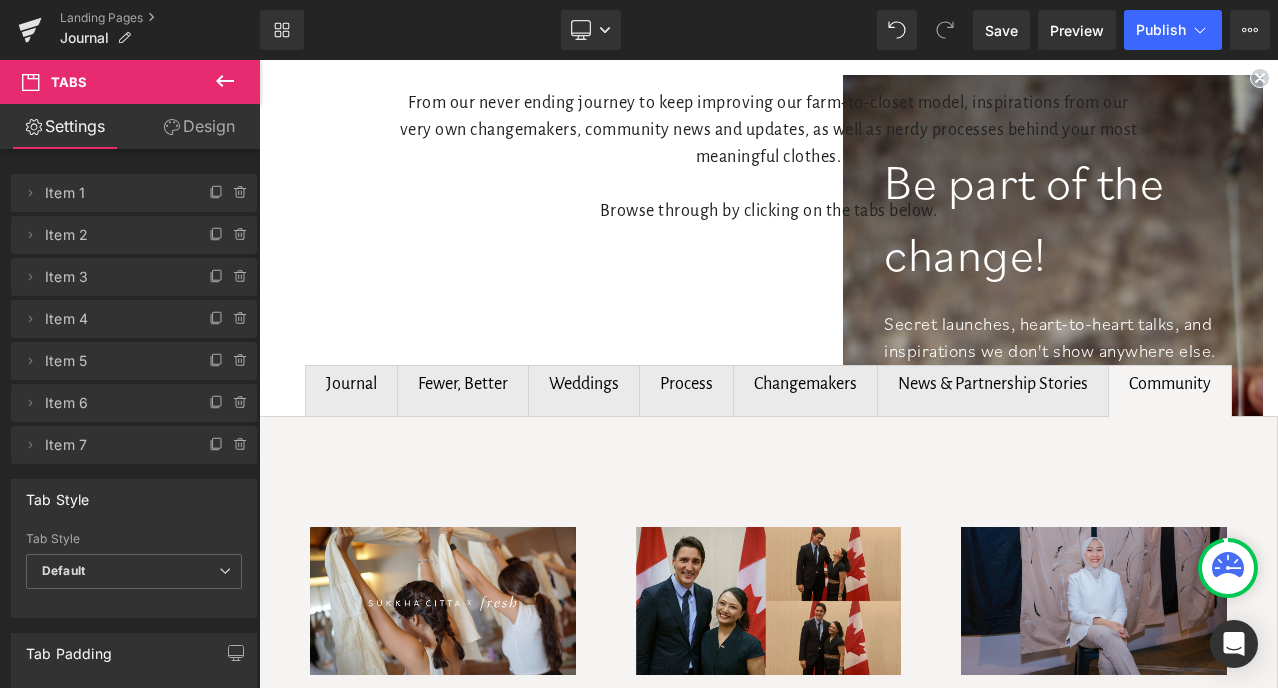 scroll, scrollTop: 58, scrollLeft: 0, axis: vertical 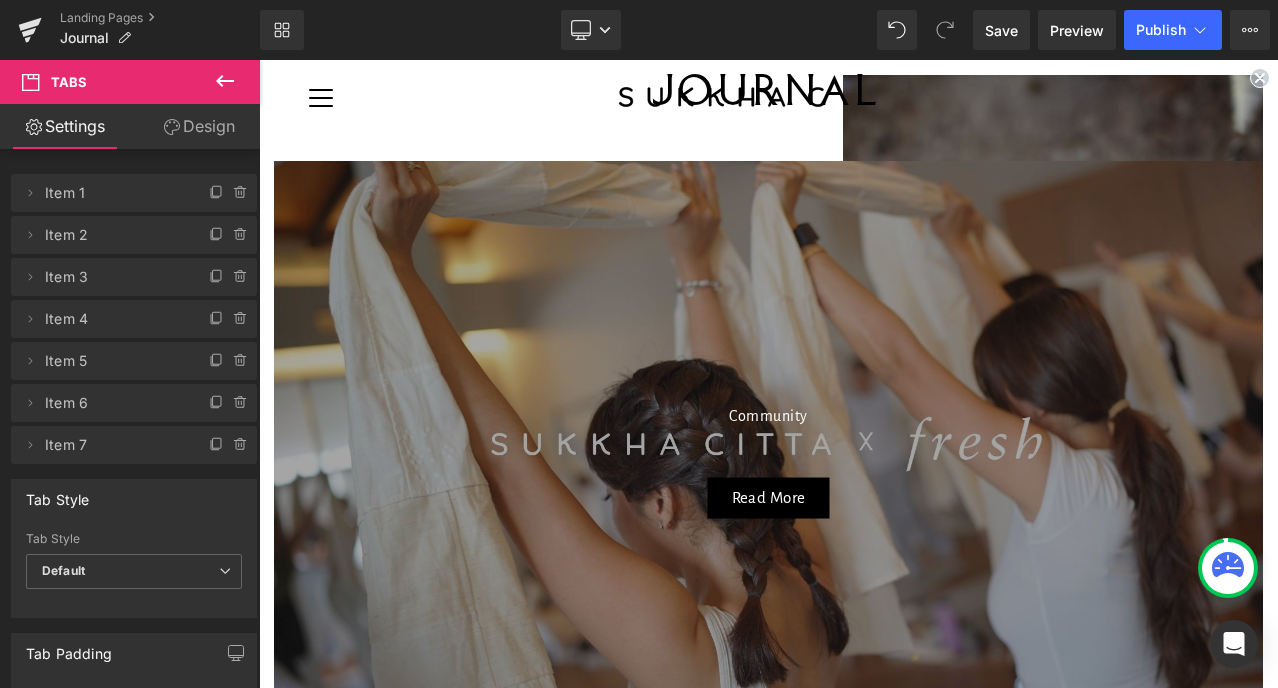 click on "Community
Text Block" at bounding box center (768, 415) 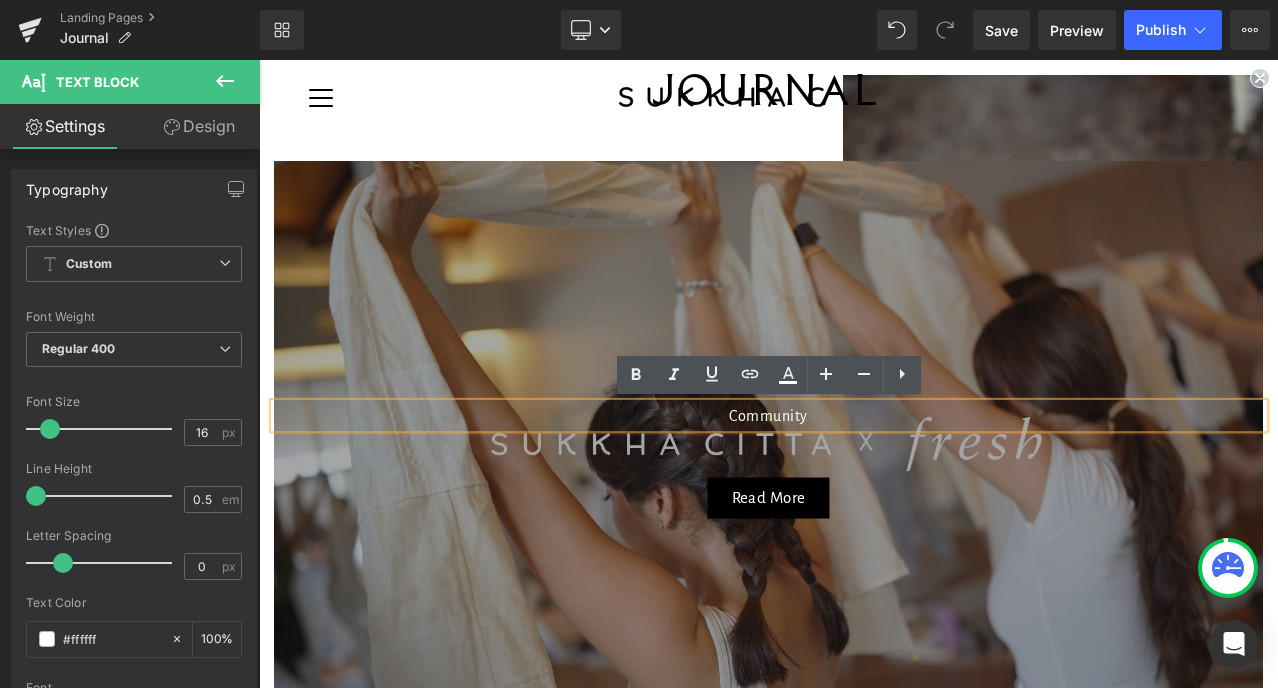 click on "Design" at bounding box center [199, 126] 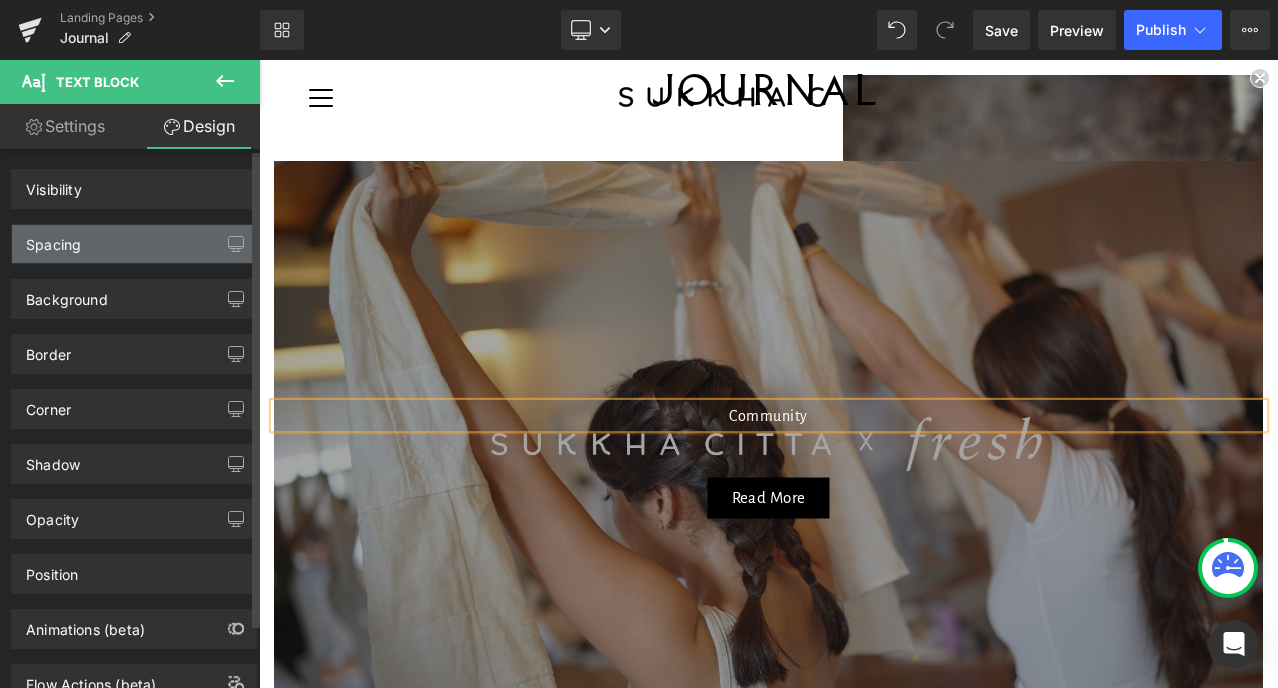 click on "Spacing" at bounding box center (134, 244) 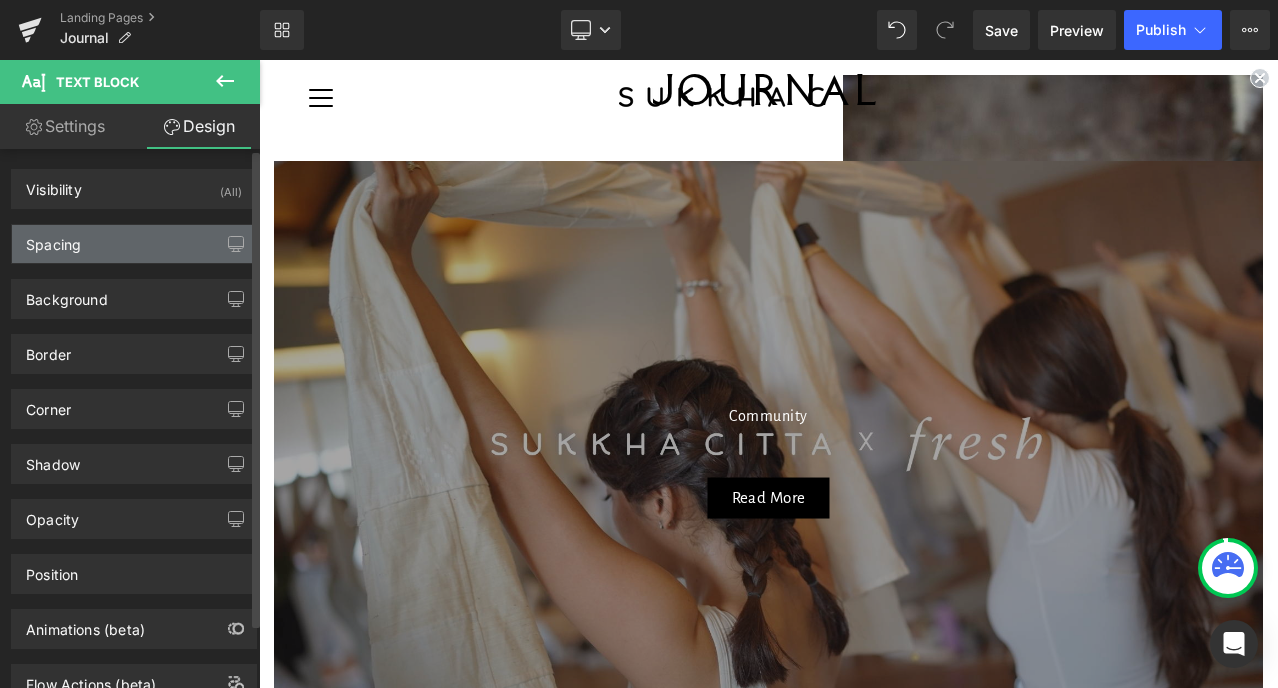 click on "Spacing" at bounding box center [134, 244] 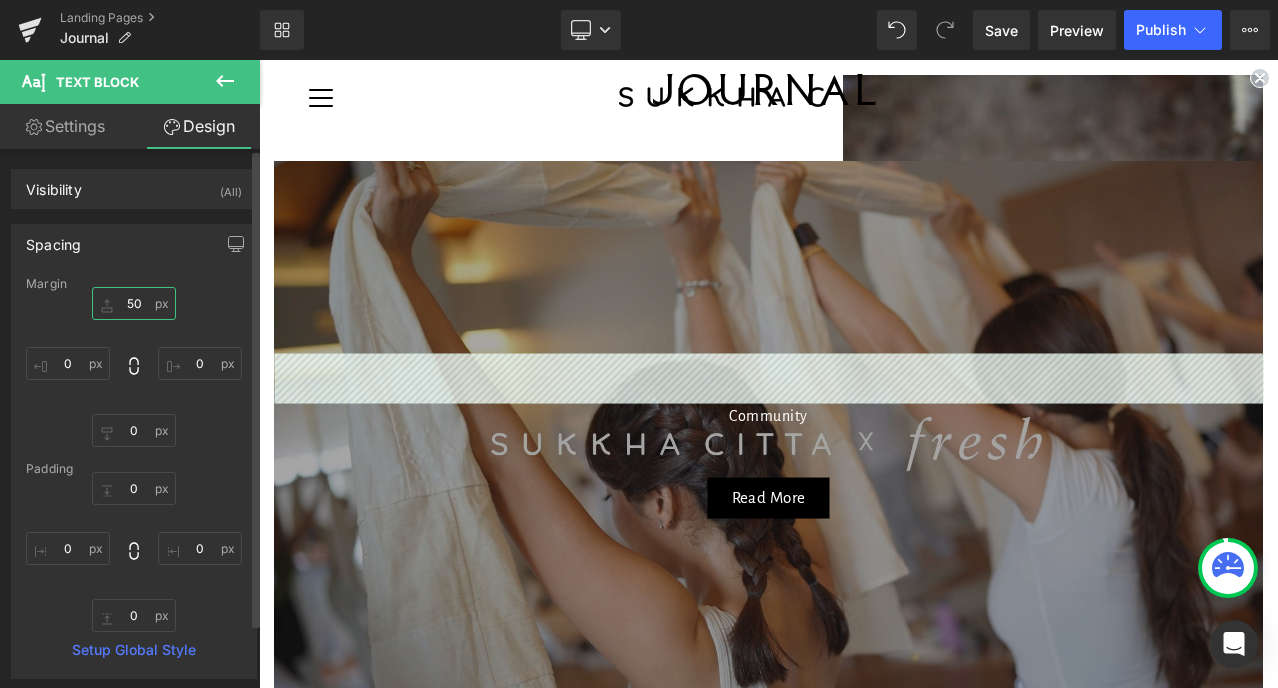 click at bounding box center [134, 303] 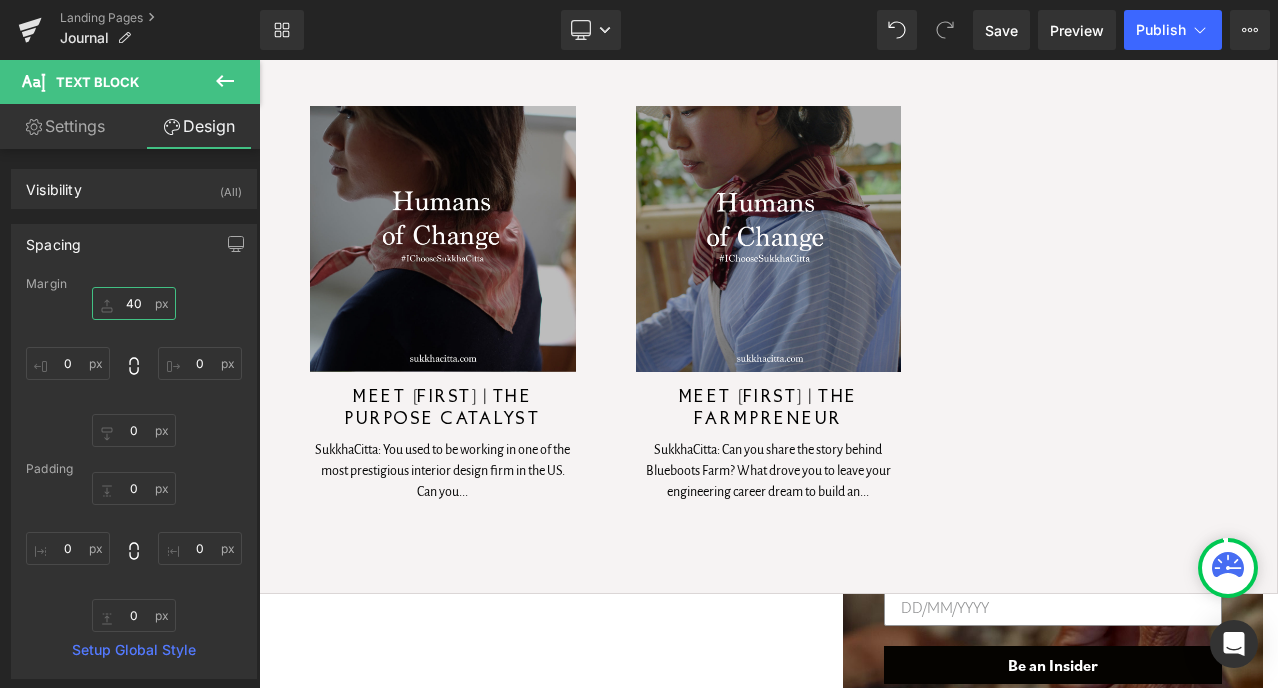 scroll, scrollTop: 4881, scrollLeft: 0, axis: vertical 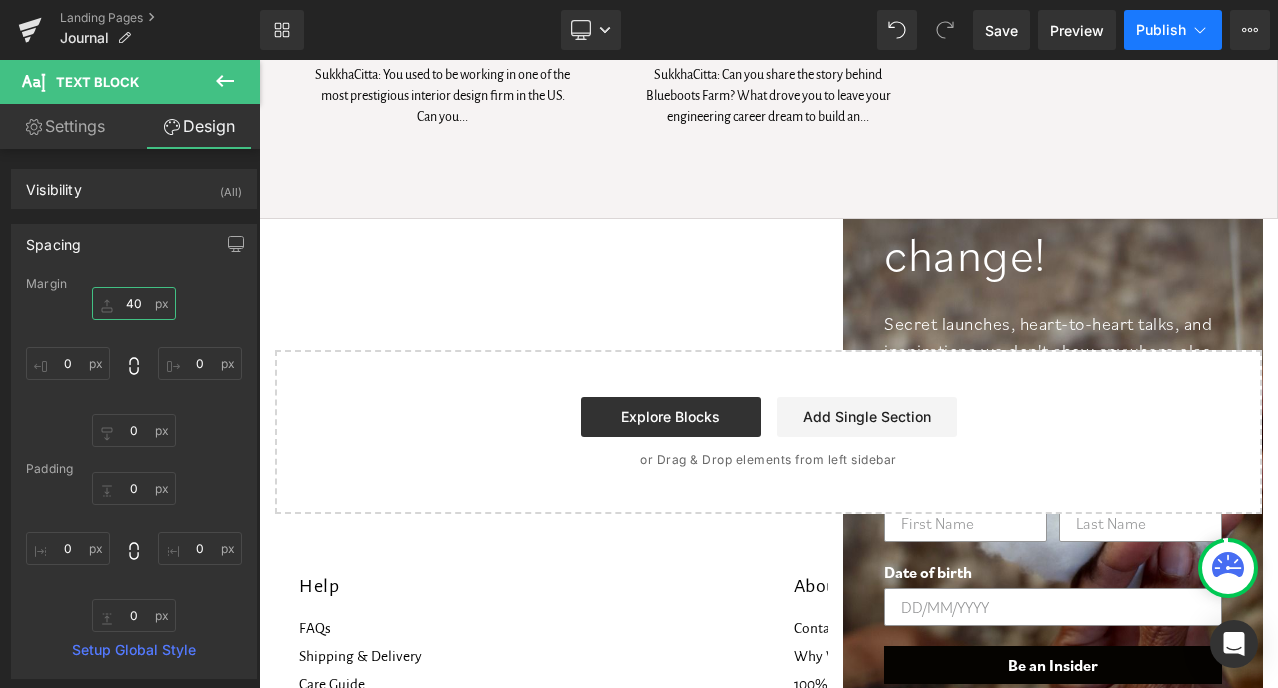 type on "40" 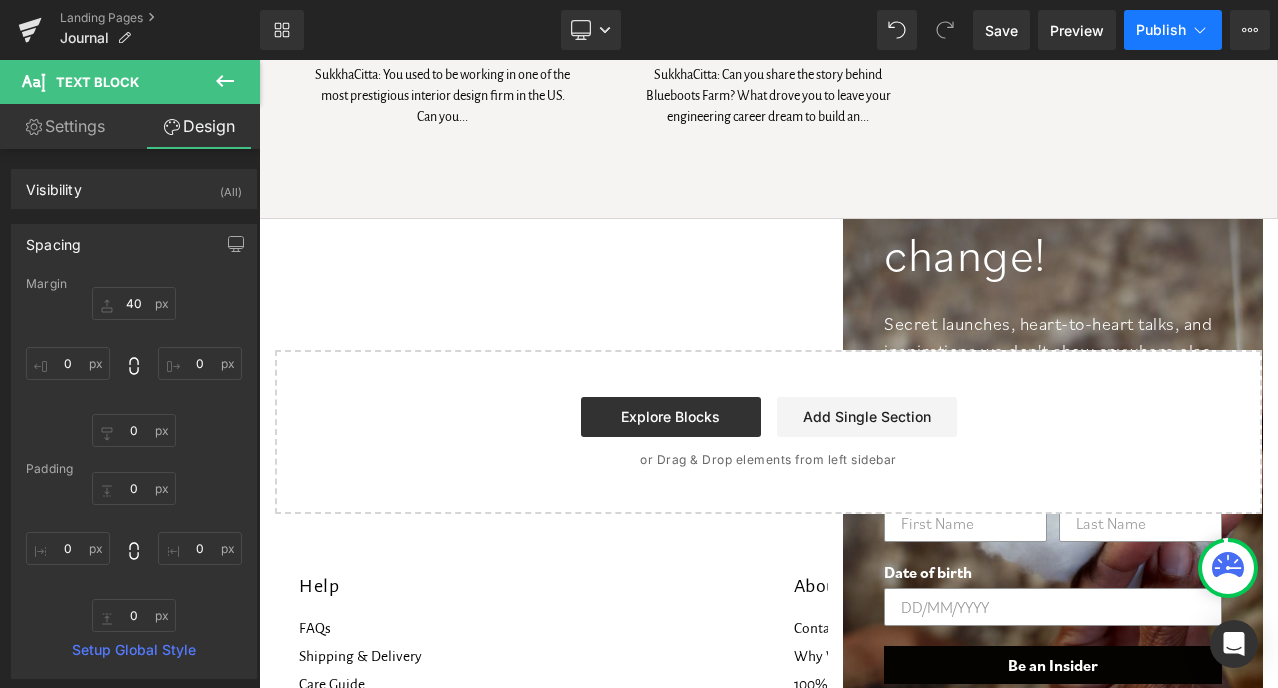 click on "Publish" at bounding box center (1161, 30) 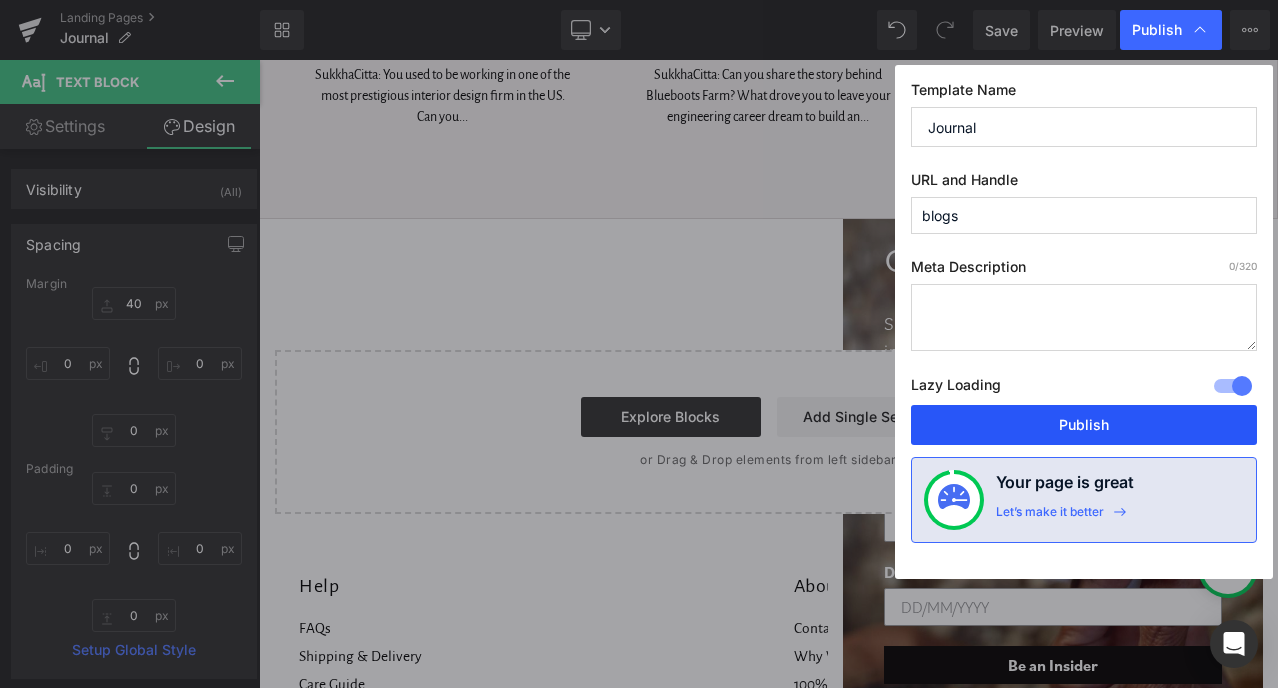 click on "Publish" at bounding box center [1084, 425] 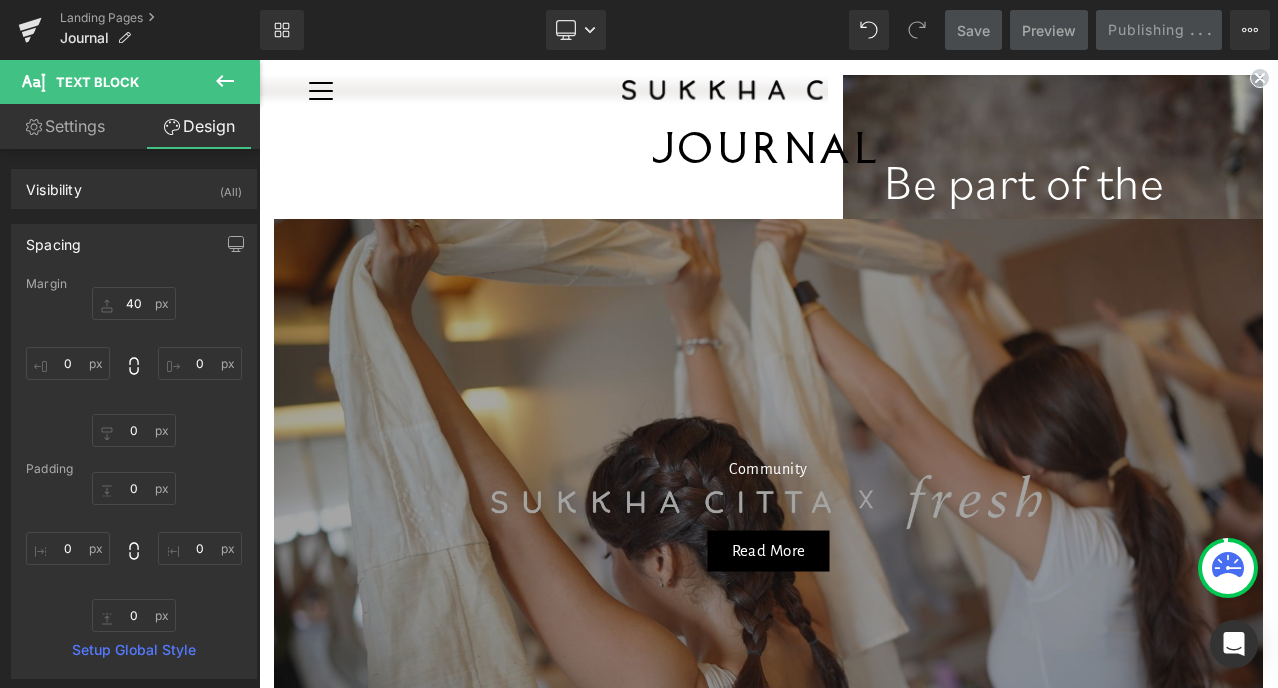 scroll, scrollTop: 4881, scrollLeft: 0, axis: vertical 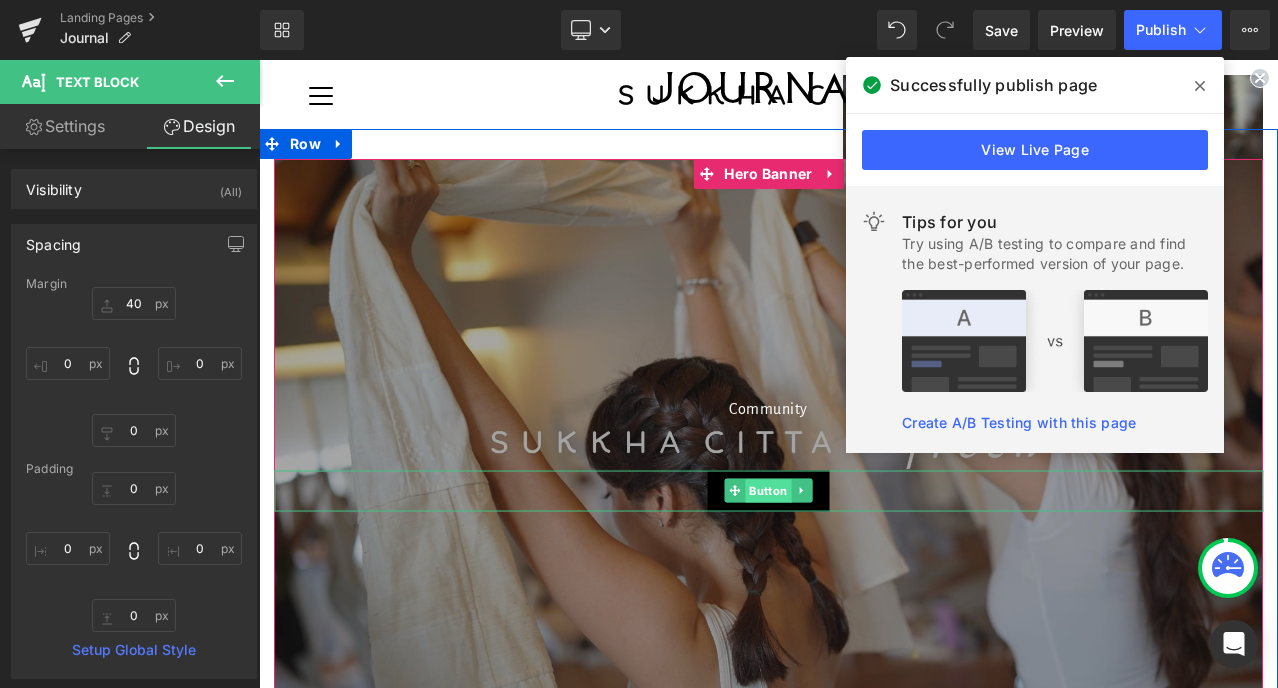 click on "Button" at bounding box center [768, 491] 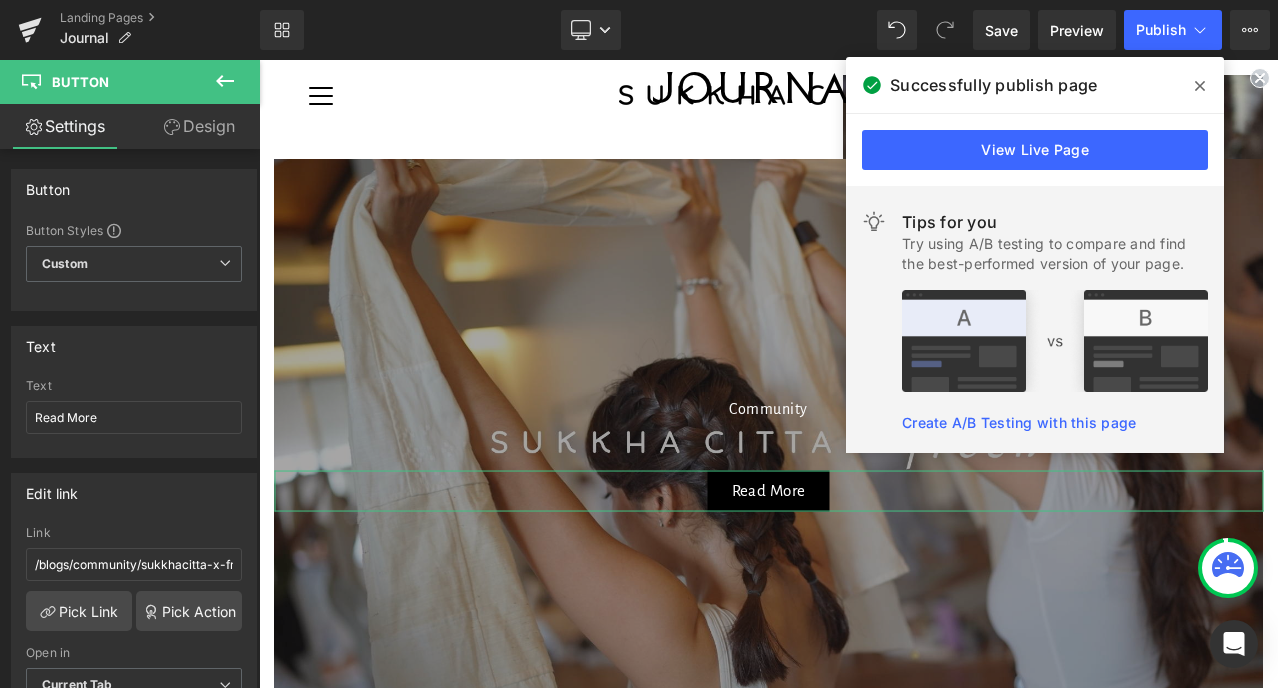 click on "Design" at bounding box center [199, 126] 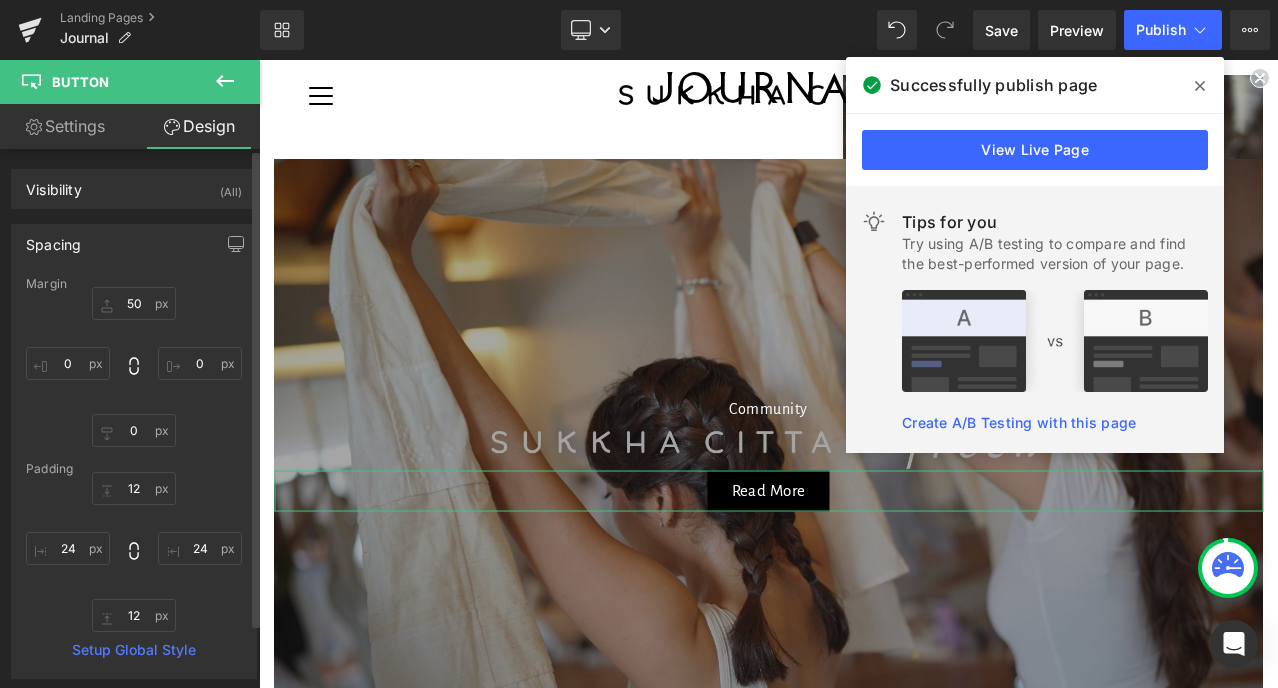 type on "50" 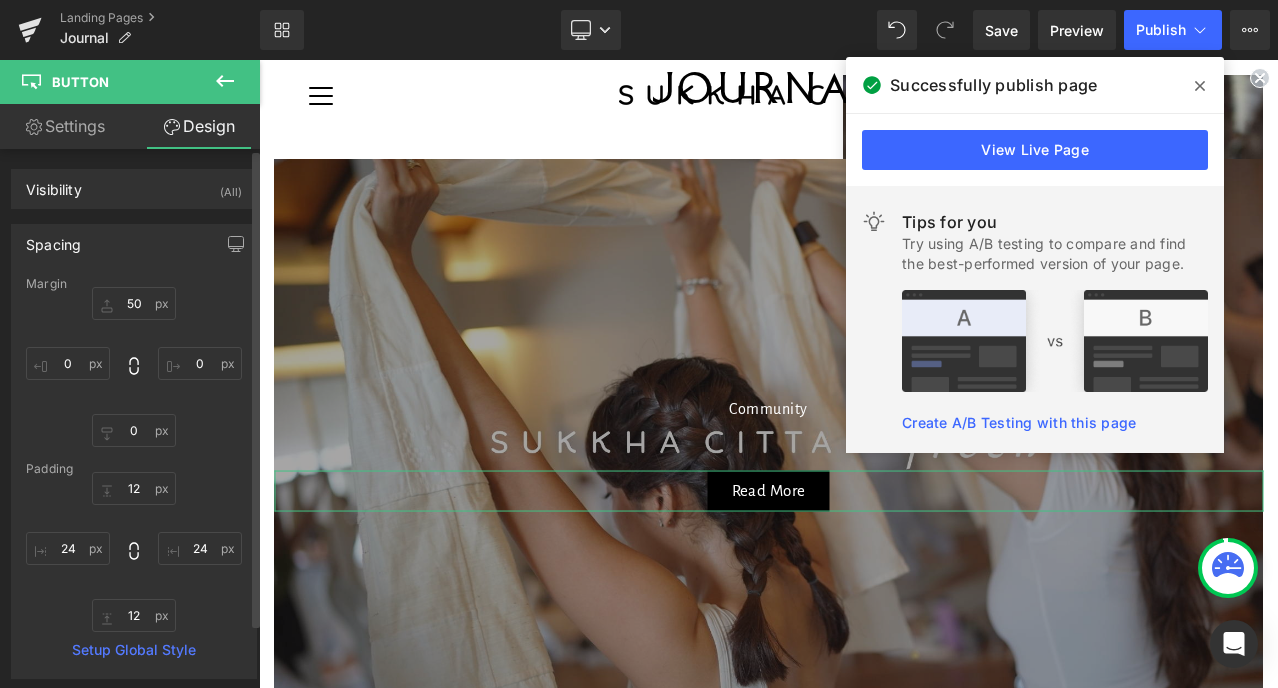 type on "0" 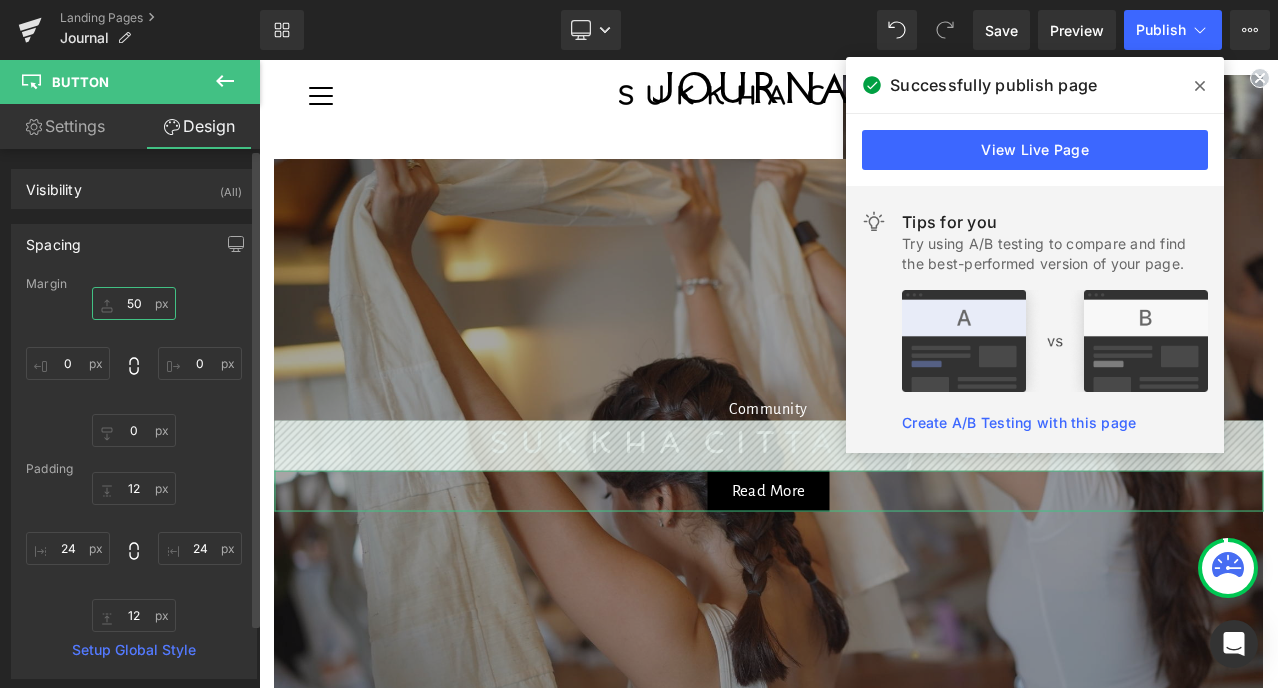 click on "50" at bounding box center [134, 303] 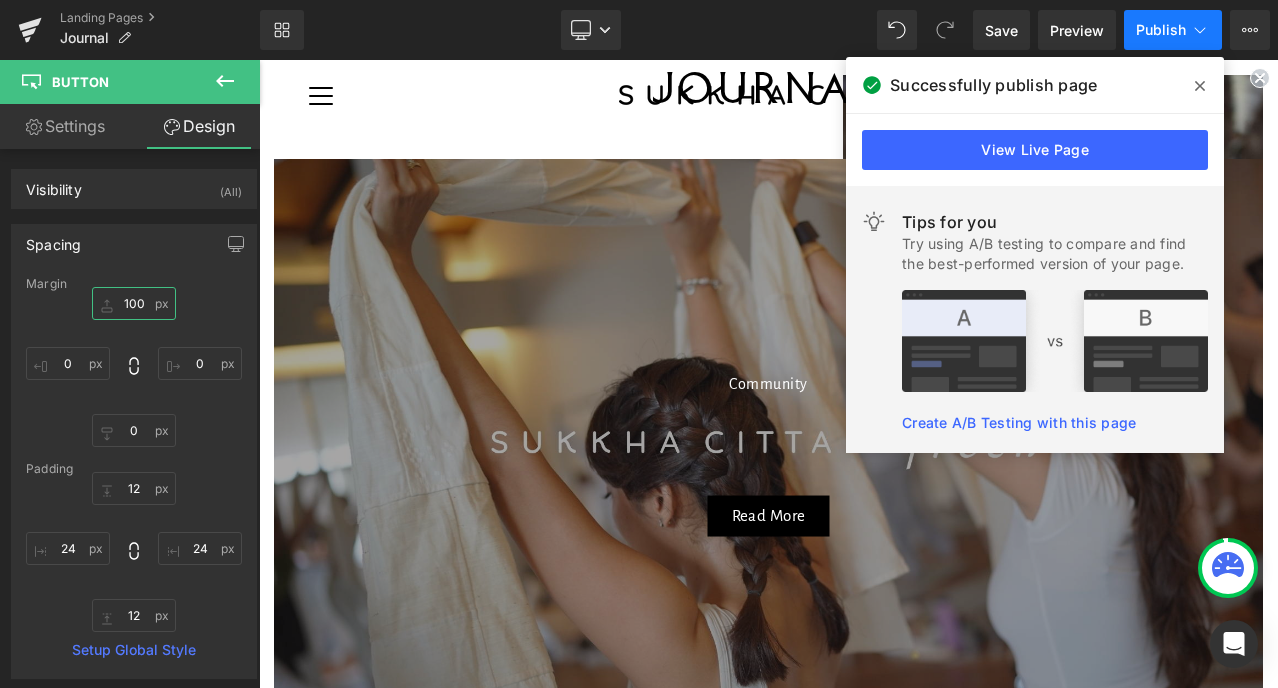 type on "100" 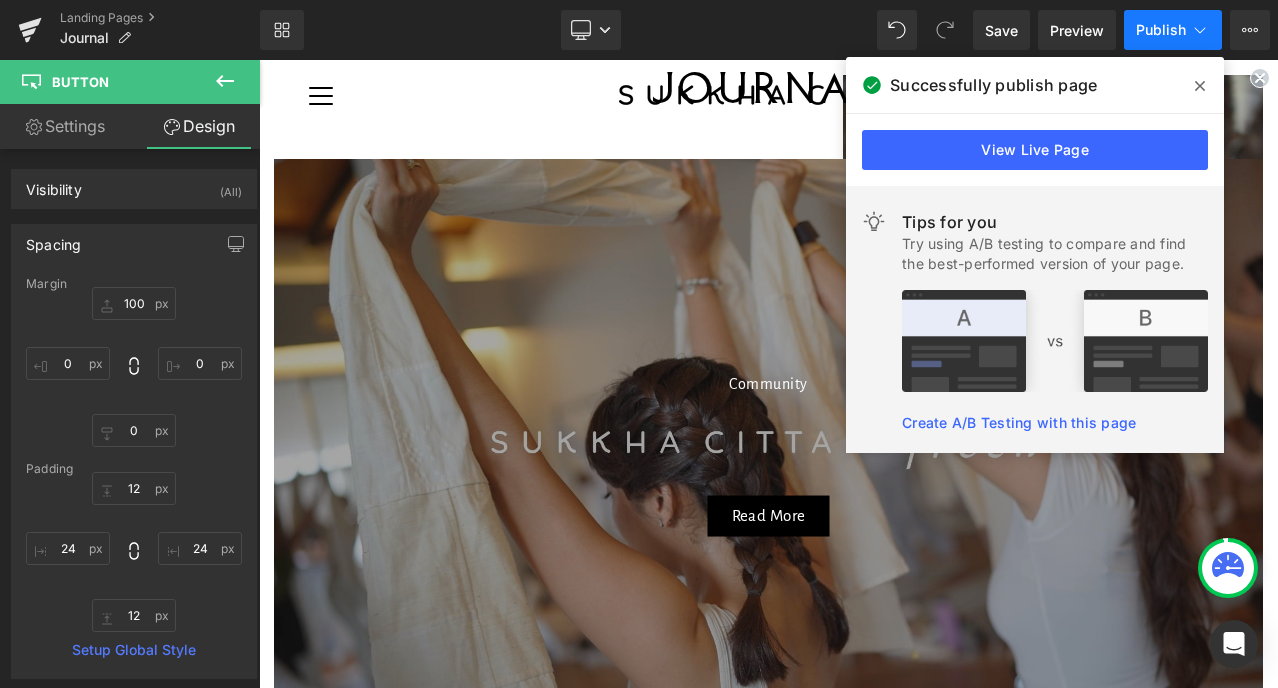 click on "Publish" at bounding box center (1161, 30) 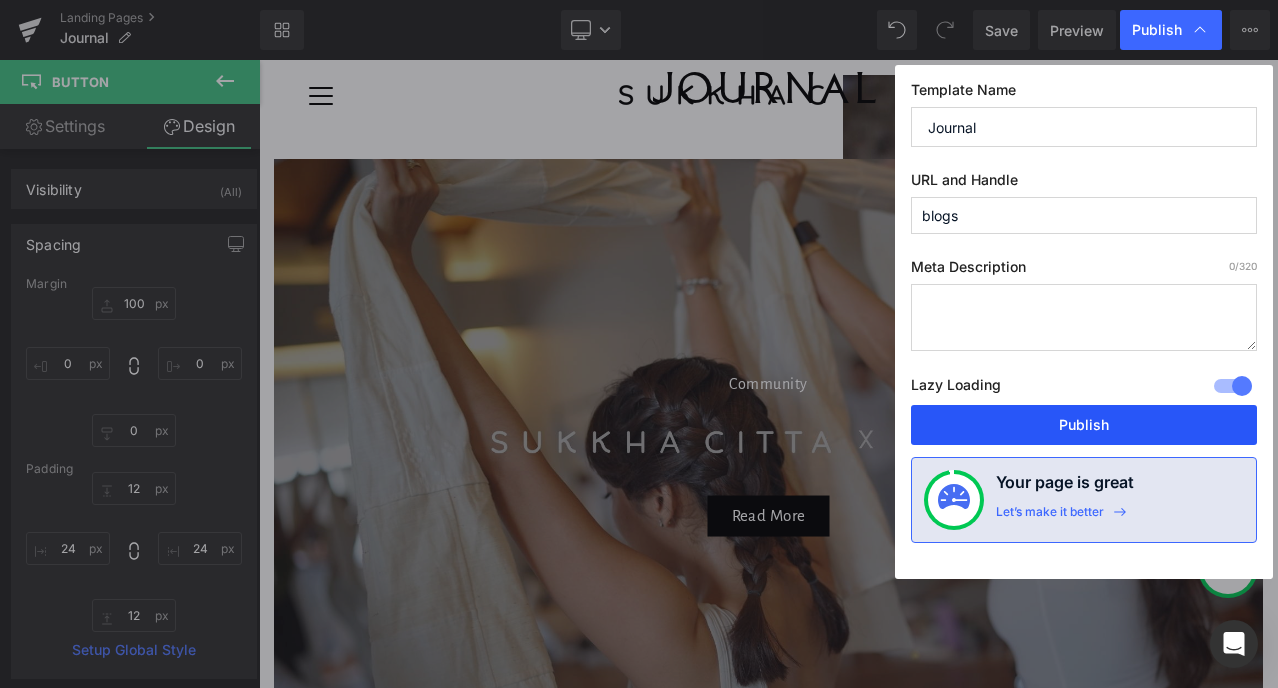 click on "Publish" at bounding box center [1084, 425] 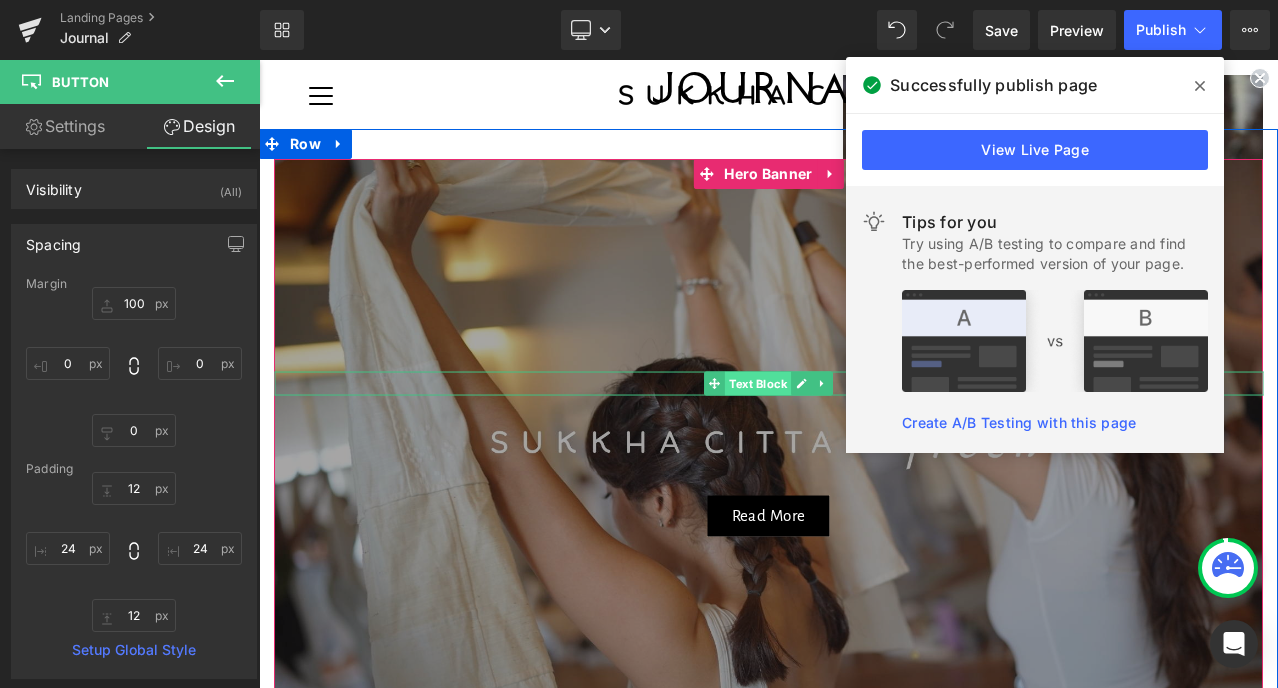 click on "Text Block" at bounding box center (758, 383) 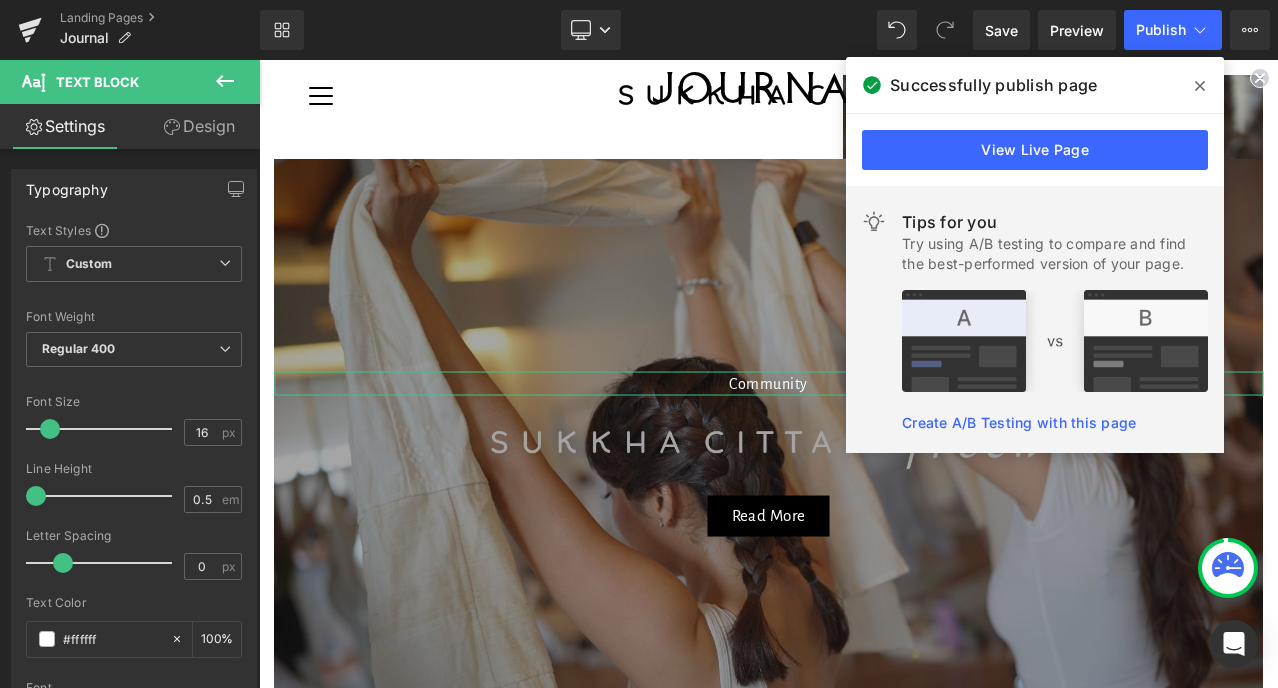 click on "Design" at bounding box center [199, 126] 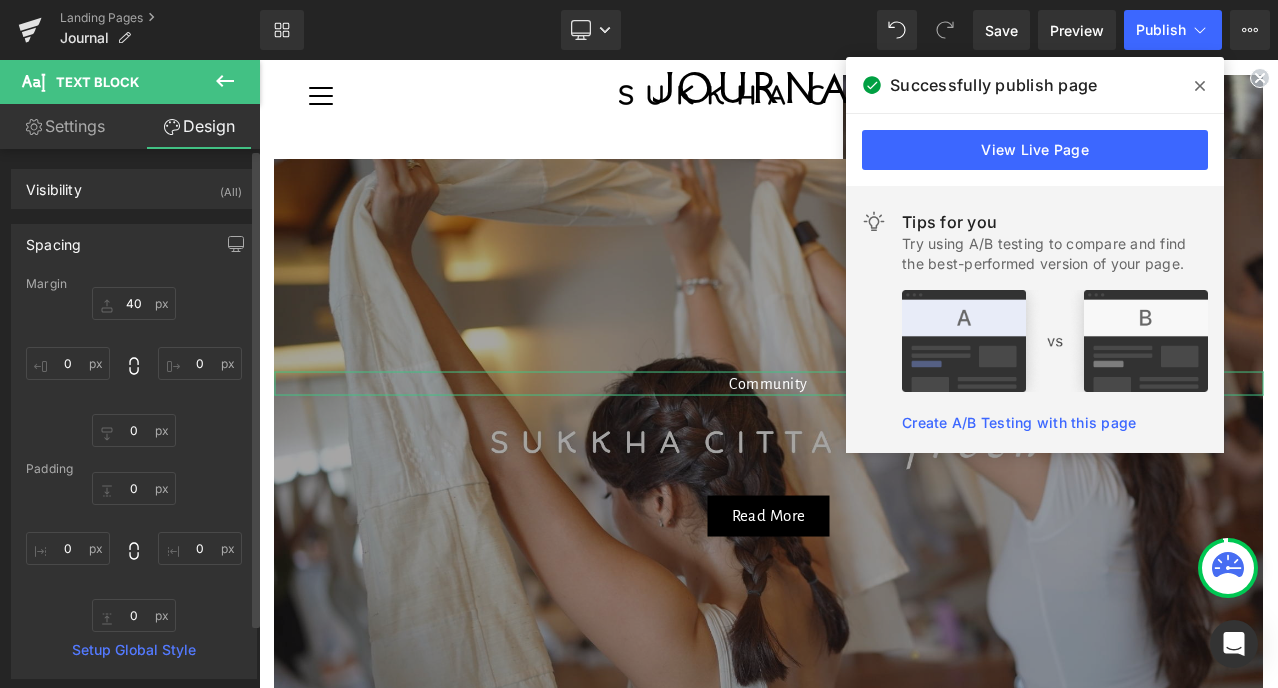 type on "40" 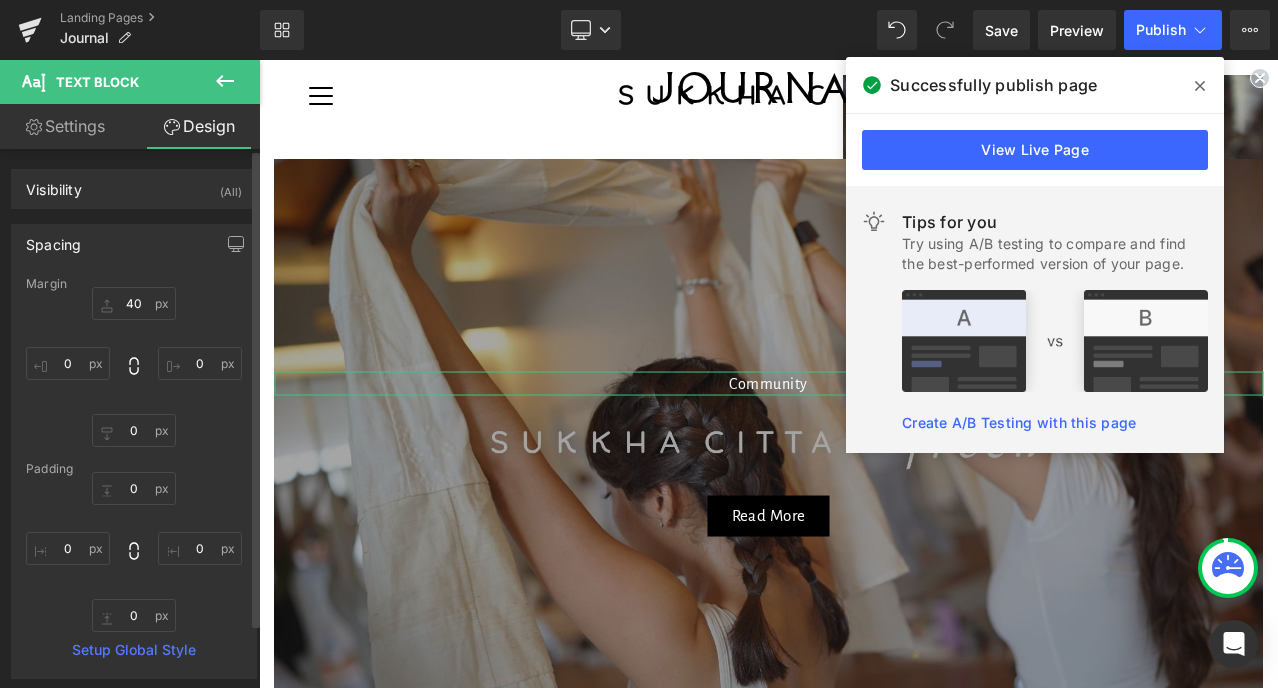 type on "0" 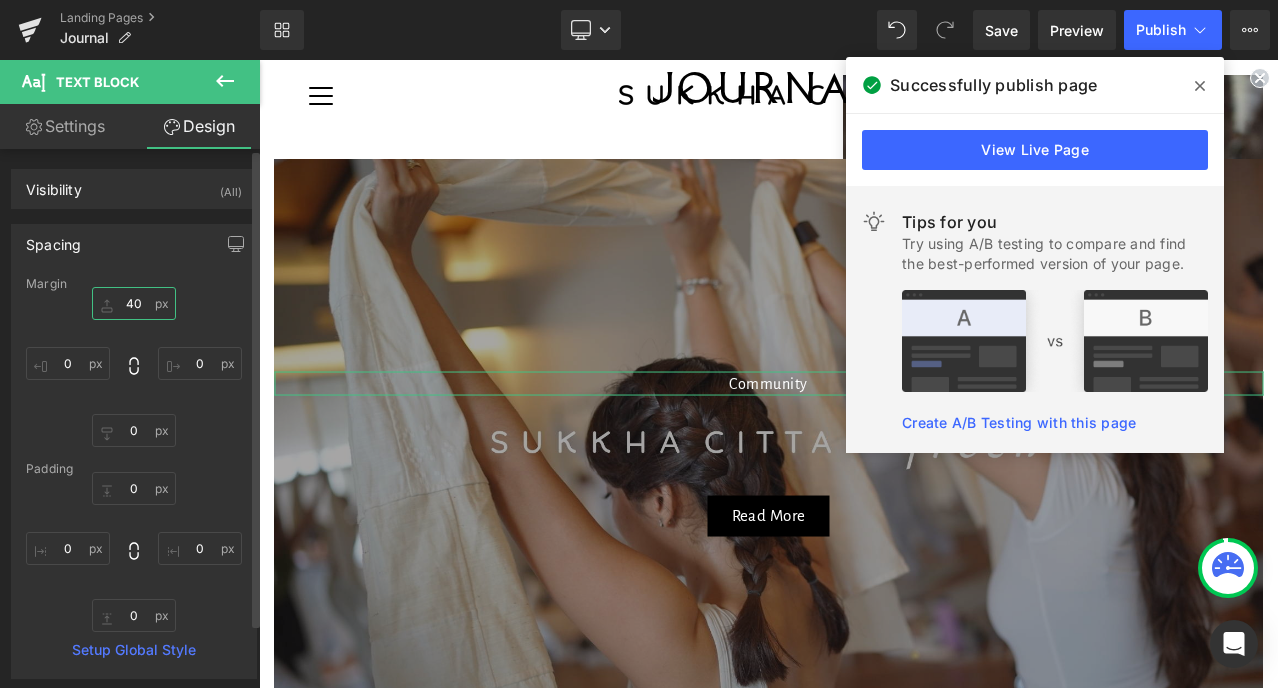 click on "40" at bounding box center (134, 303) 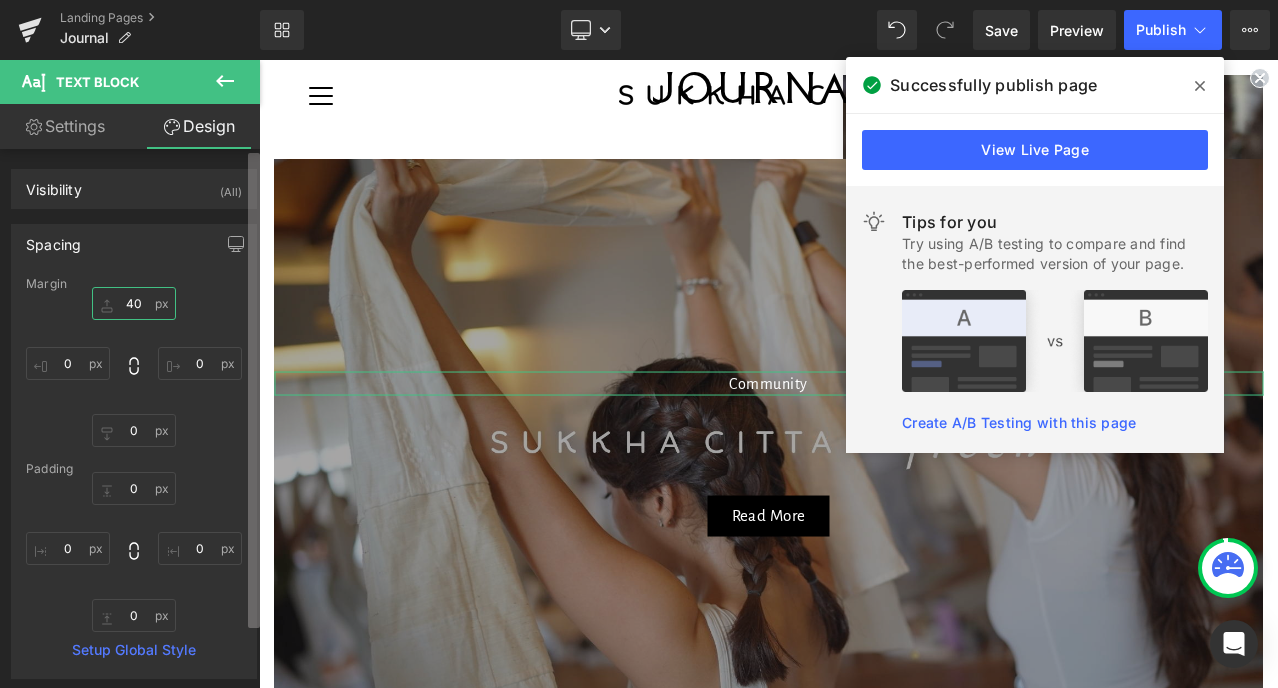 type on "4" 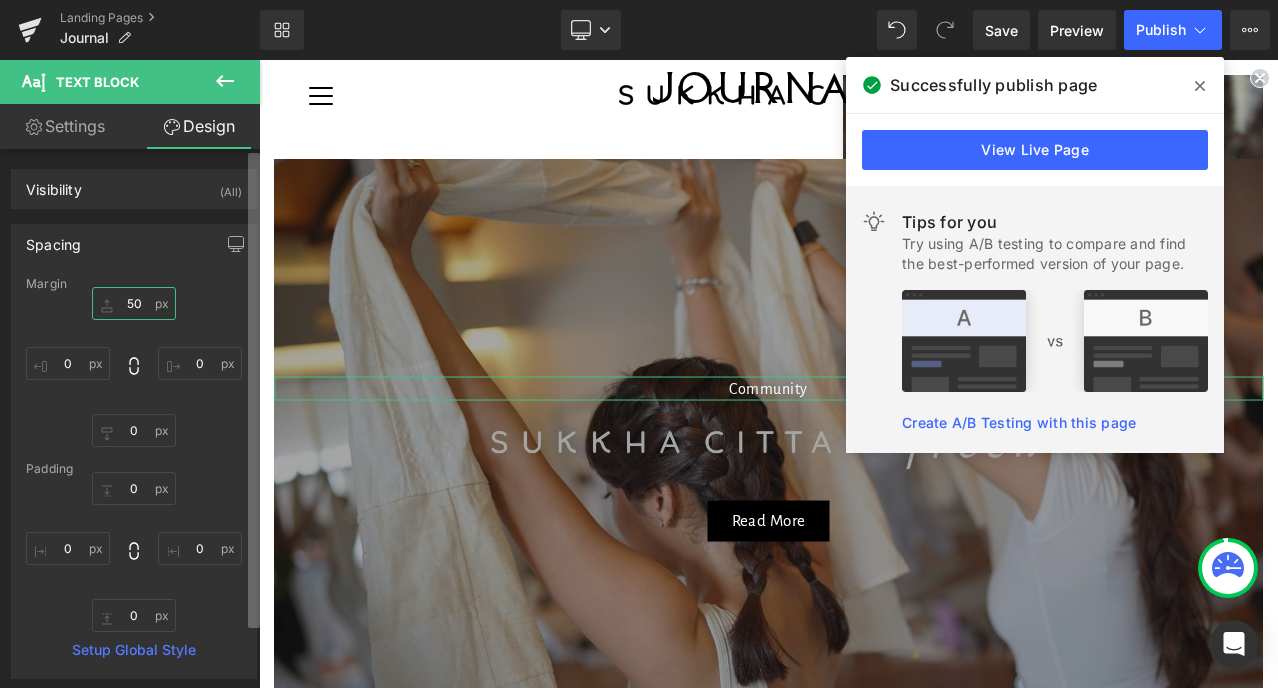 type on "5" 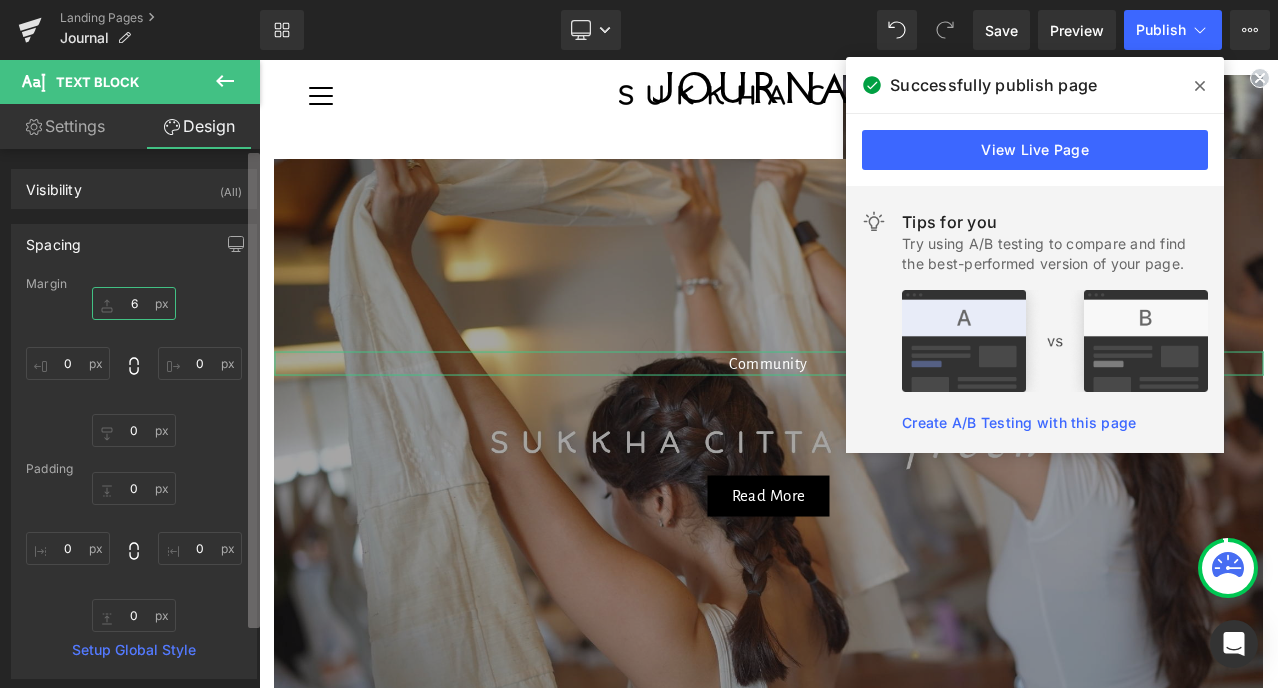 type on "60" 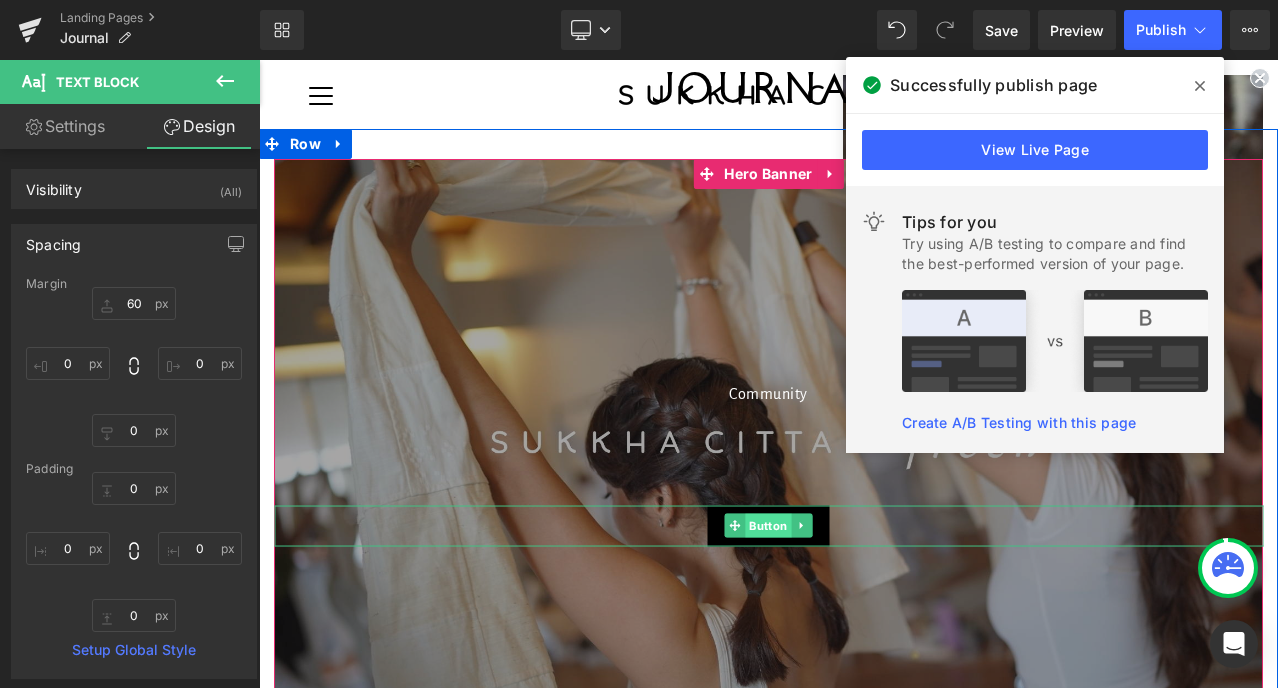 click on "Button" at bounding box center (768, 526) 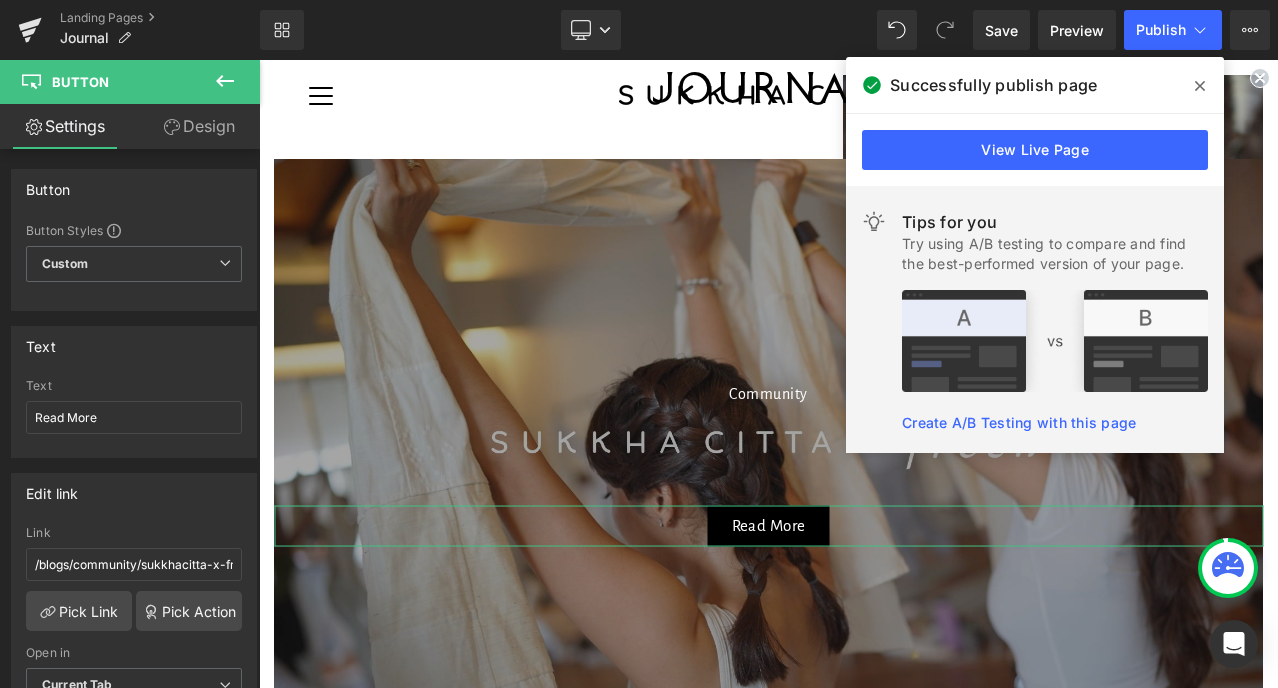 click on "Design" at bounding box center (199, 126) 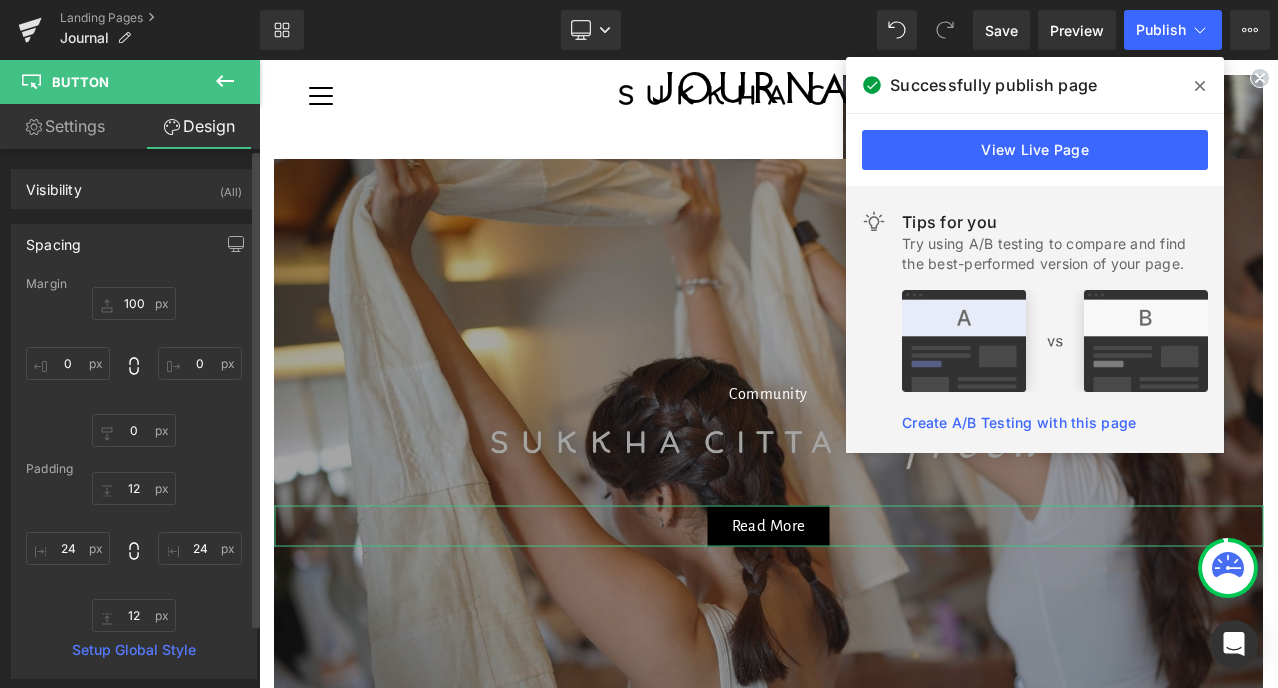 type on "100" 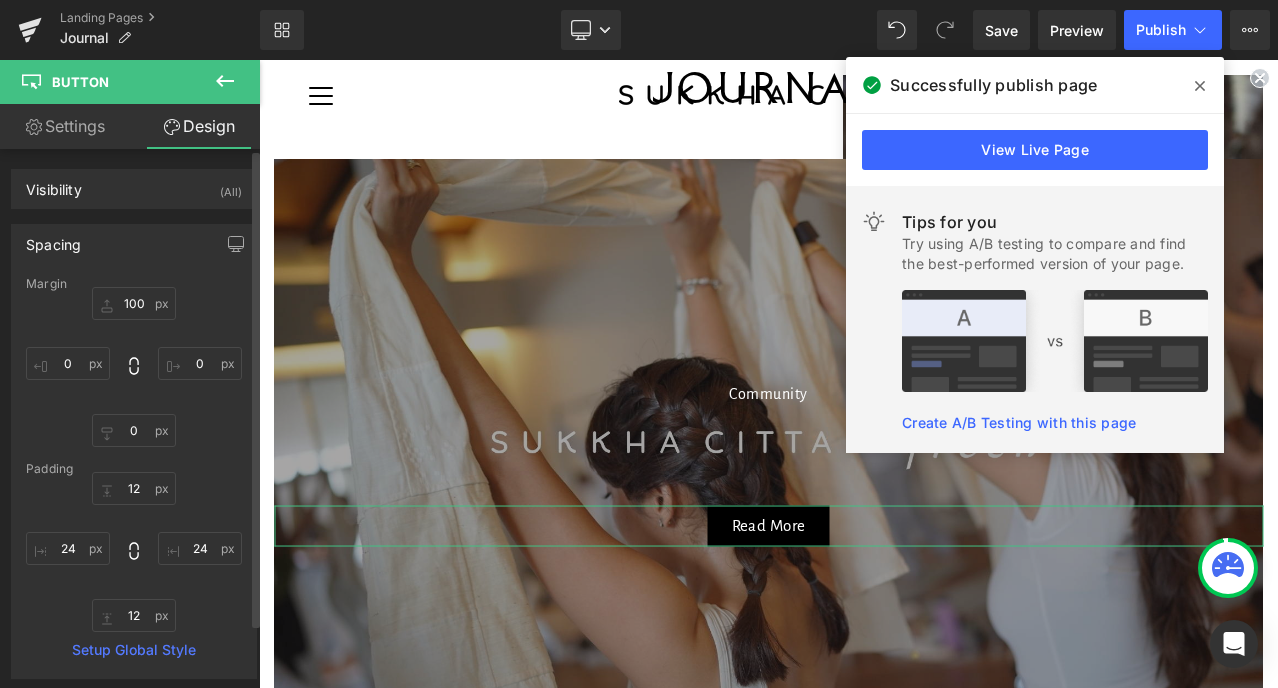 type on "0" 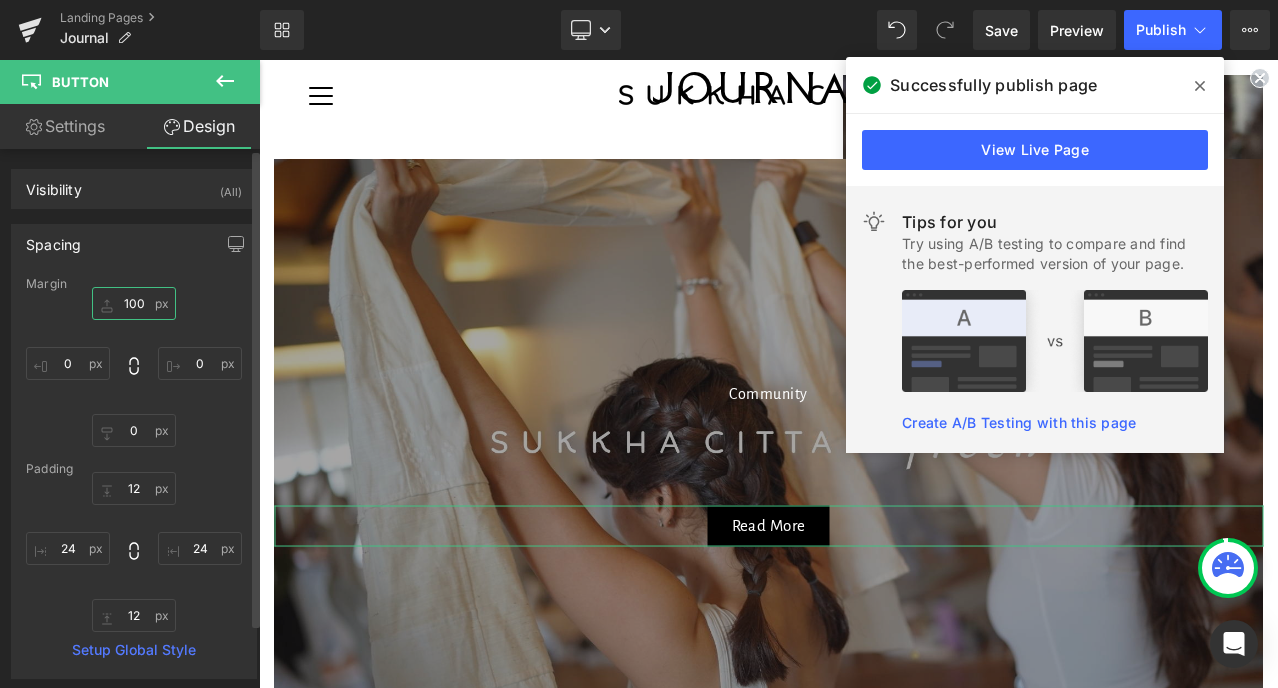 click on "100" at bounding box center (134, 303) 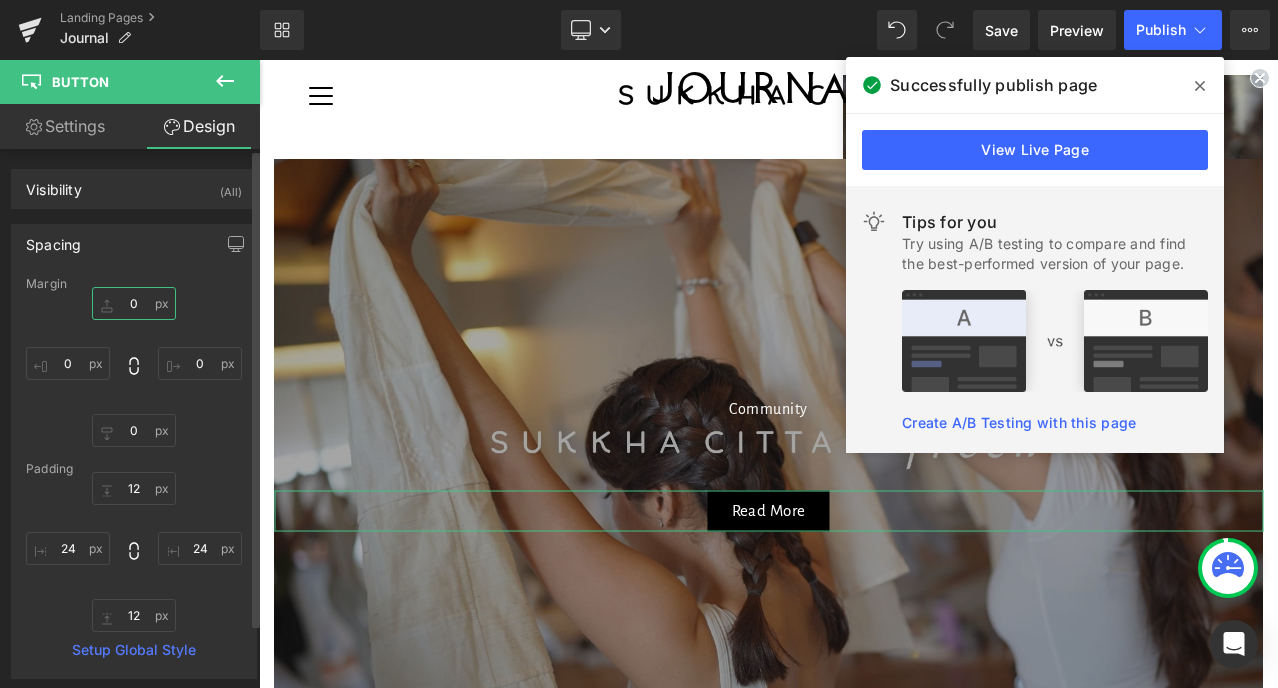 type on "60" 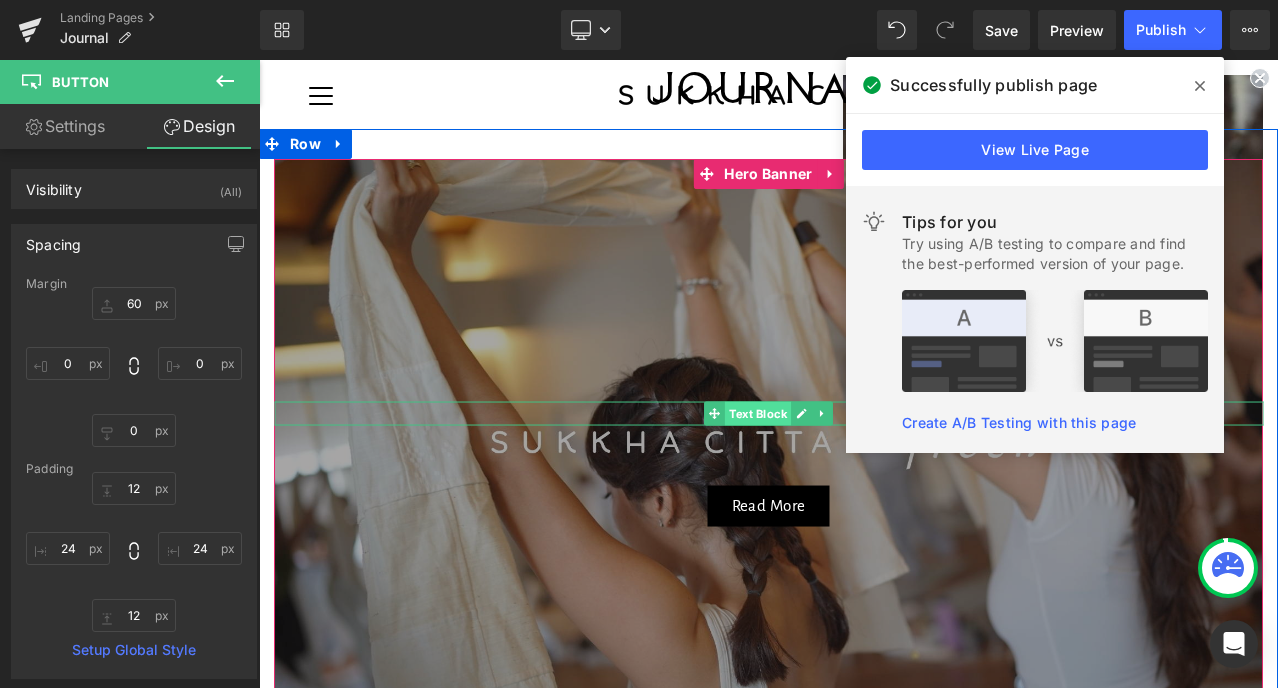 click on "Text Block" at bounding box center (758, 413) 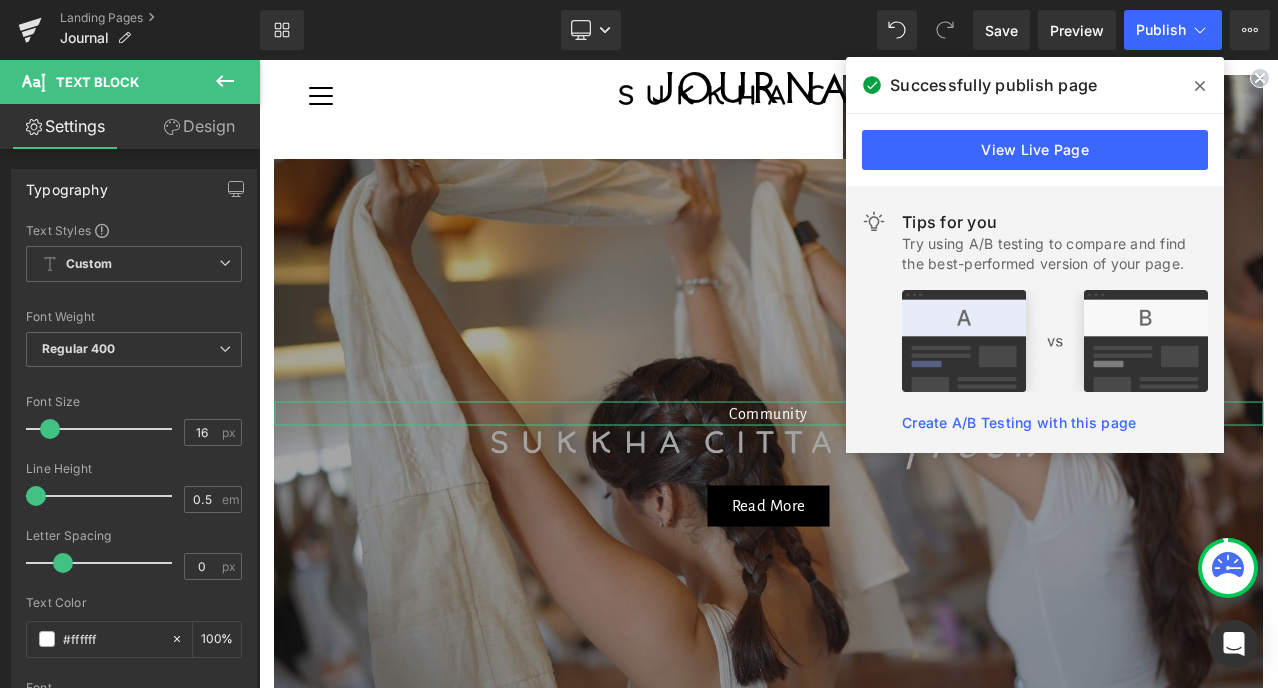 click on "Design" at bounding box center (199, 126) 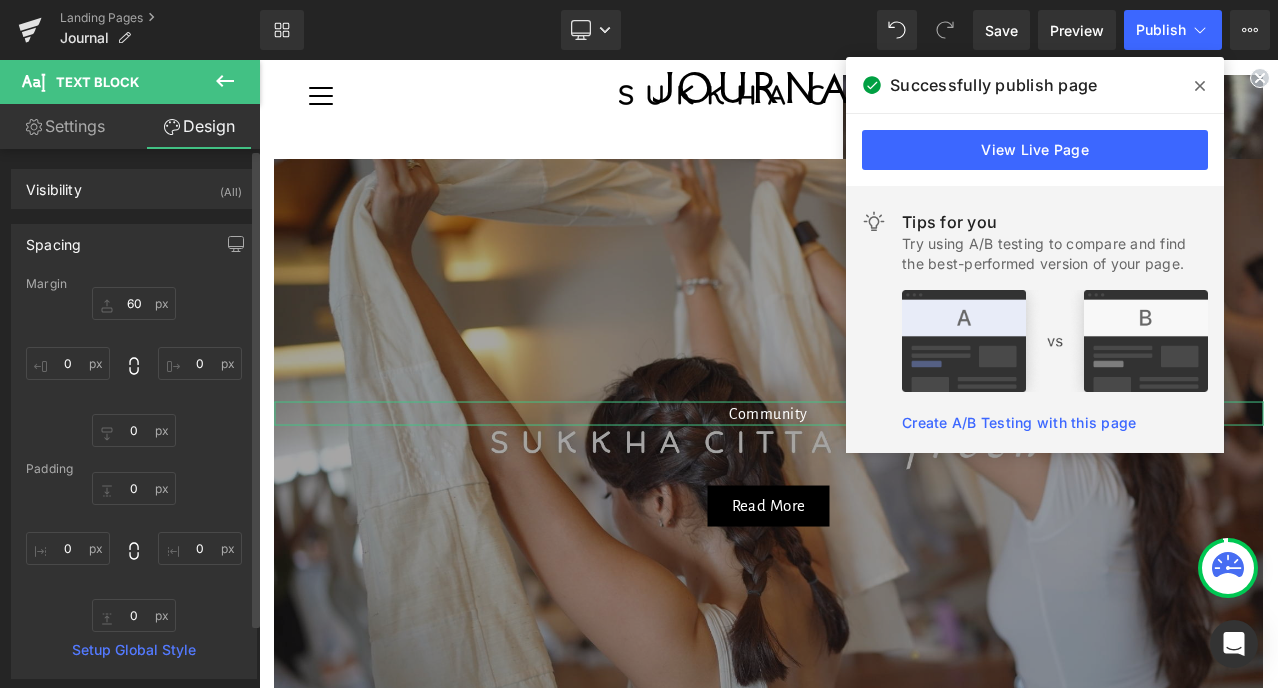 type on "60" 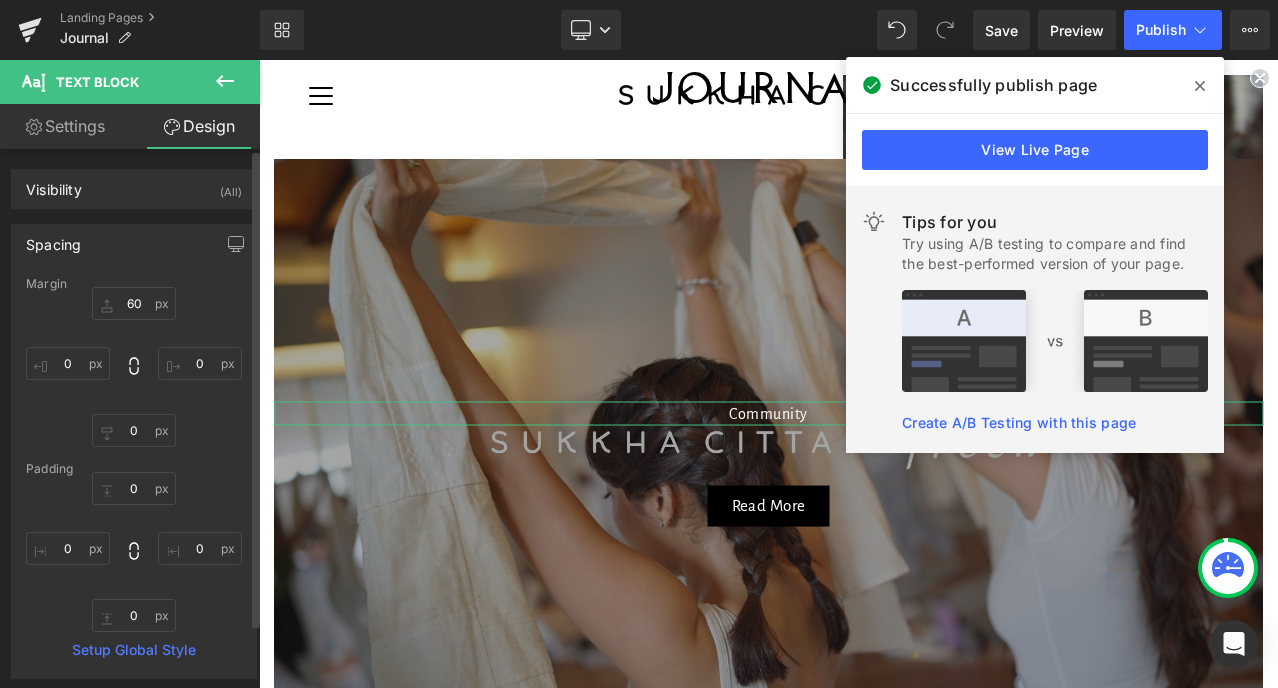 type on "0" 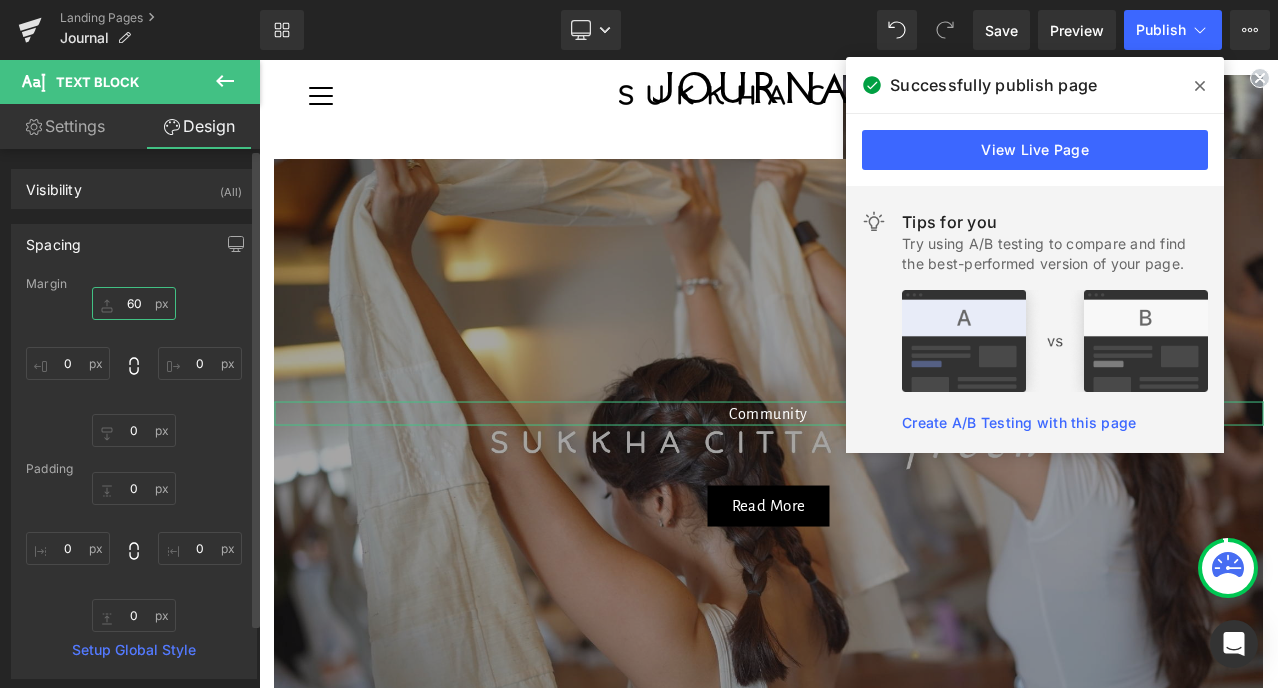 click on "60" at bounding box center (134, 303) 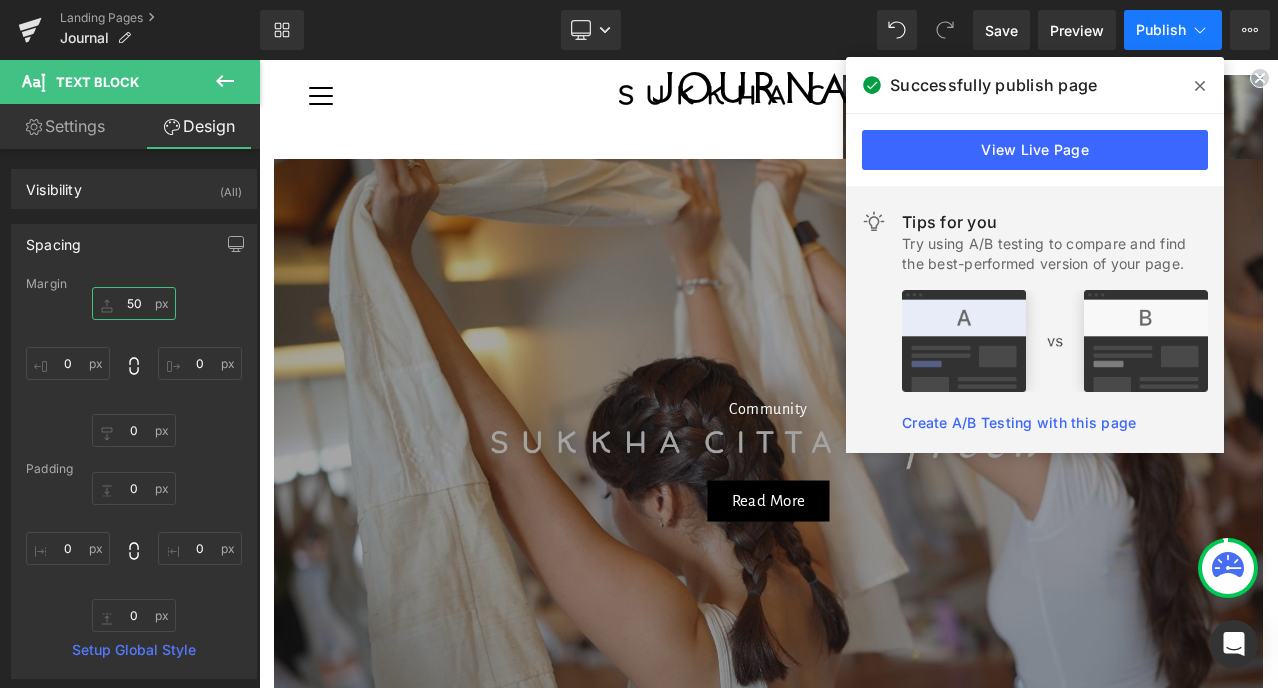 type on "50" 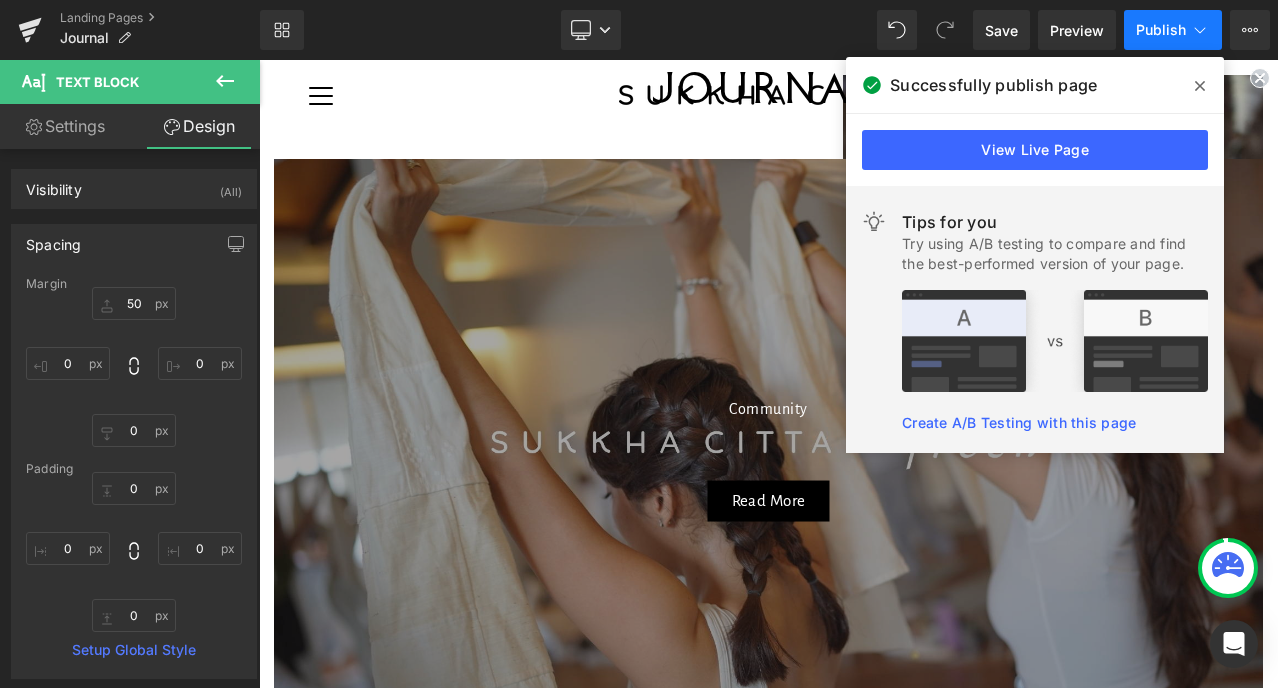click on "Publish" at bounding box center (1161, 30) 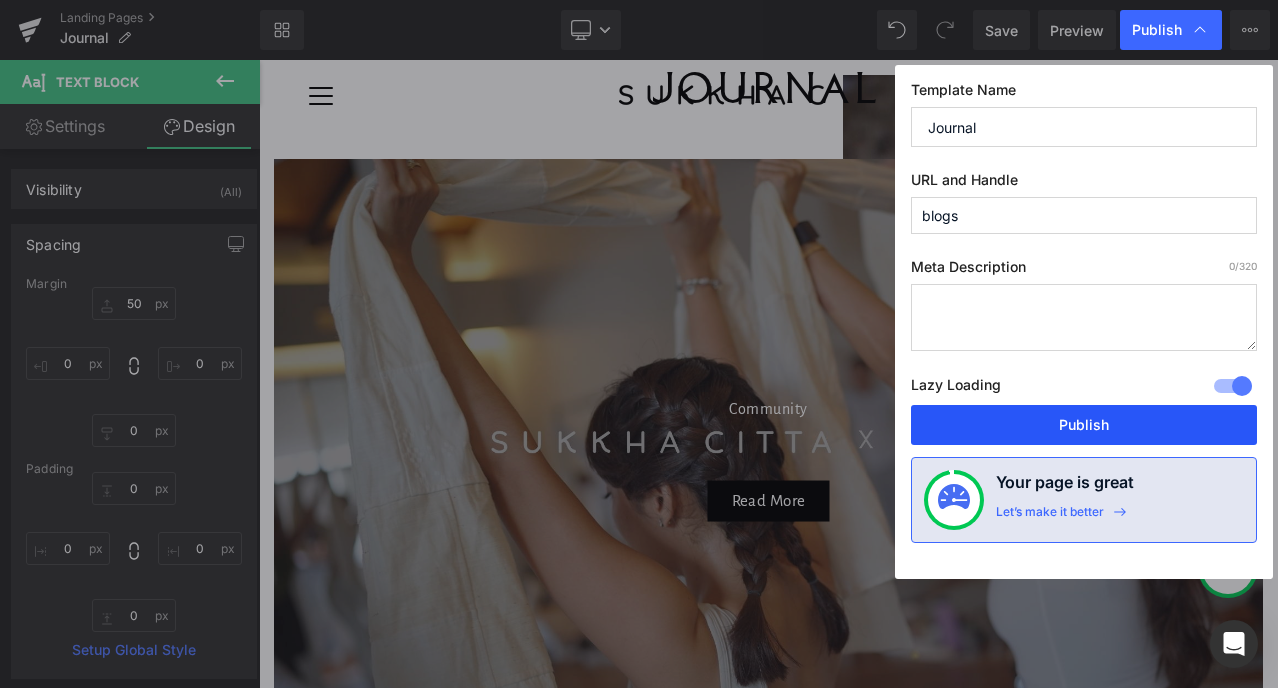 click on "Publish" at bounding box center [1084, 425] 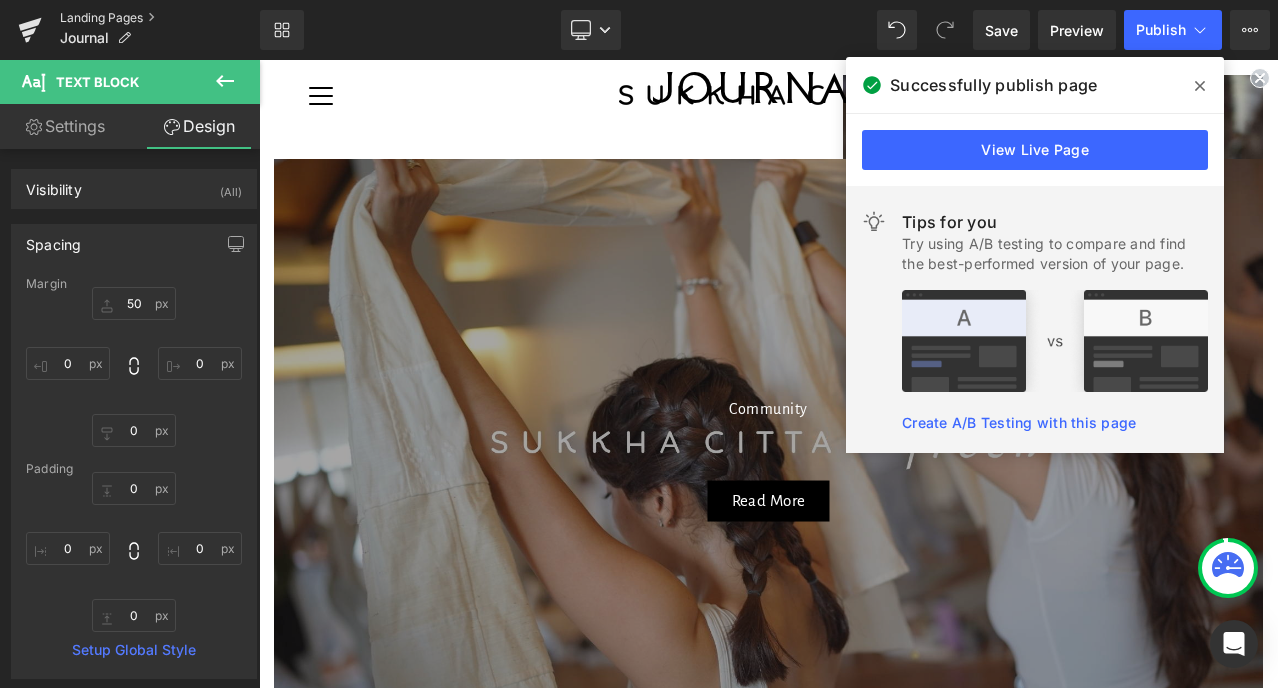 click on "Landing Pages" at bounding box center [160, 18] 